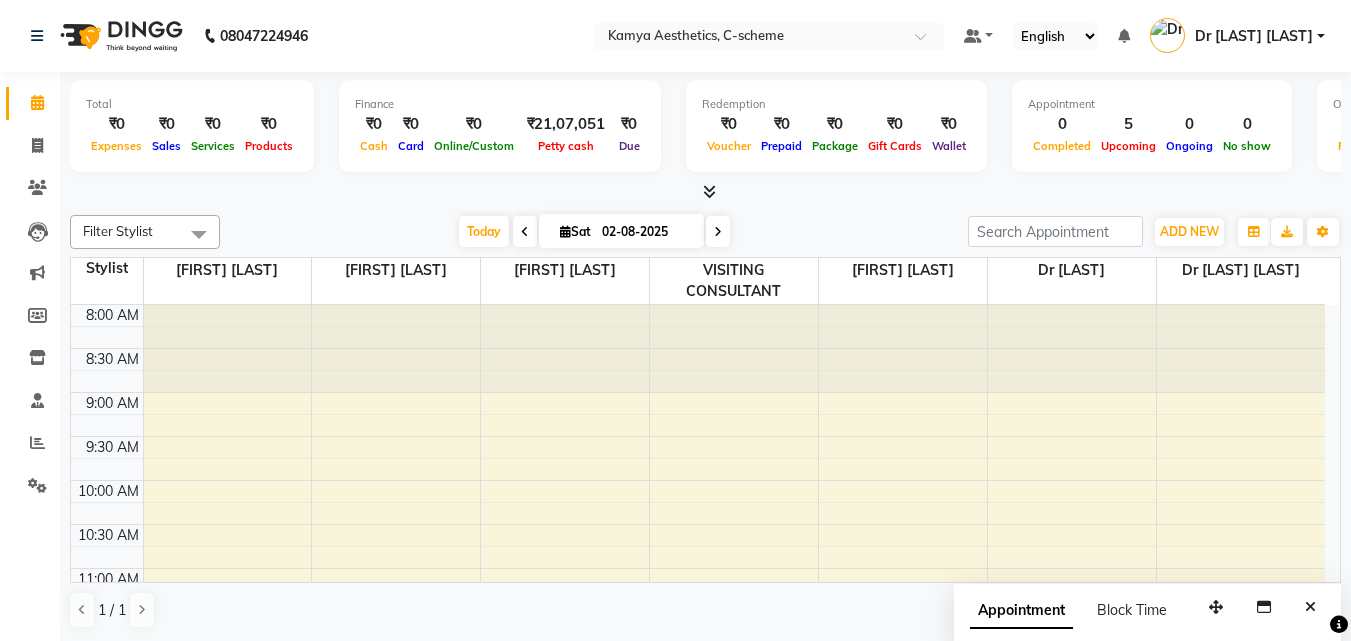 scroll, scrollTop: 0, scrollLeft: 0, axis: both 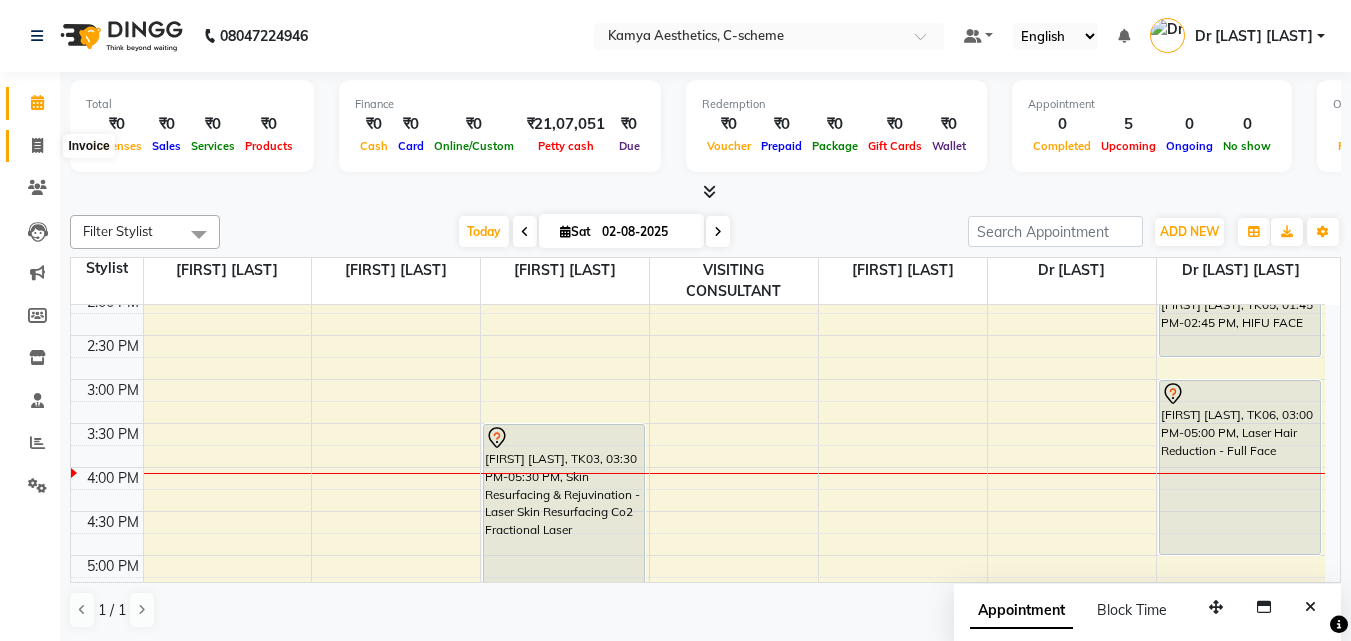 click 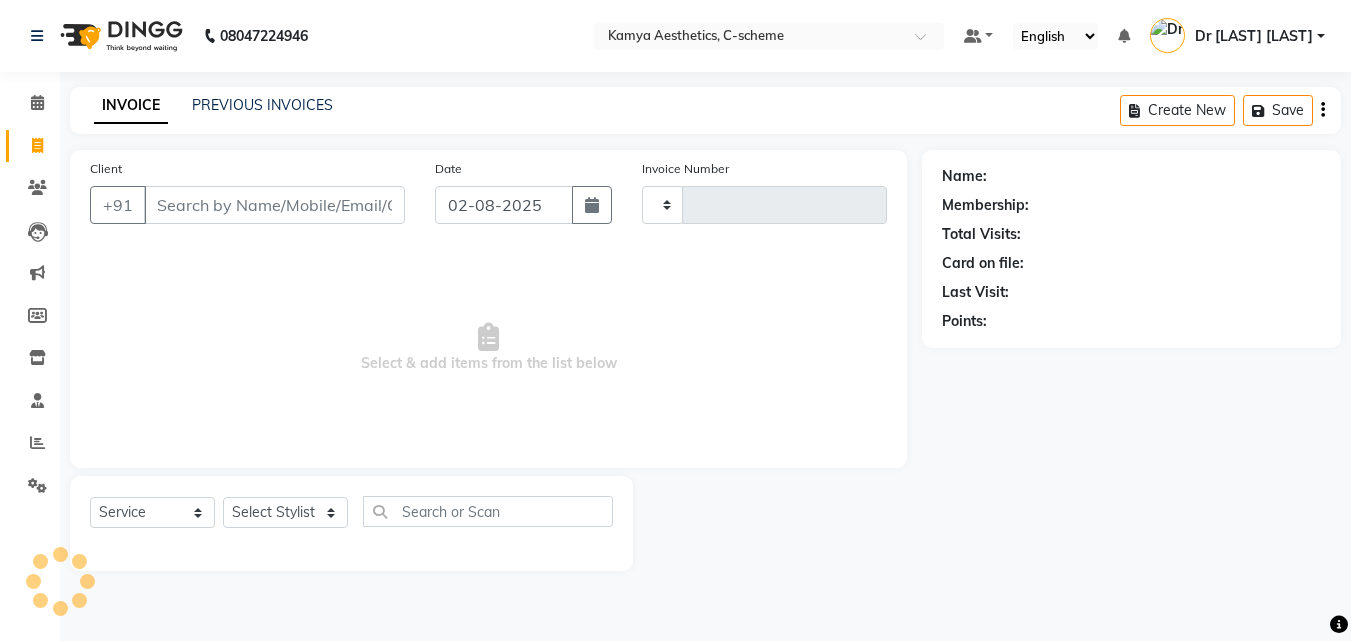 type on "0167" 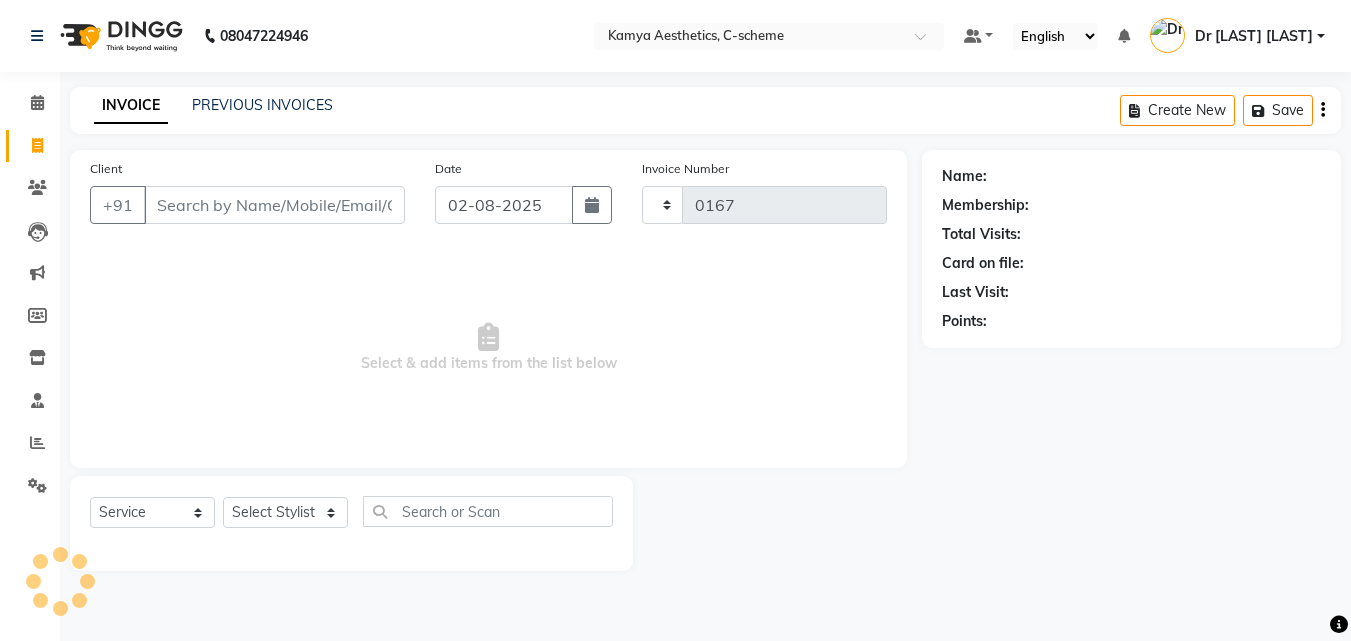select on "5322" 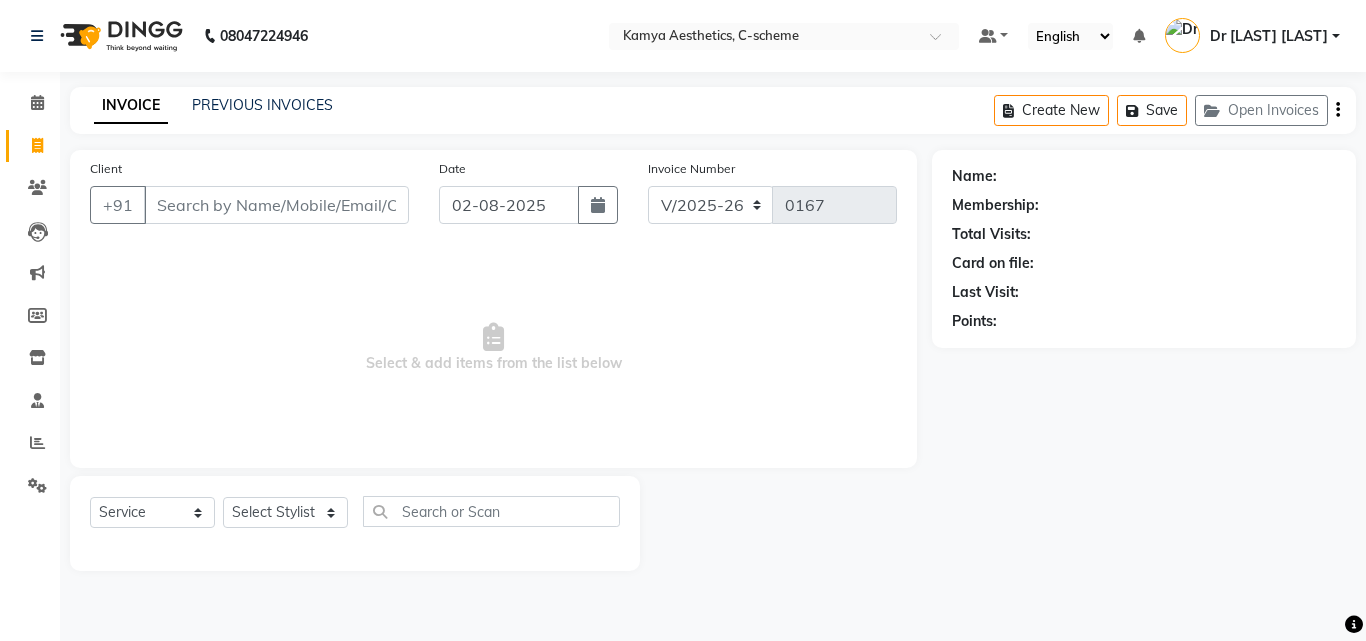 click on "Client" at bounding box center (276, 205) 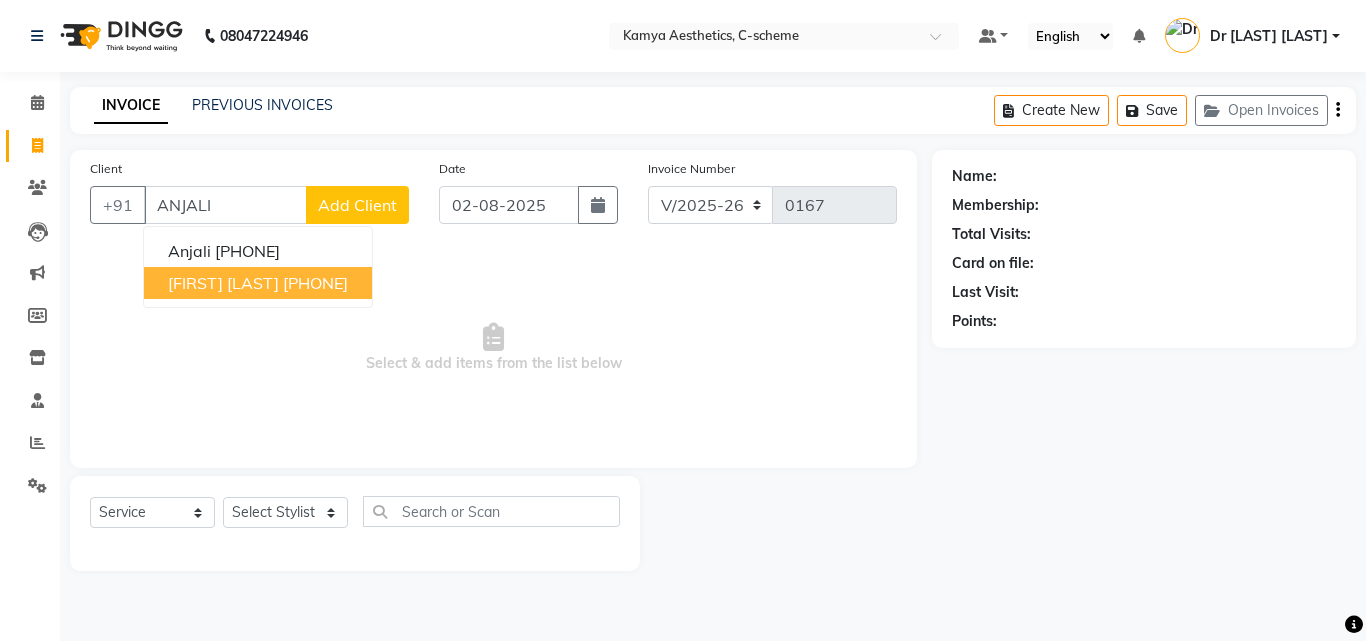 click on "[FIRST] [LAST] [PHONE]" at bounding box center [258, 283] 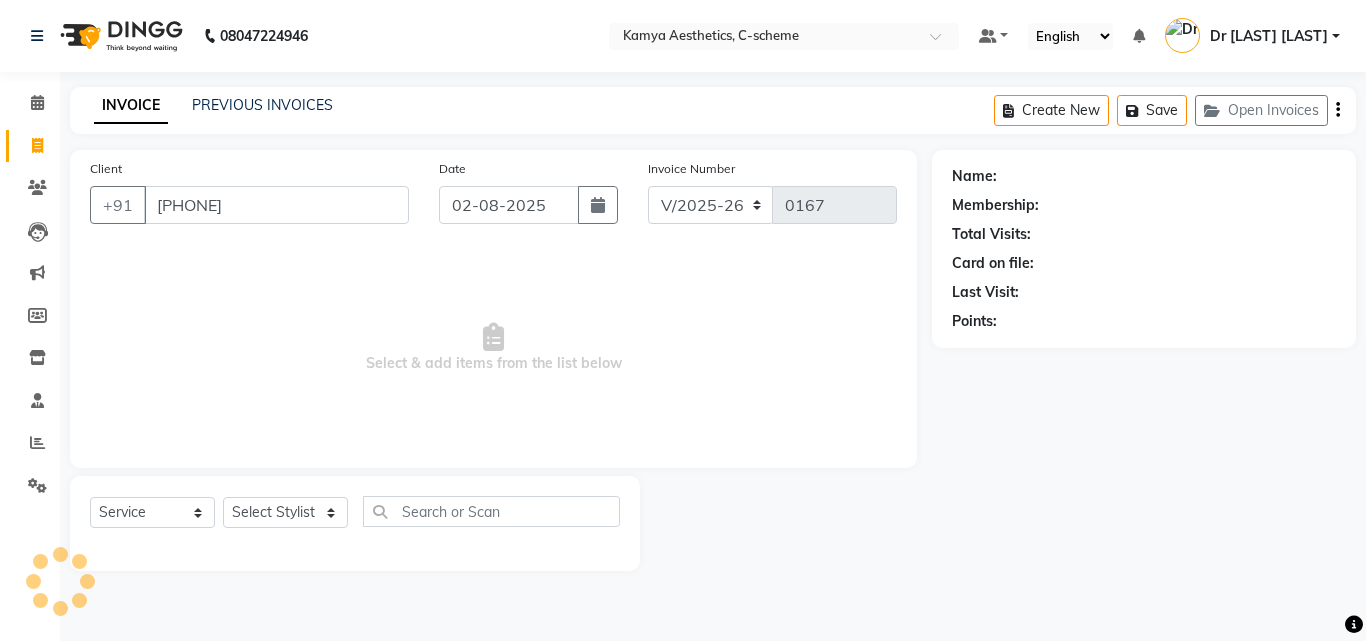 type on "[PHONE]" 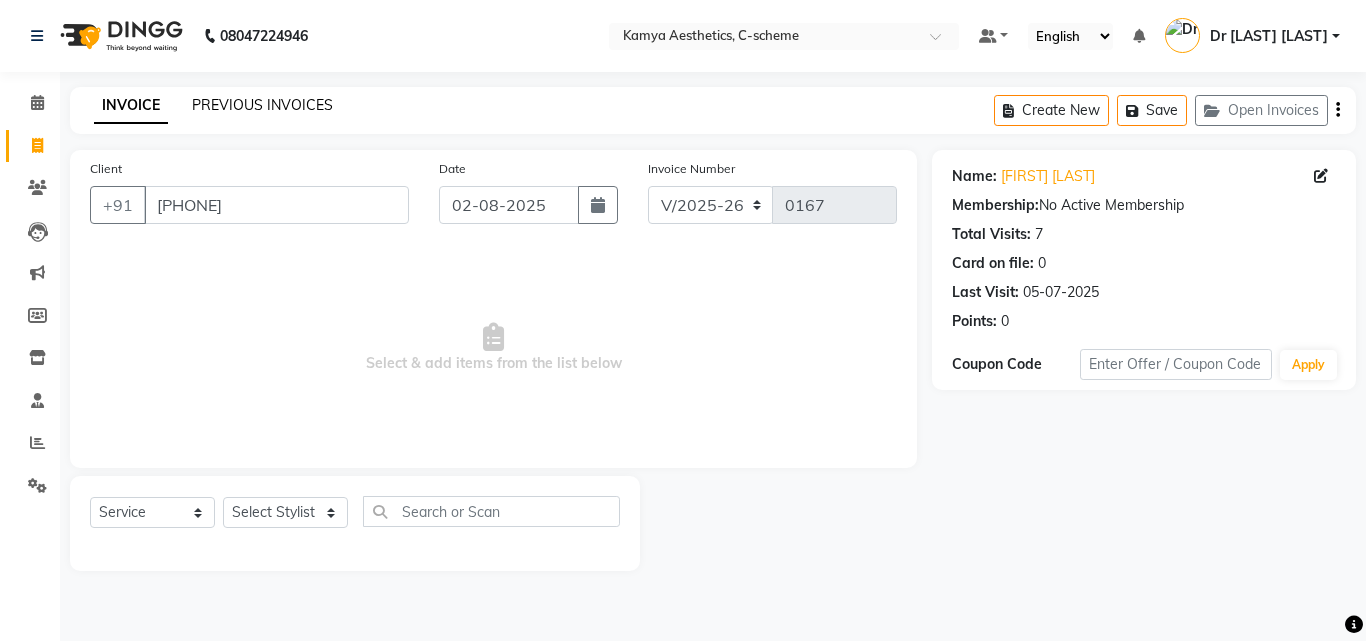 click on "PREVIOUS INVOICES" 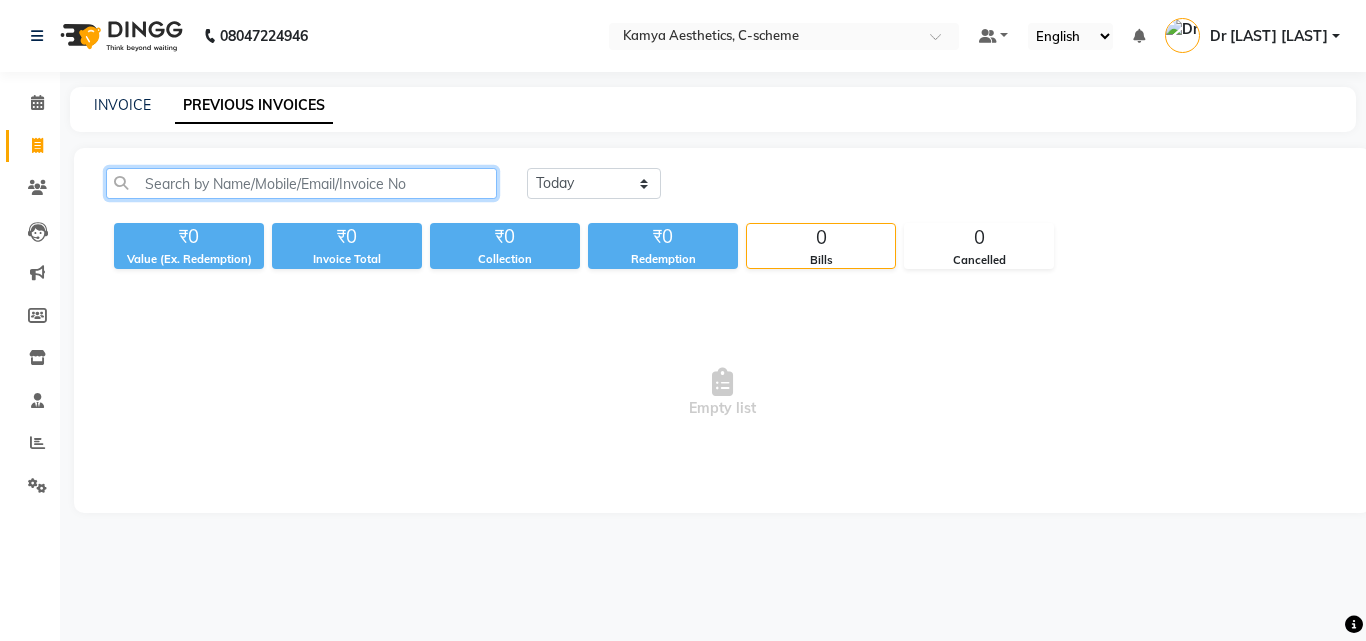 click 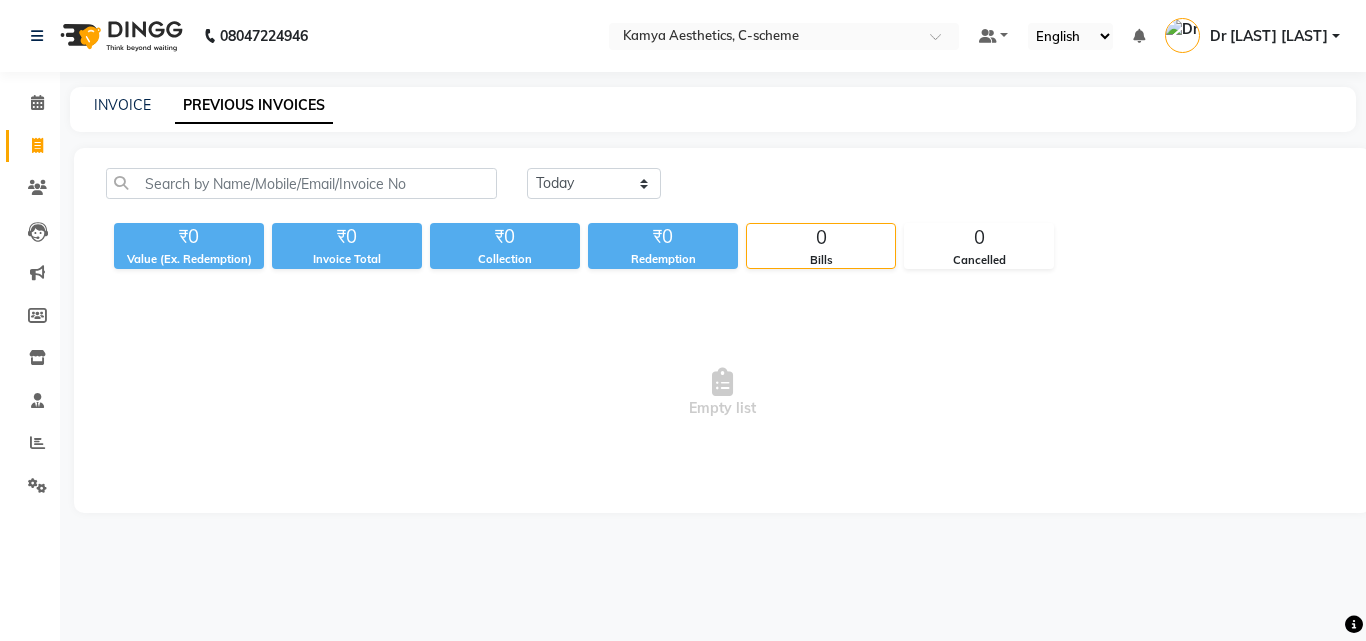 click on "INVOICE PREVIOUS INVOICES" 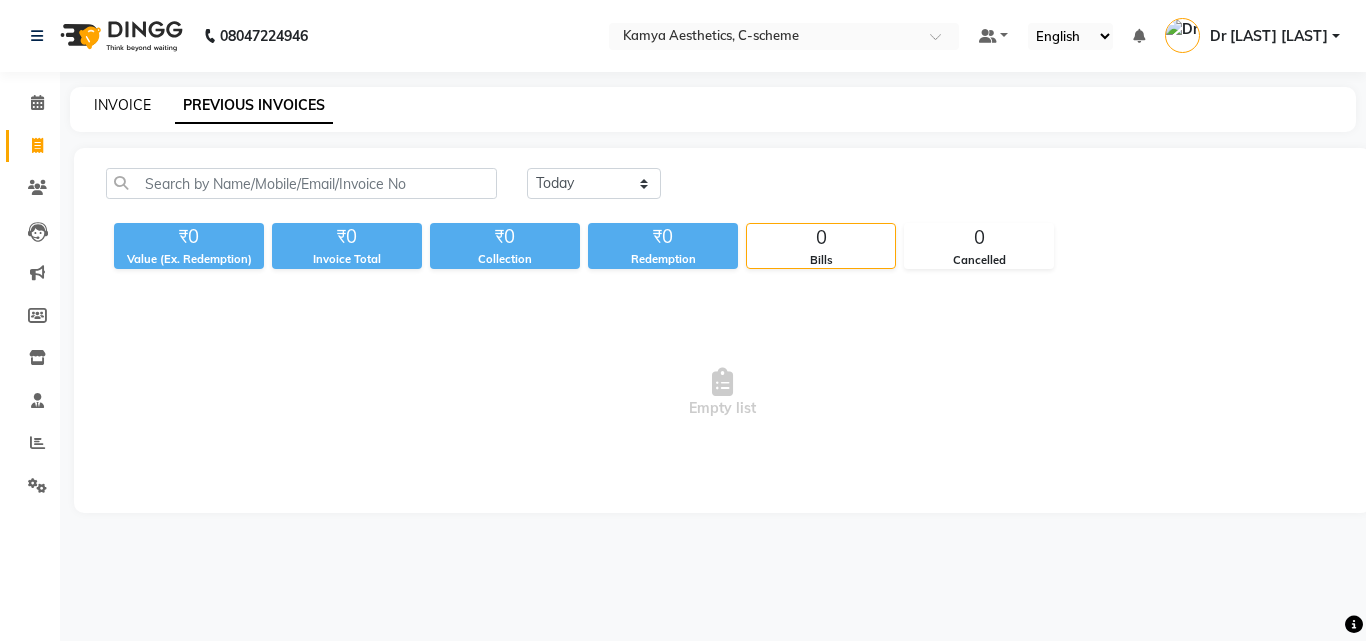click on "INVOICE" 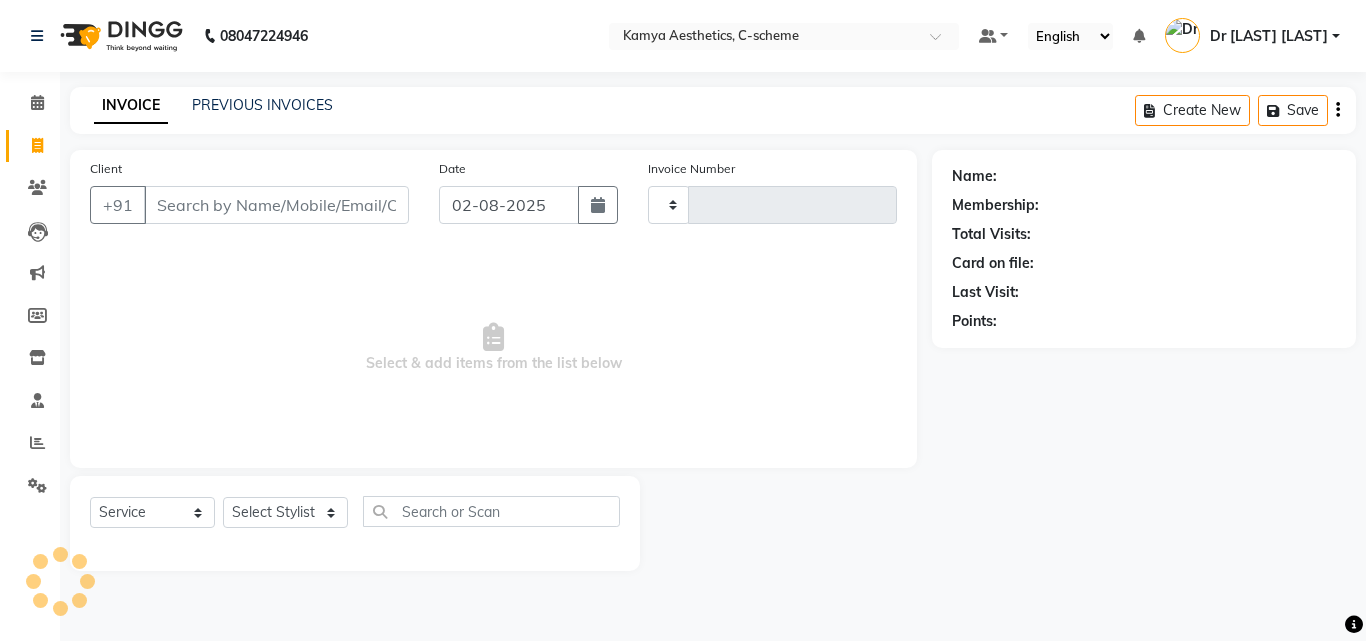 type on "0167" 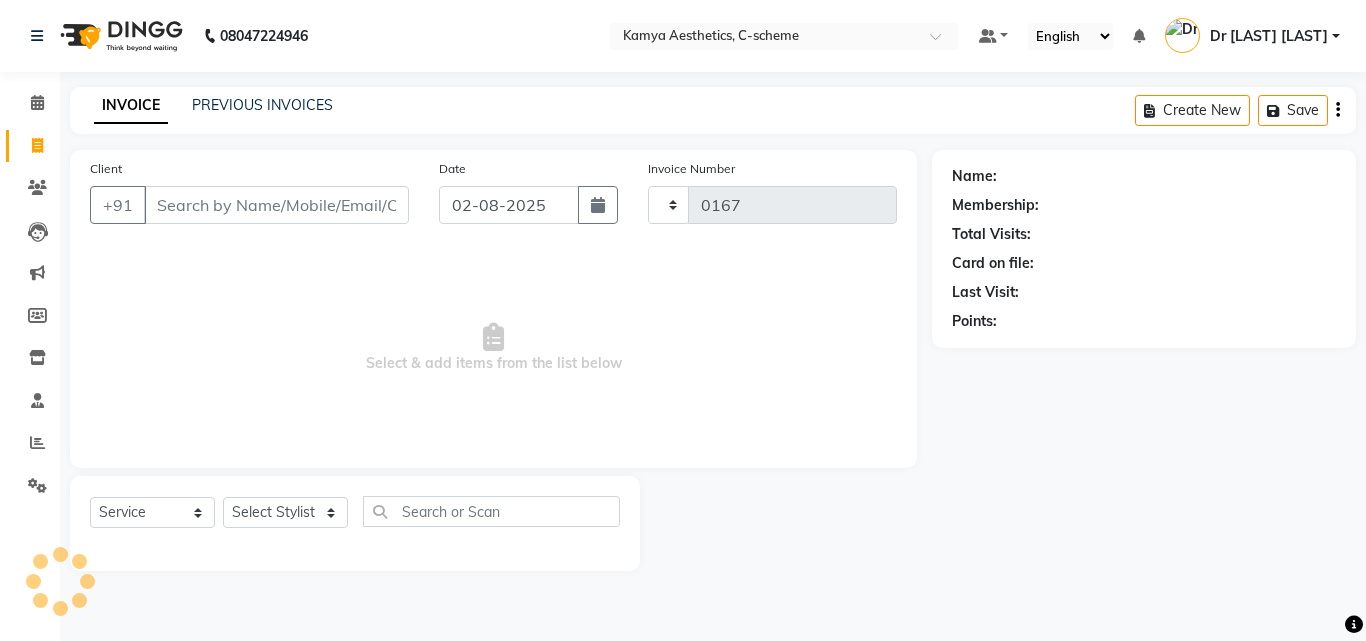 select on "5322" 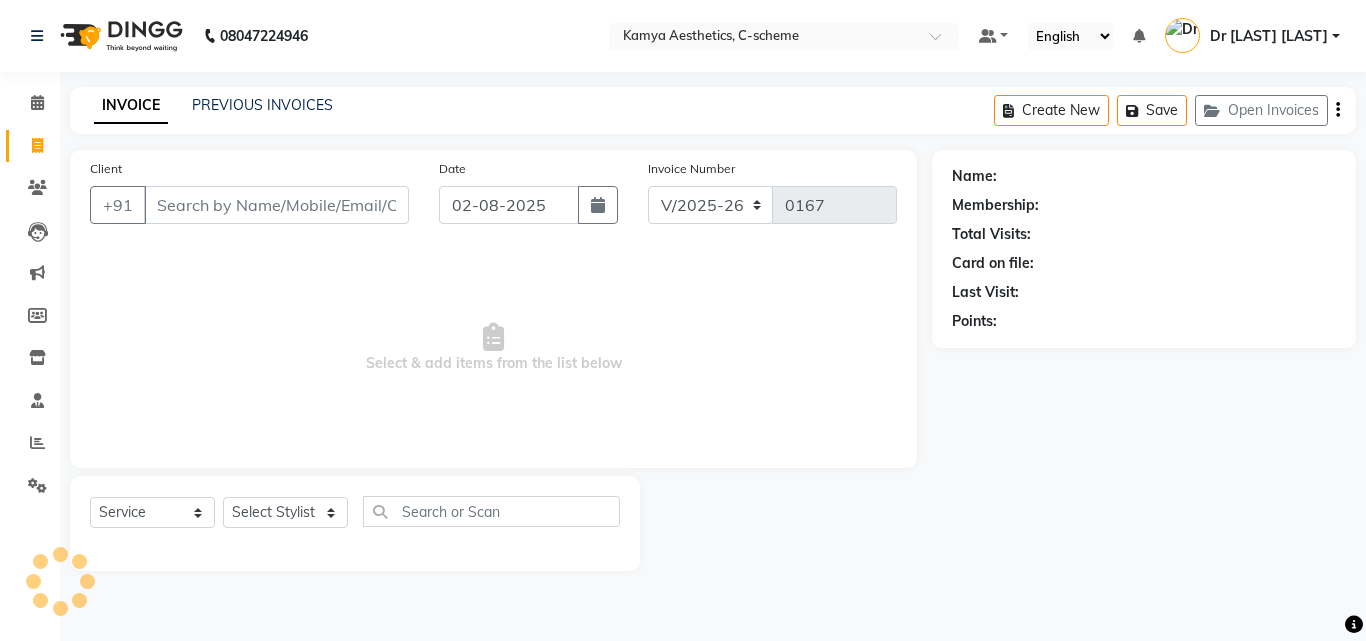 click on "Client" at bounding box center (276, 205) 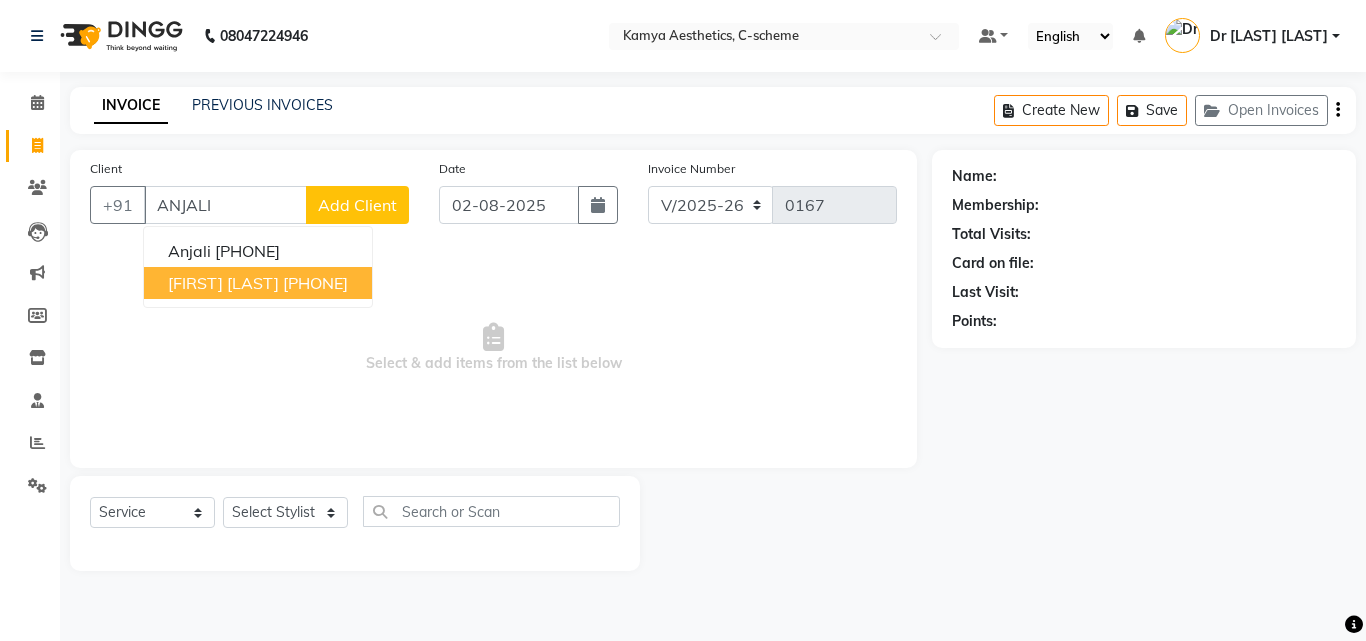 click on "[FIRST] [LAST]" at bounding box center (223, 283) 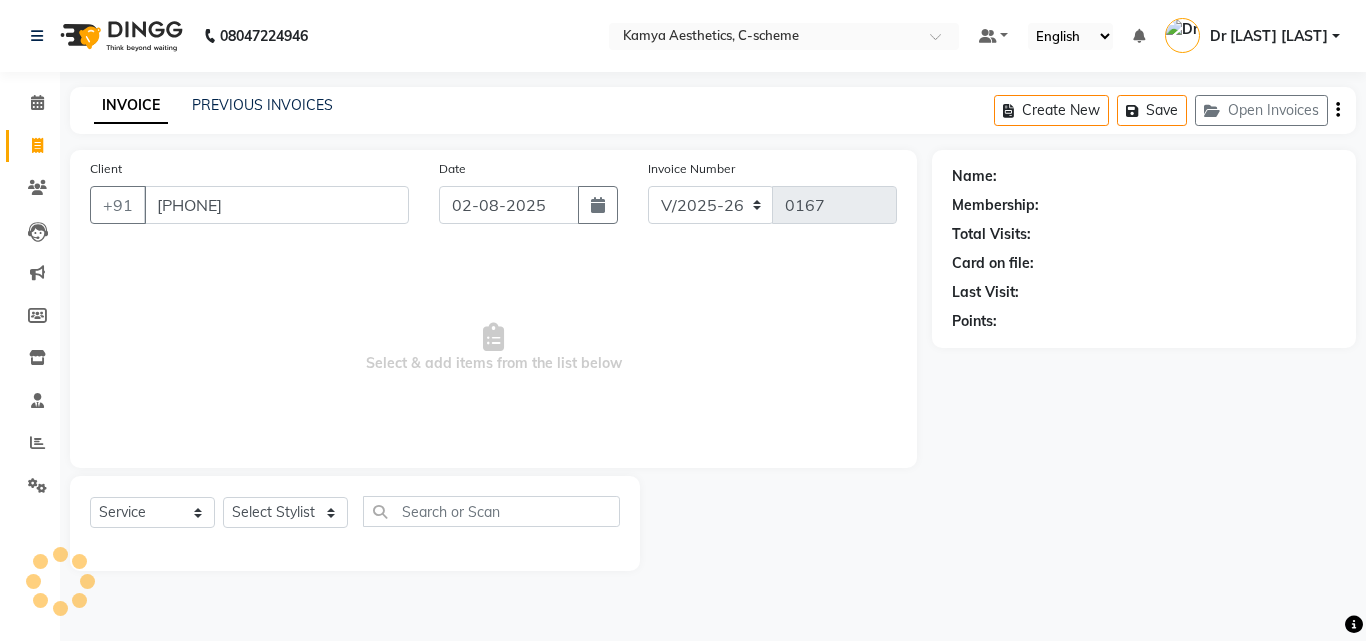 type on "[PHONE]" 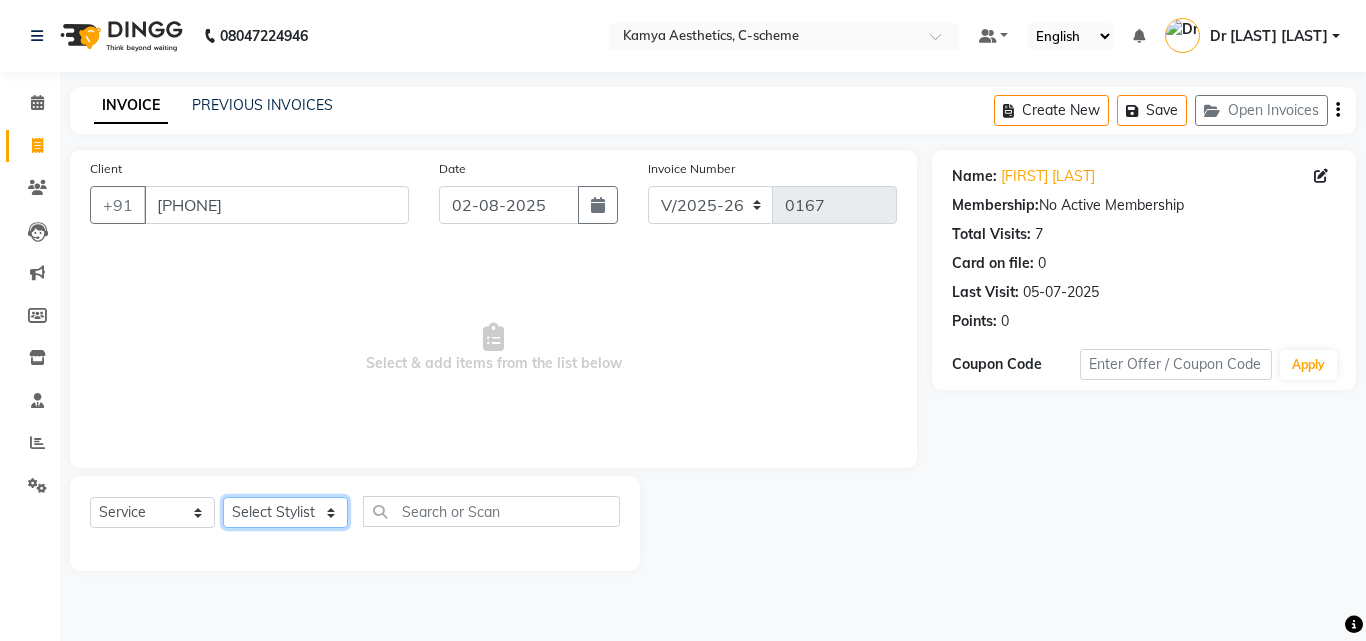 click on "Select Stylist [FIRST] [LAST] Dr [LAST] Dr [LAST] [LAST] [LAST] [LAST] VISITING CONSULTANT" 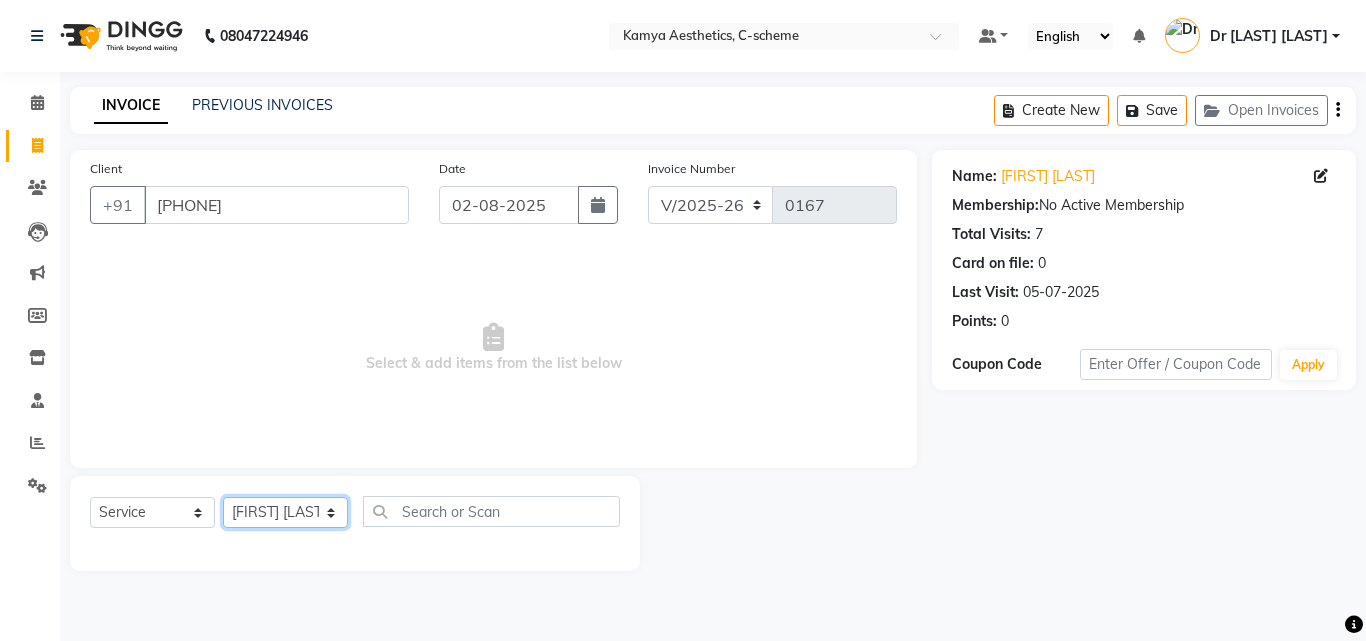click on "Select Stylist [FIRST] [LAST] Dr [LAST] Dr [LAST] [LAST] [LAST] [LAST] VISITING CONSULTANT" 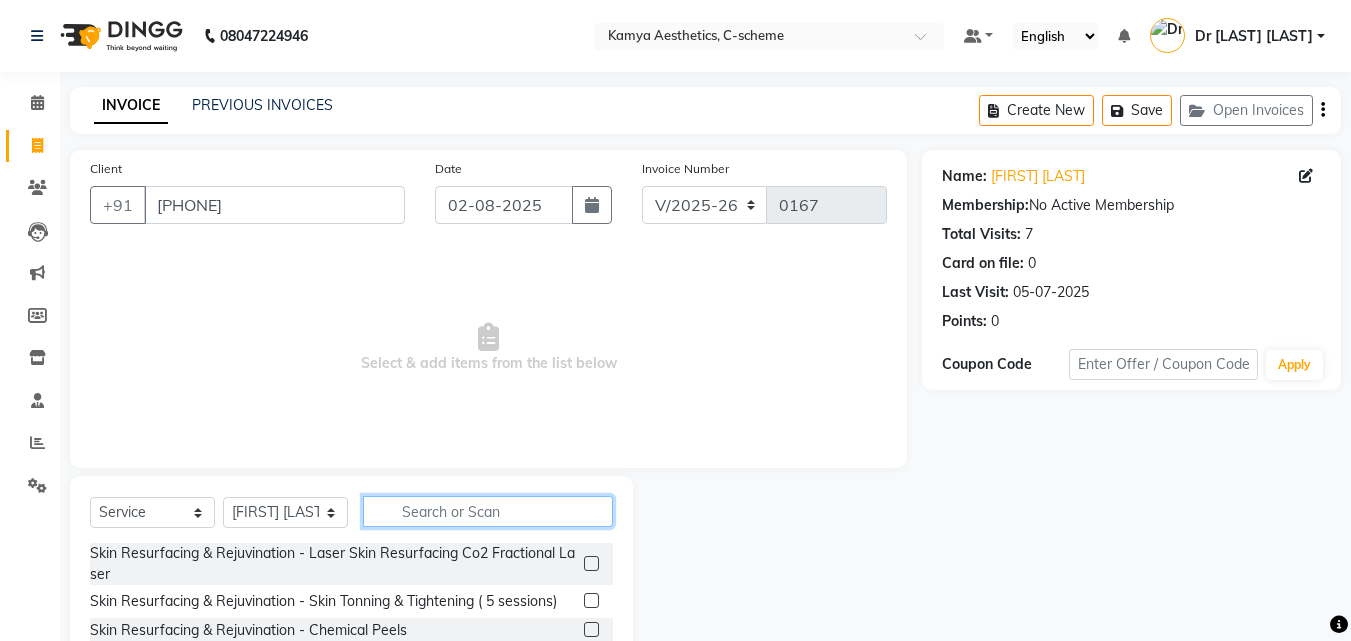 click 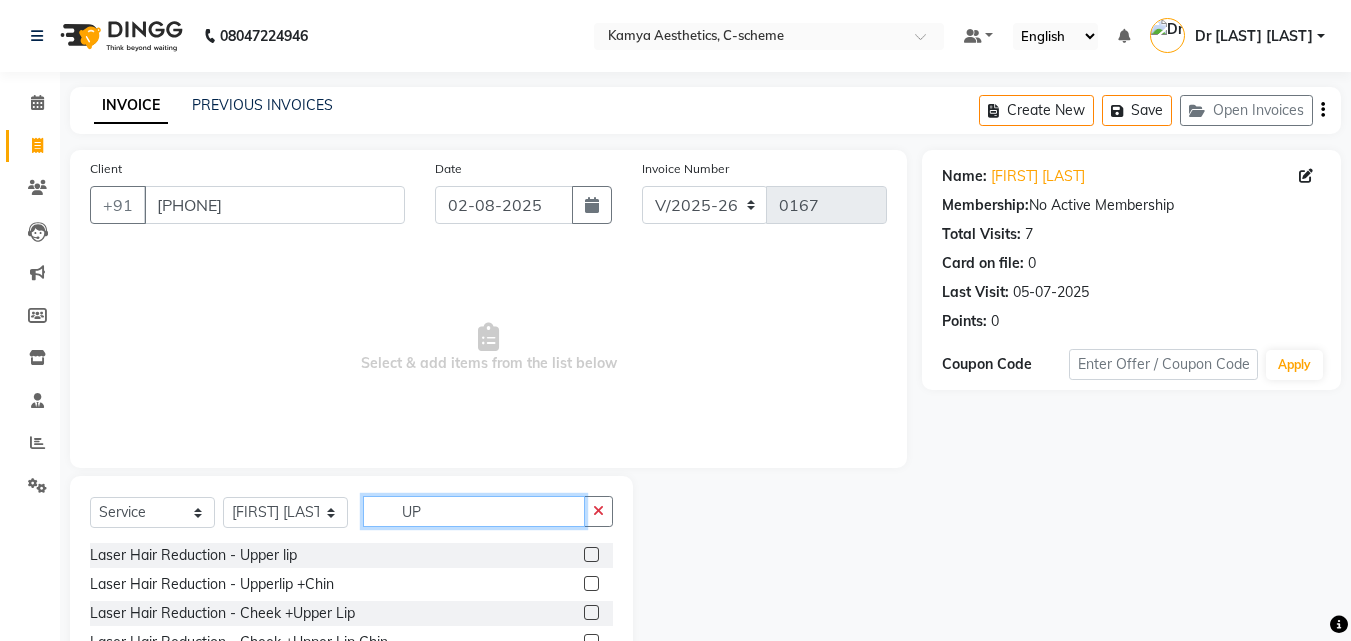 type on "U" 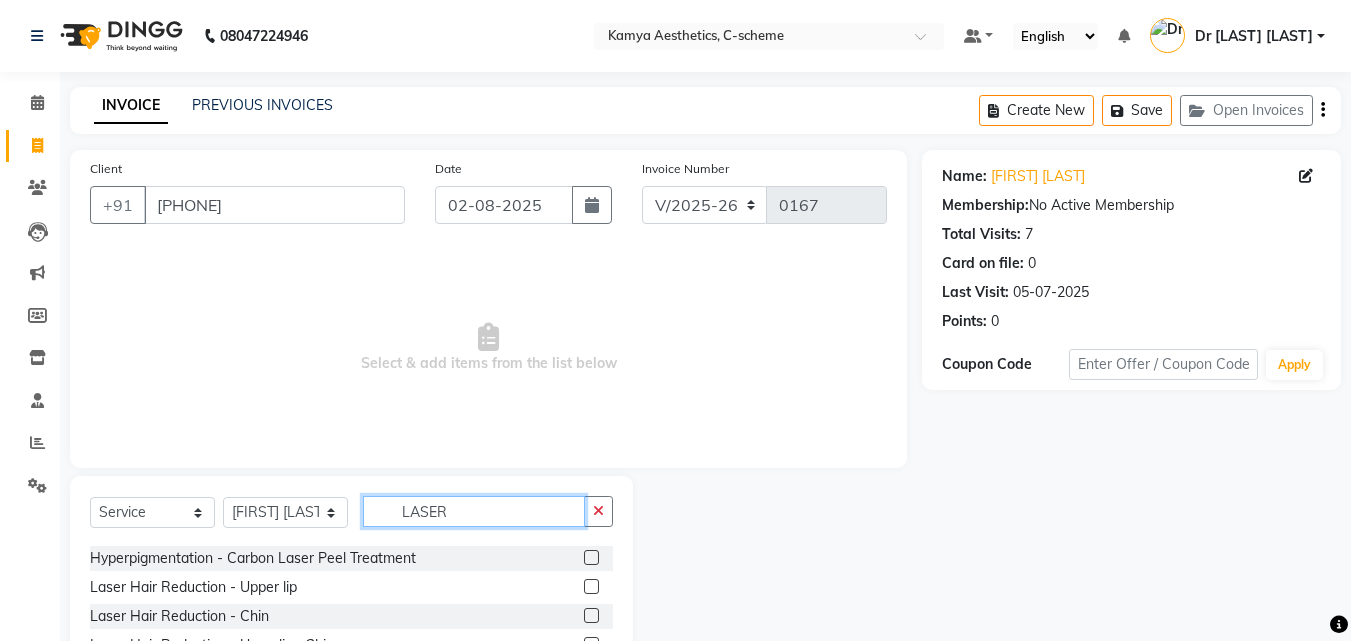 scroll, scrollTop: 100, scrollLeft: 0, axis: vertical 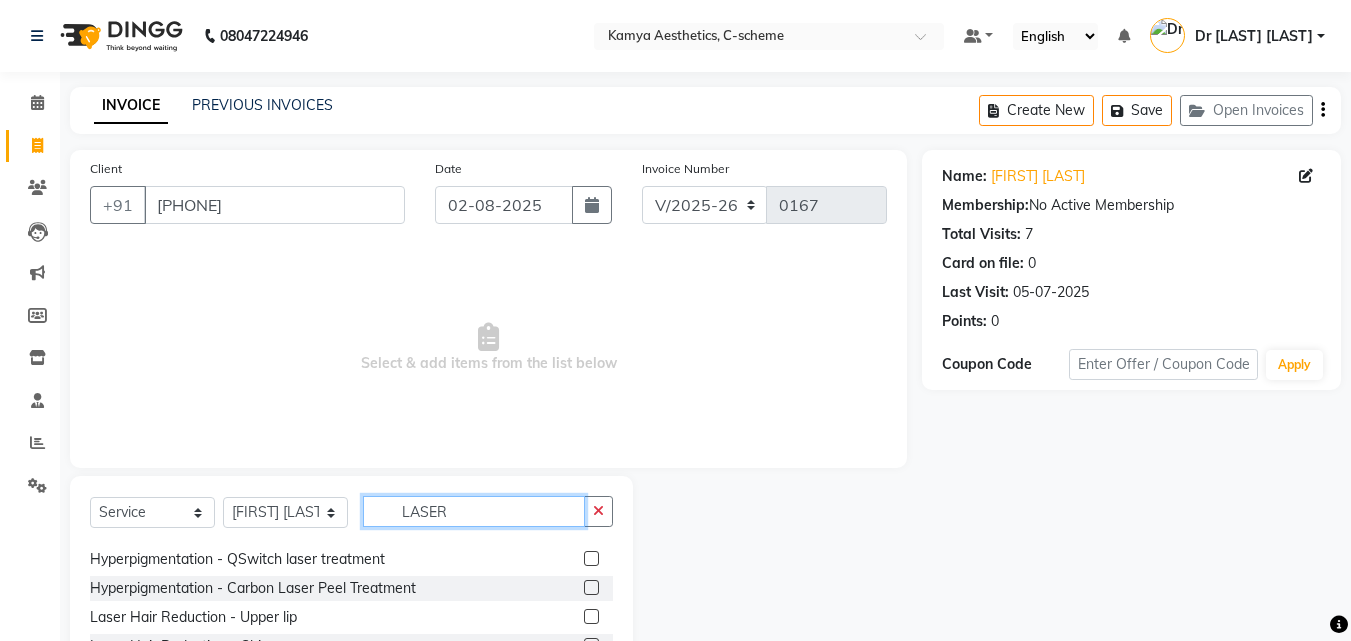 type on "LASER" 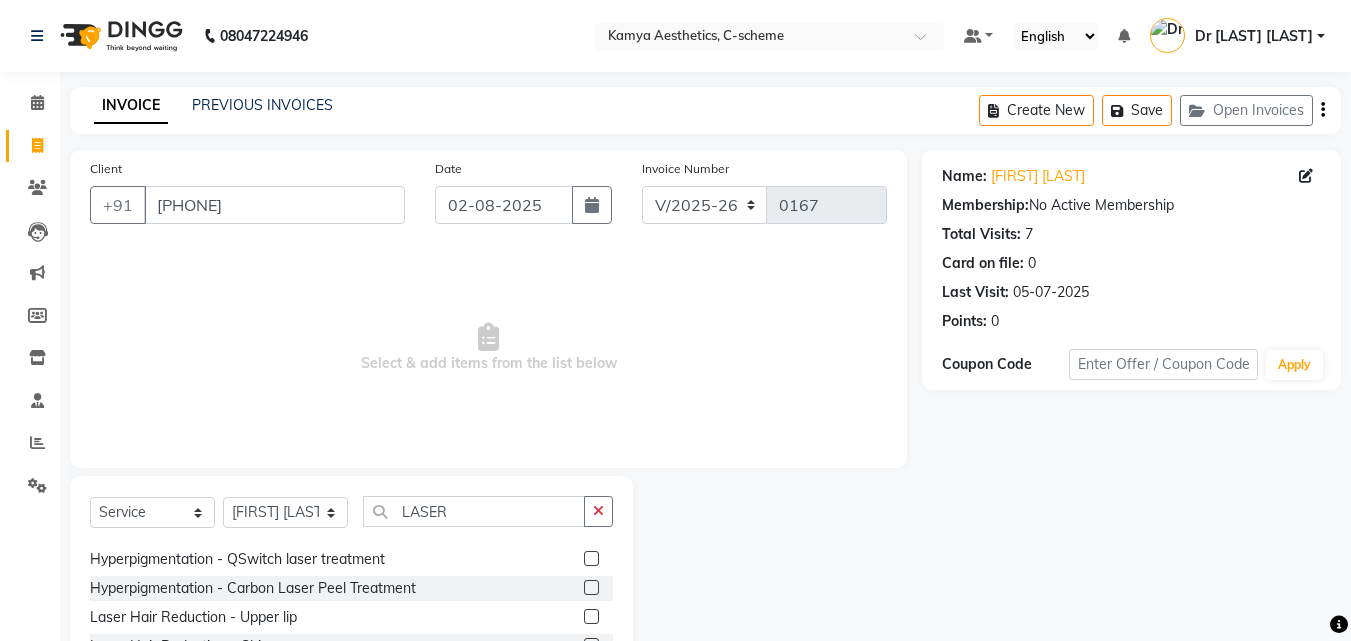 click 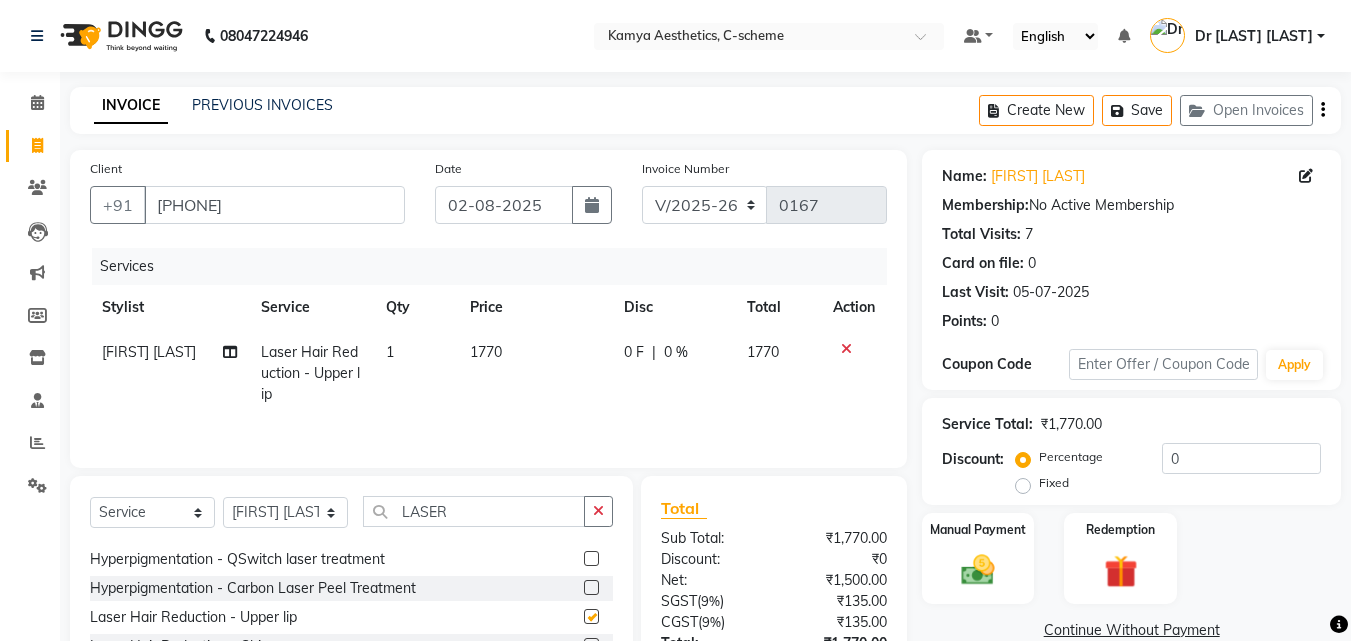 checkbox on "false" 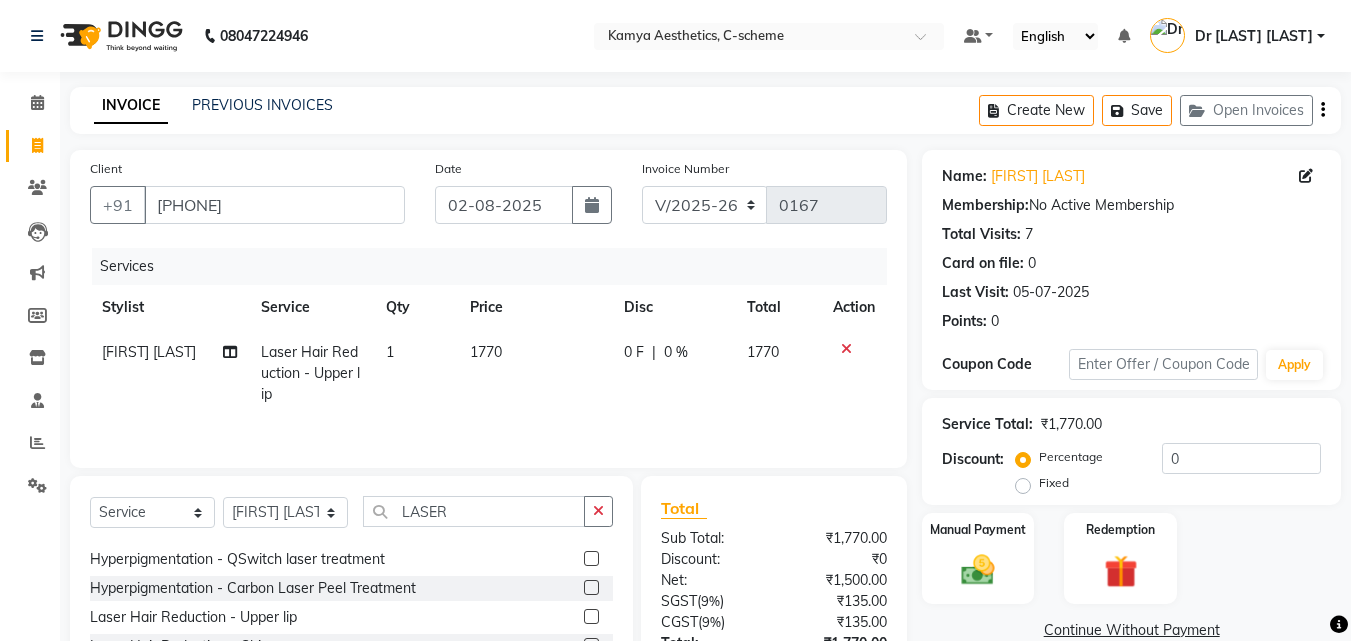 click on "Fixed" 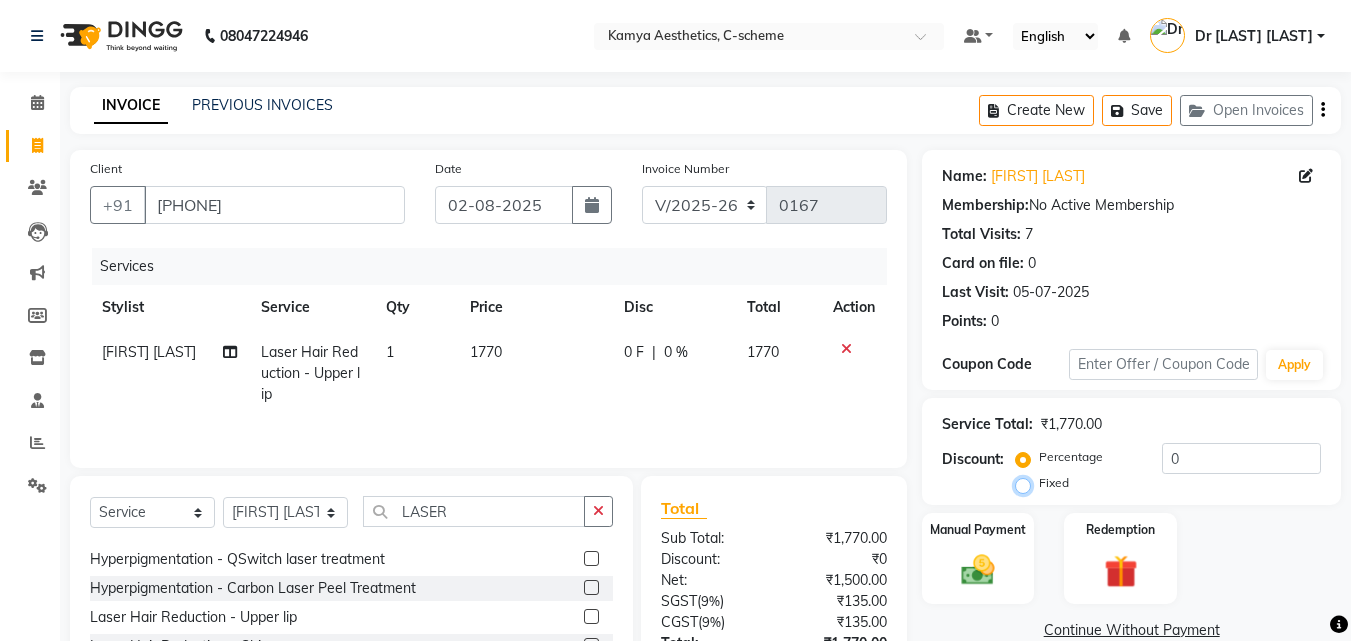 click on "Fixed" at bounding box center (1027, 483) 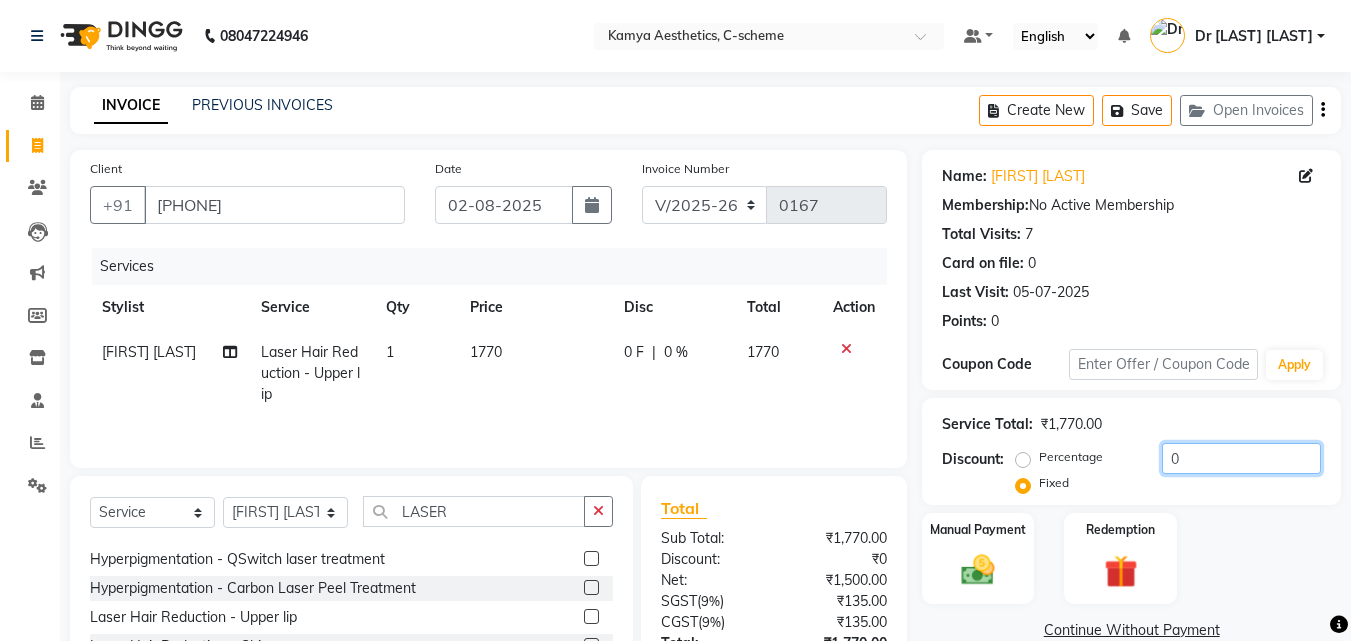 click on "0" 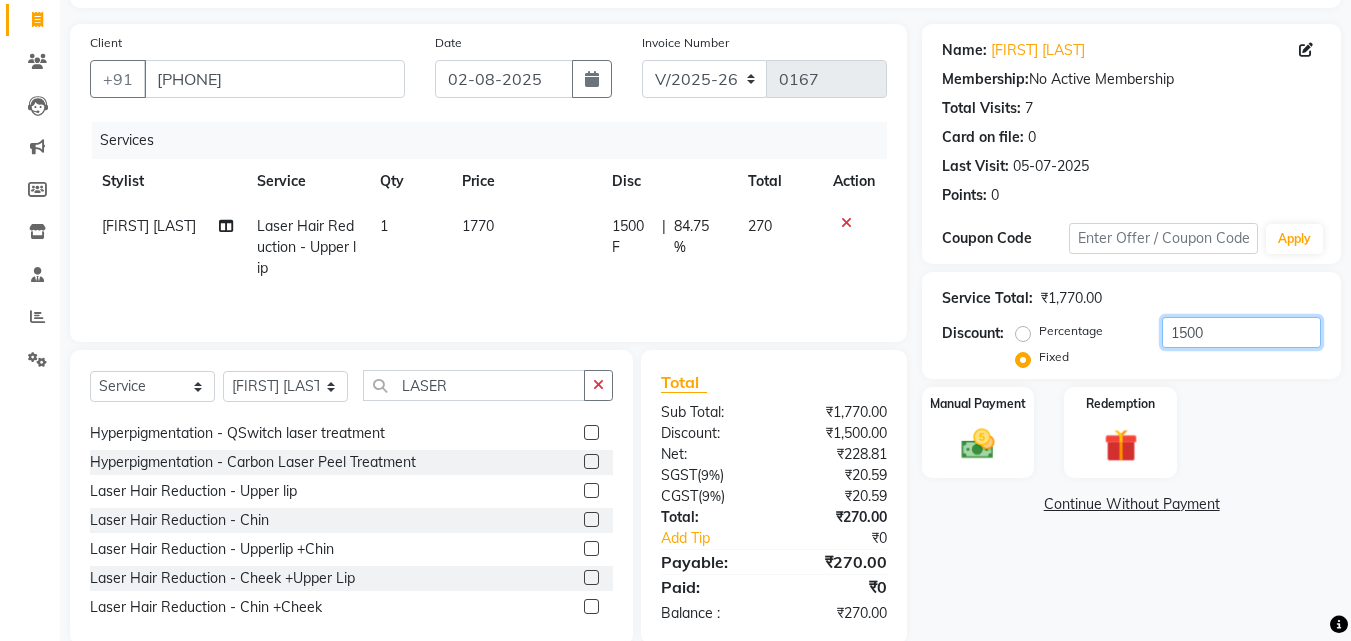 scroll, scrollTop: 160, scrollLeft: 0, axis: vertical 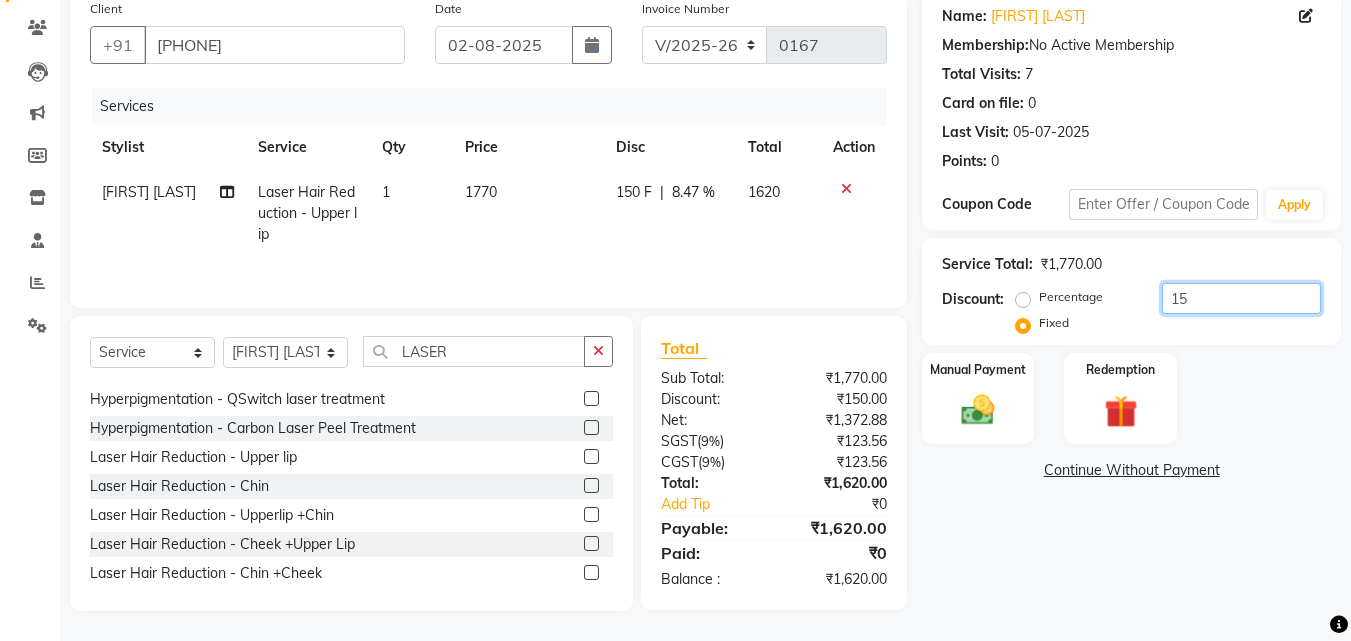 type on "1" 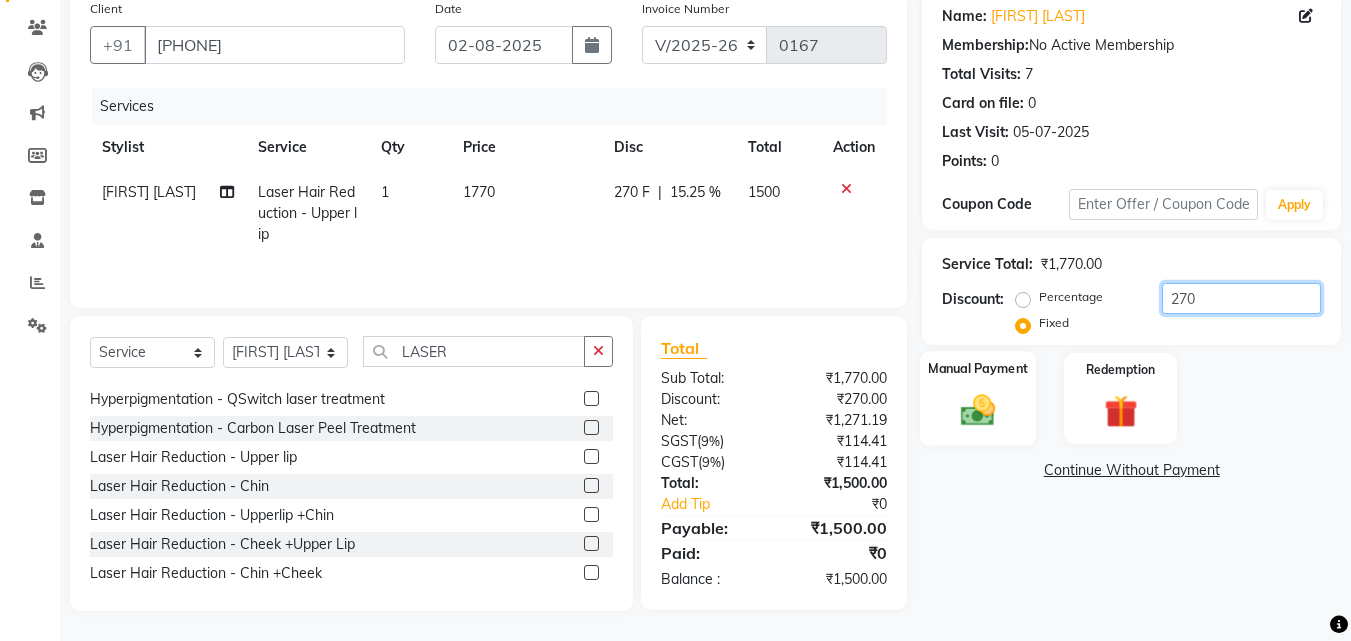 type on "270" 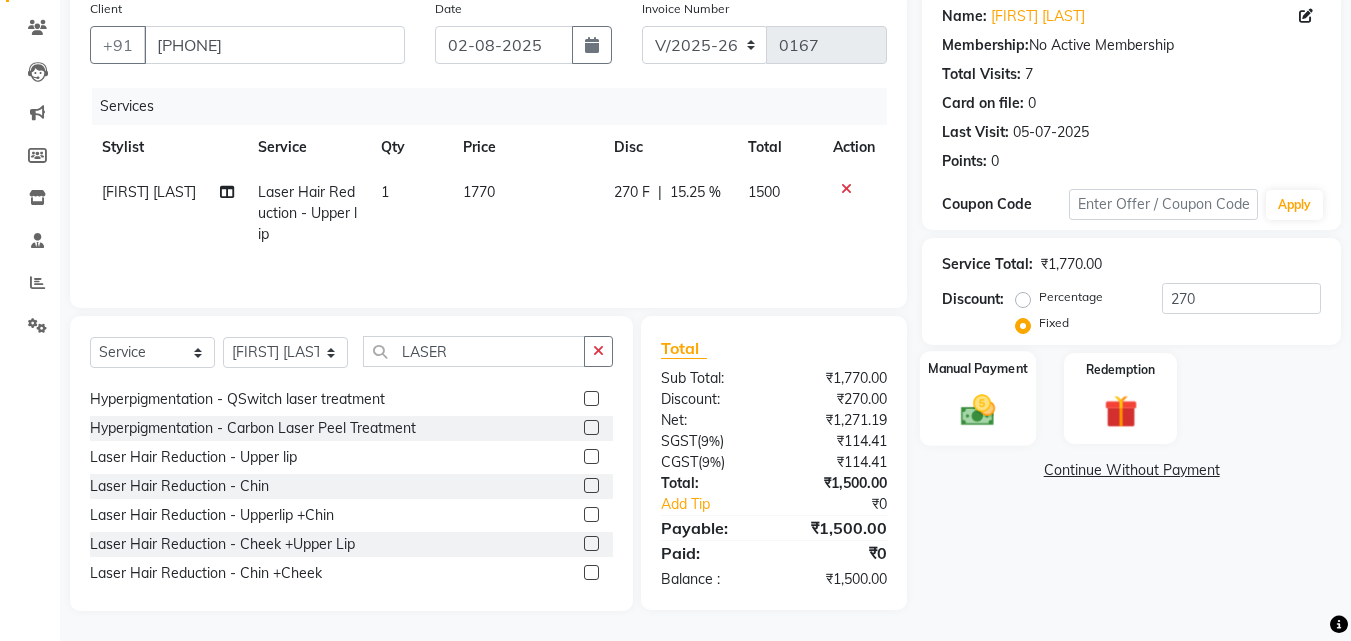 click on "Manual Payment" 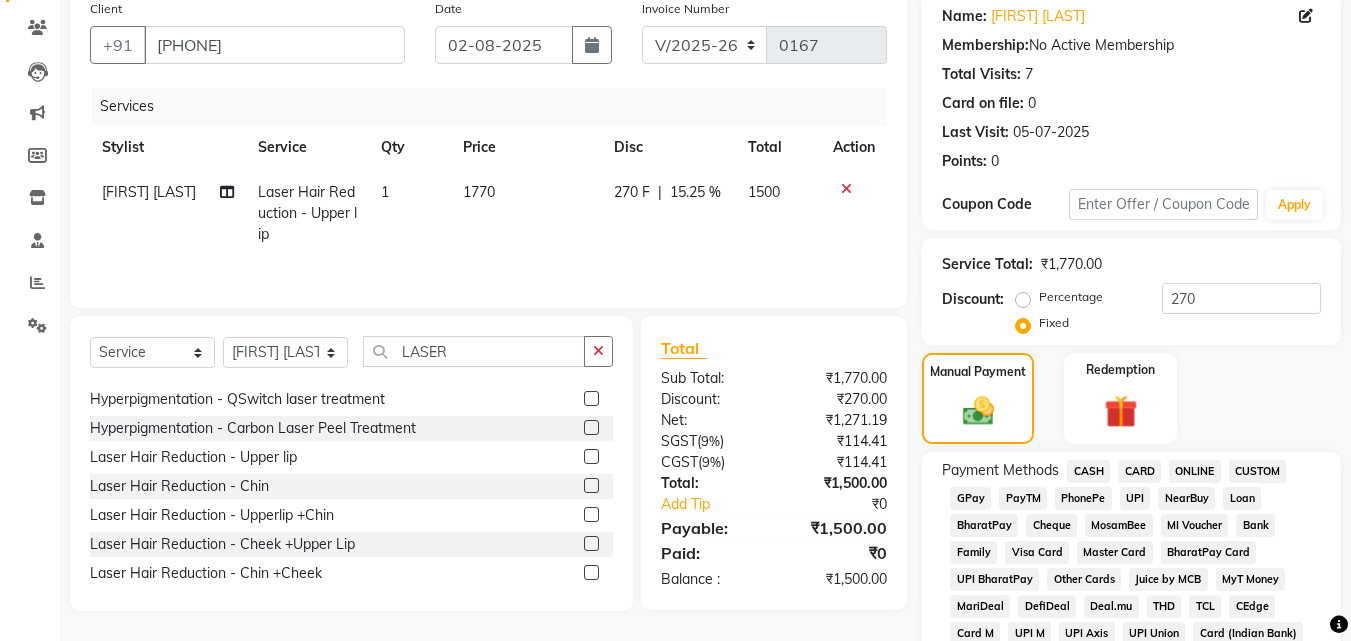 click on "CASH" 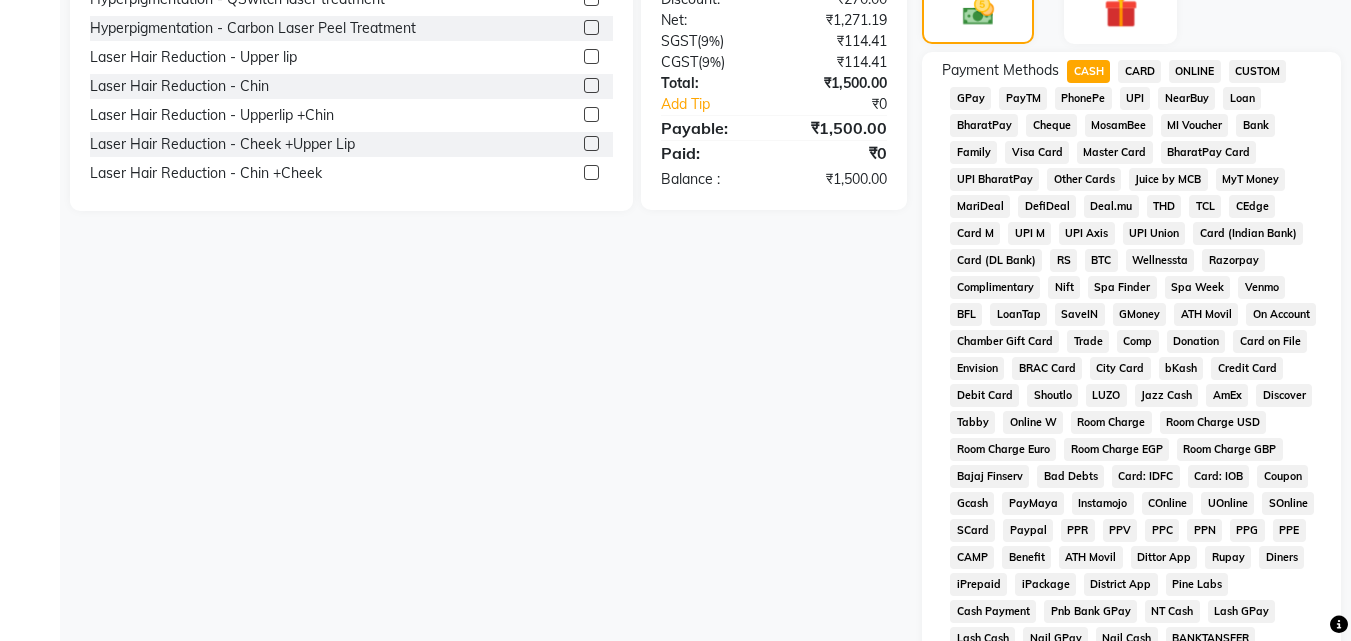 scroll, scrollTop: 760, scrollLeft: 0, axis: vertical 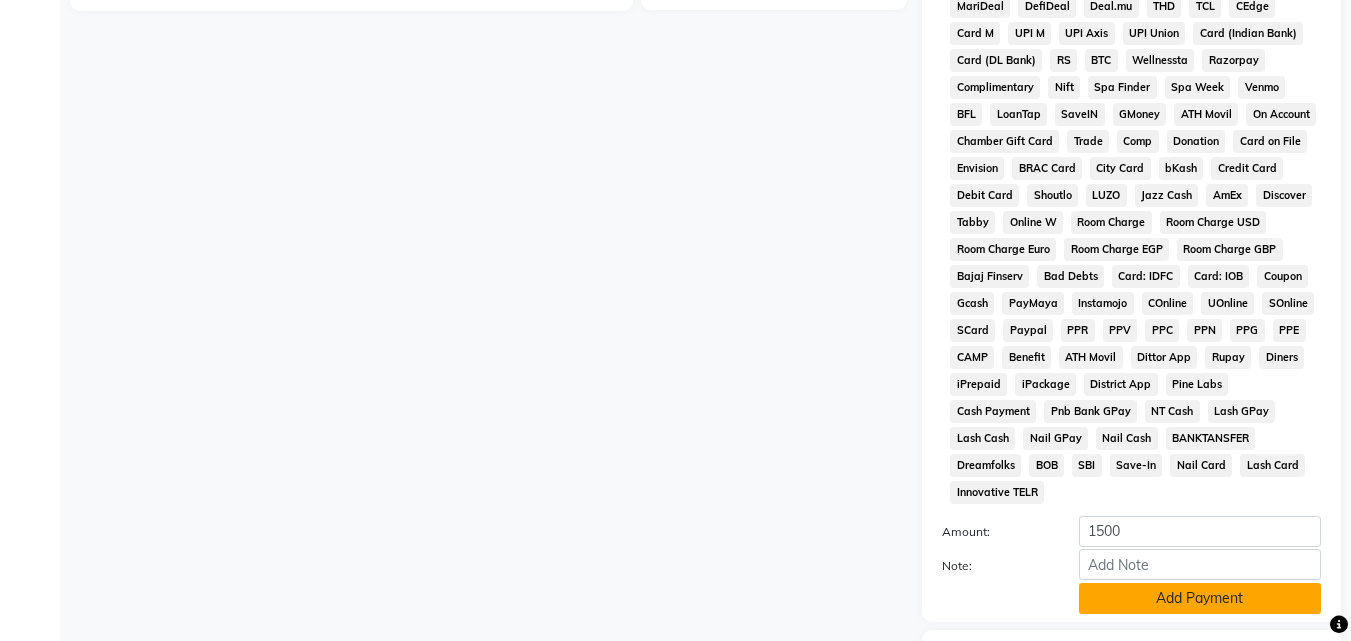 click on "Add Payment" 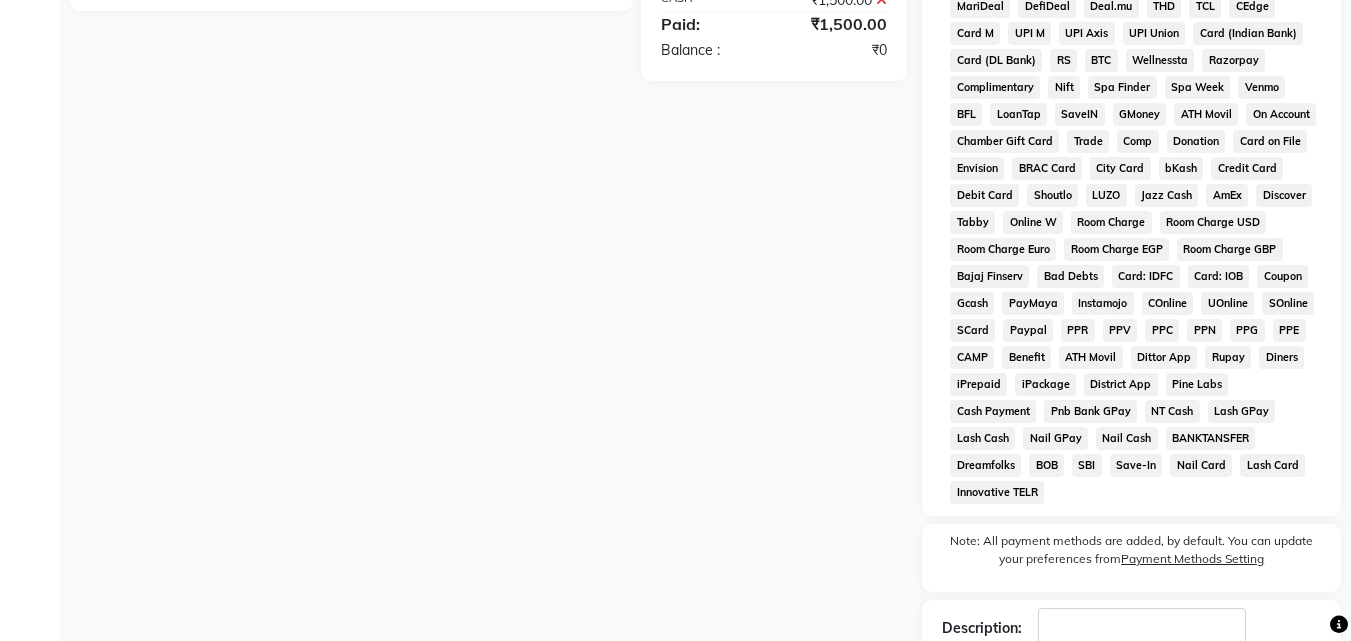 scroll, scrollTop: 868, scrollLeft: 0, axis: vertical 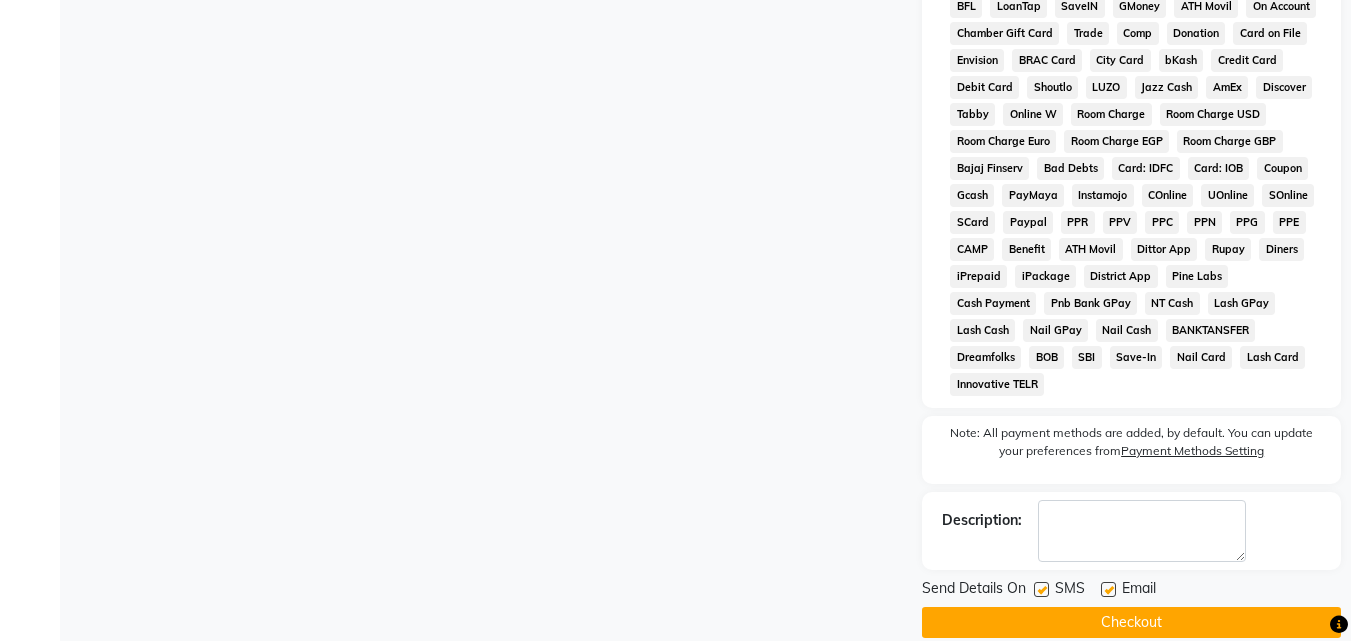 click on "Checkout" 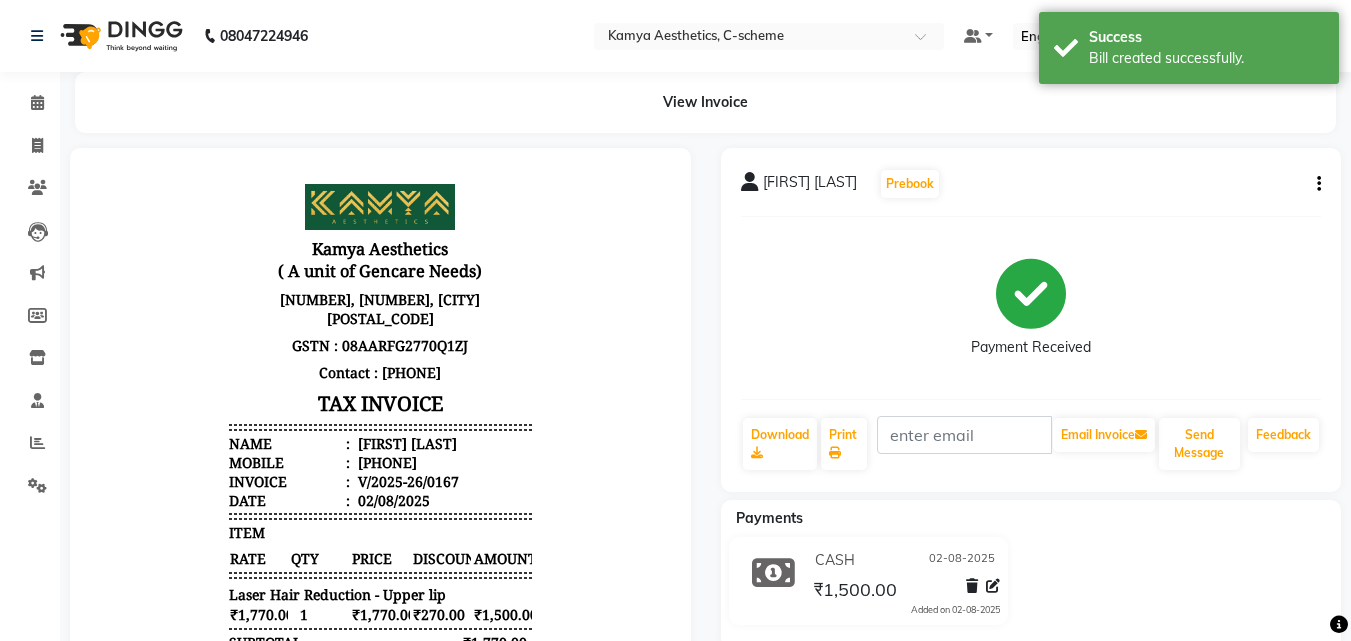 scroll, scrollTop: 0, scrollLeft: 0, axis: both 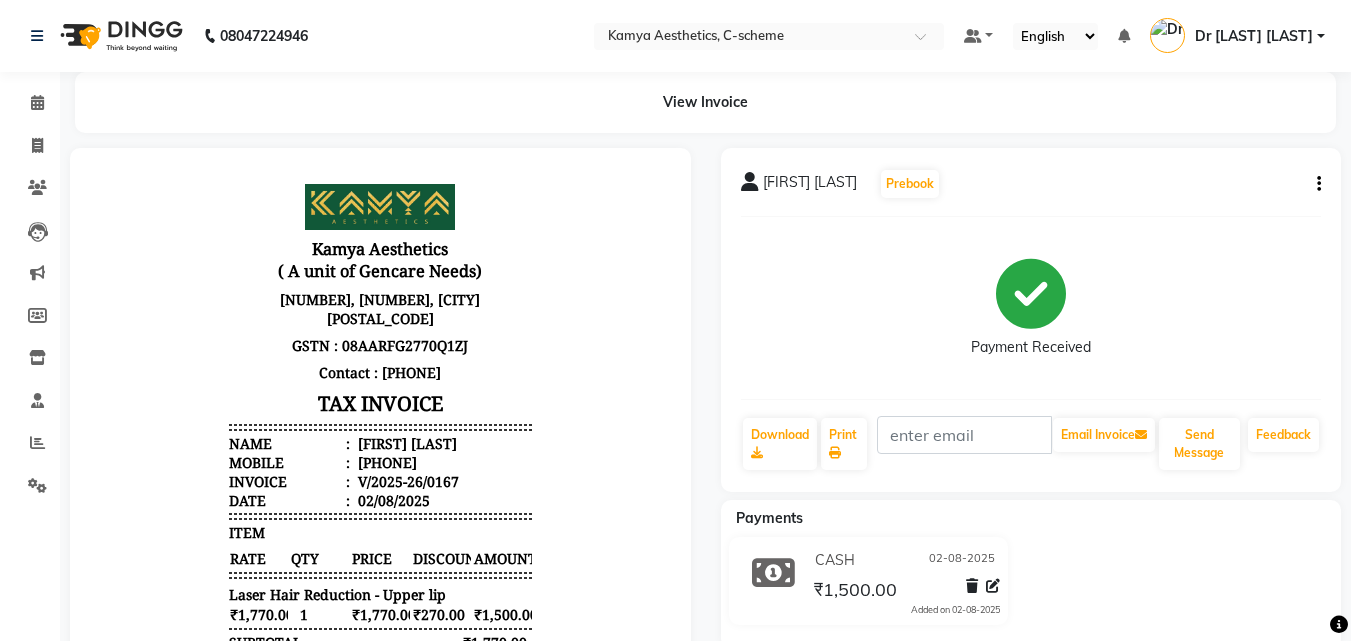 click 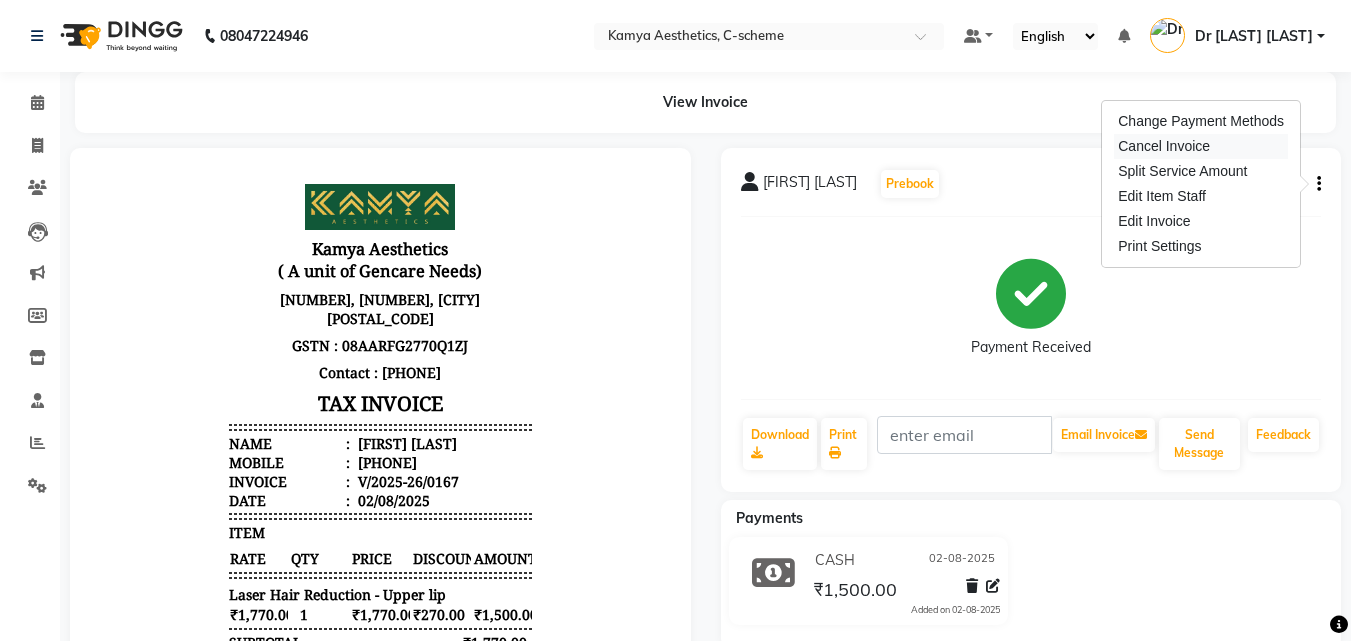 click on "Cancel Invoice" at bounding box center (1201, 146) 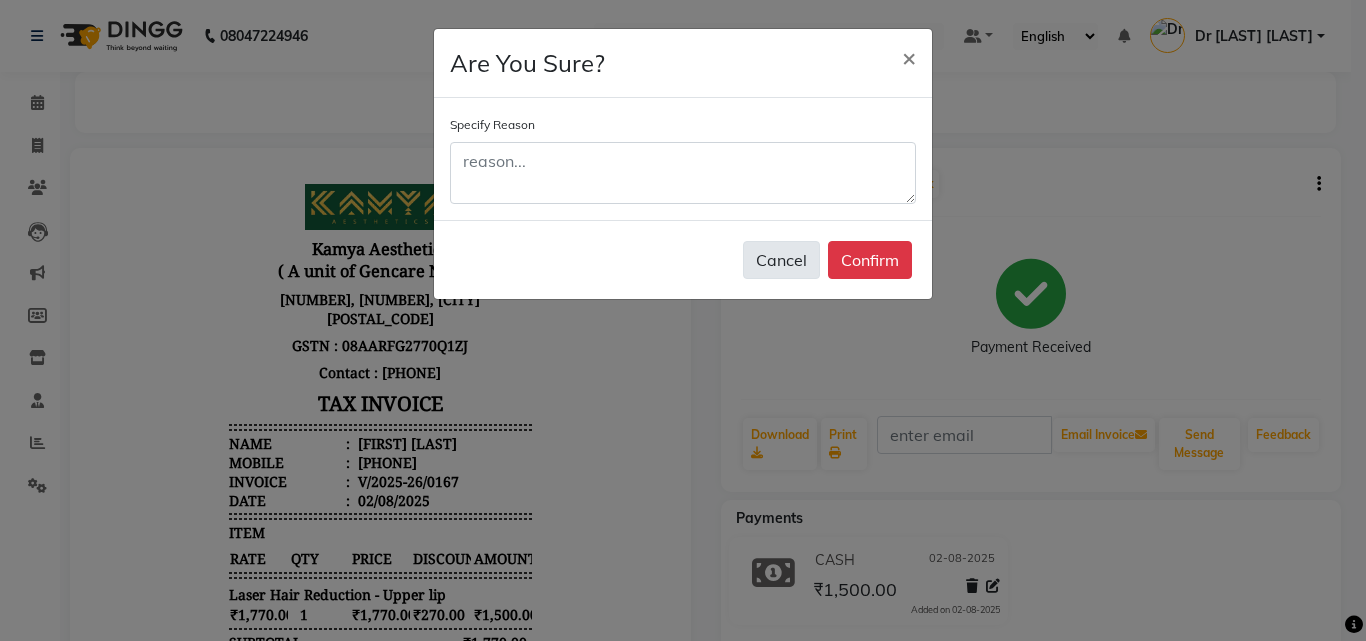 click on "Cancel" 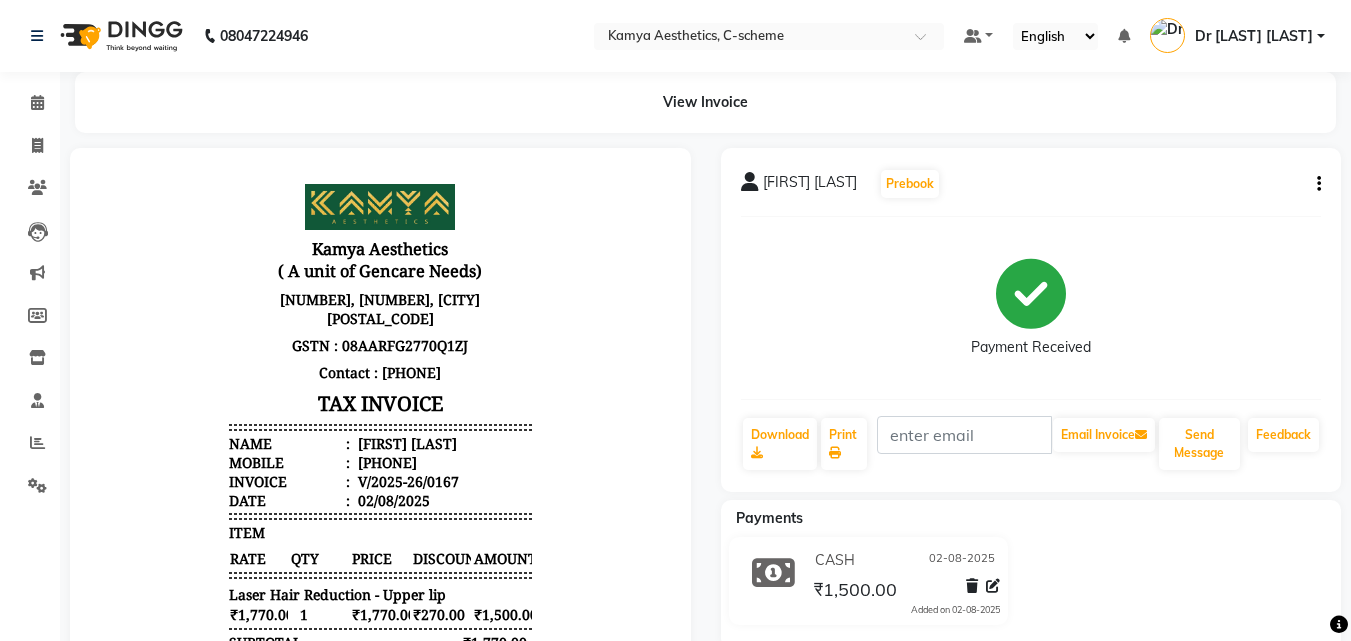 click 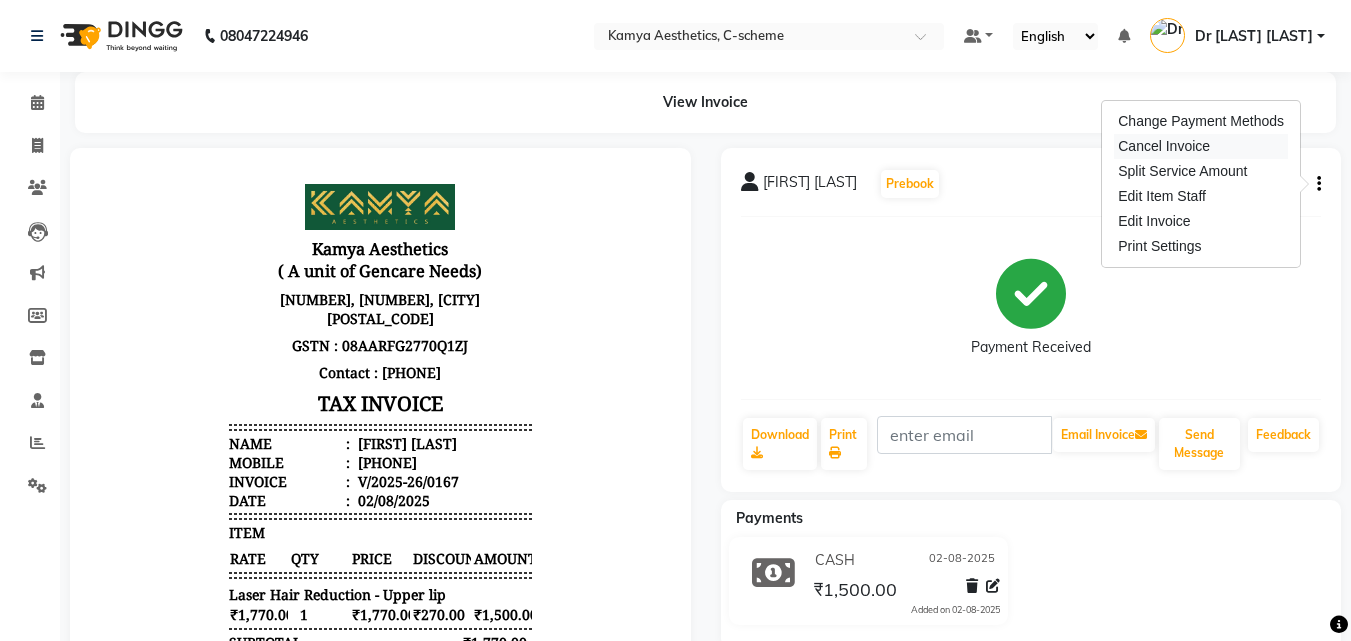 click on "Cancel Invoice" at bounding box center [1201, 146] 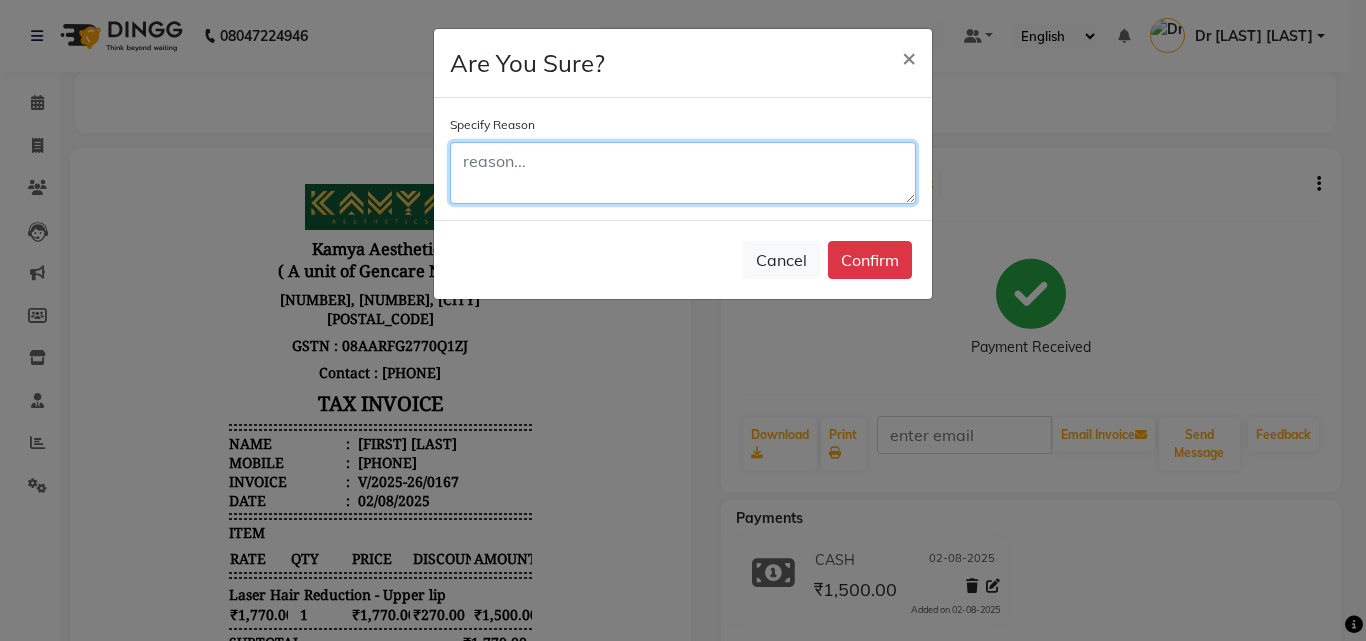click 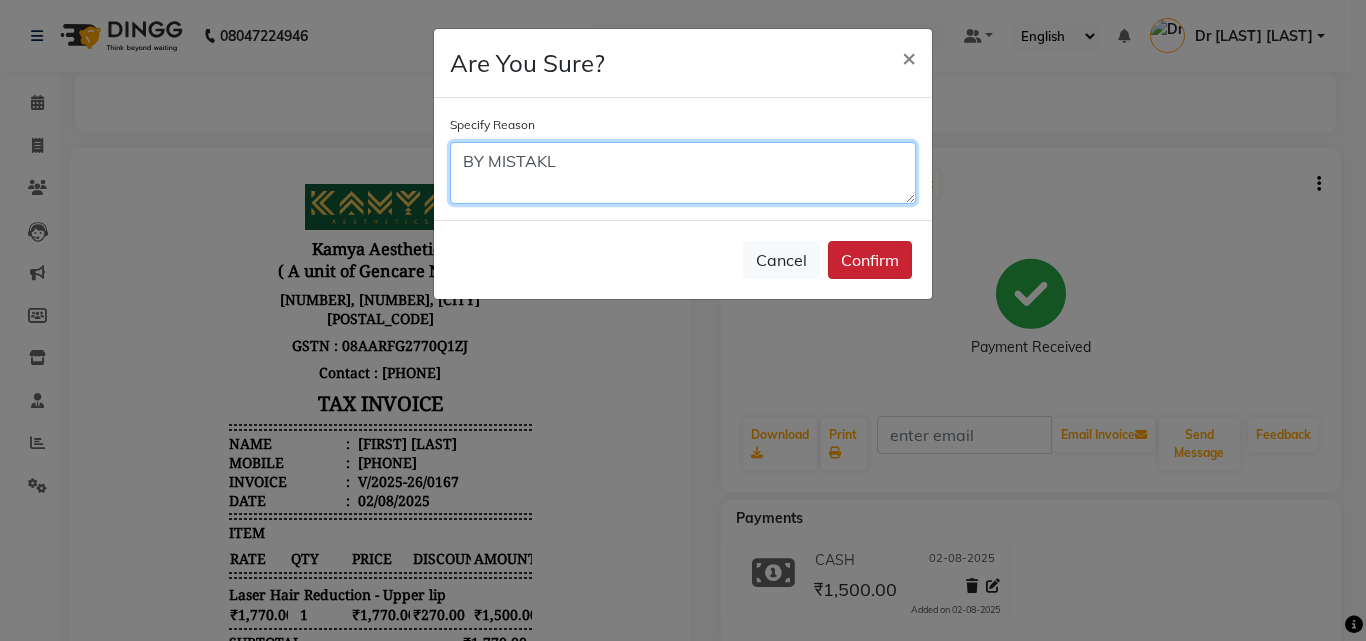 type on "BY MISTAKL" 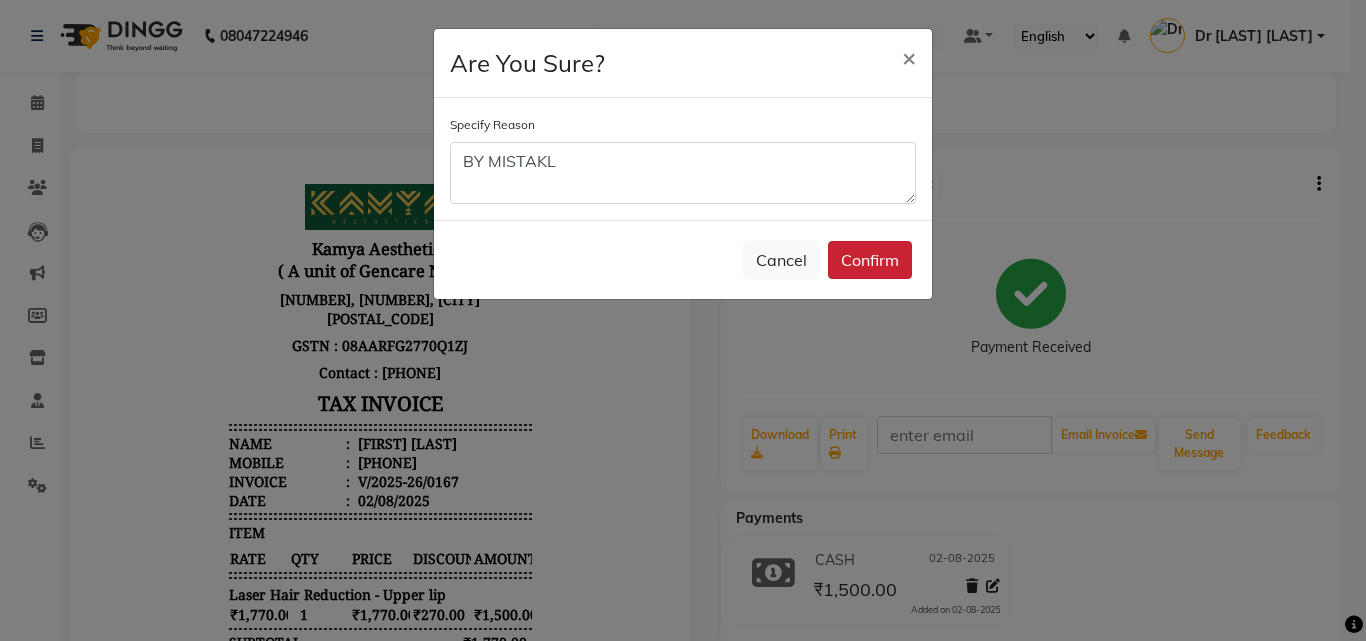 click on "Confirm" 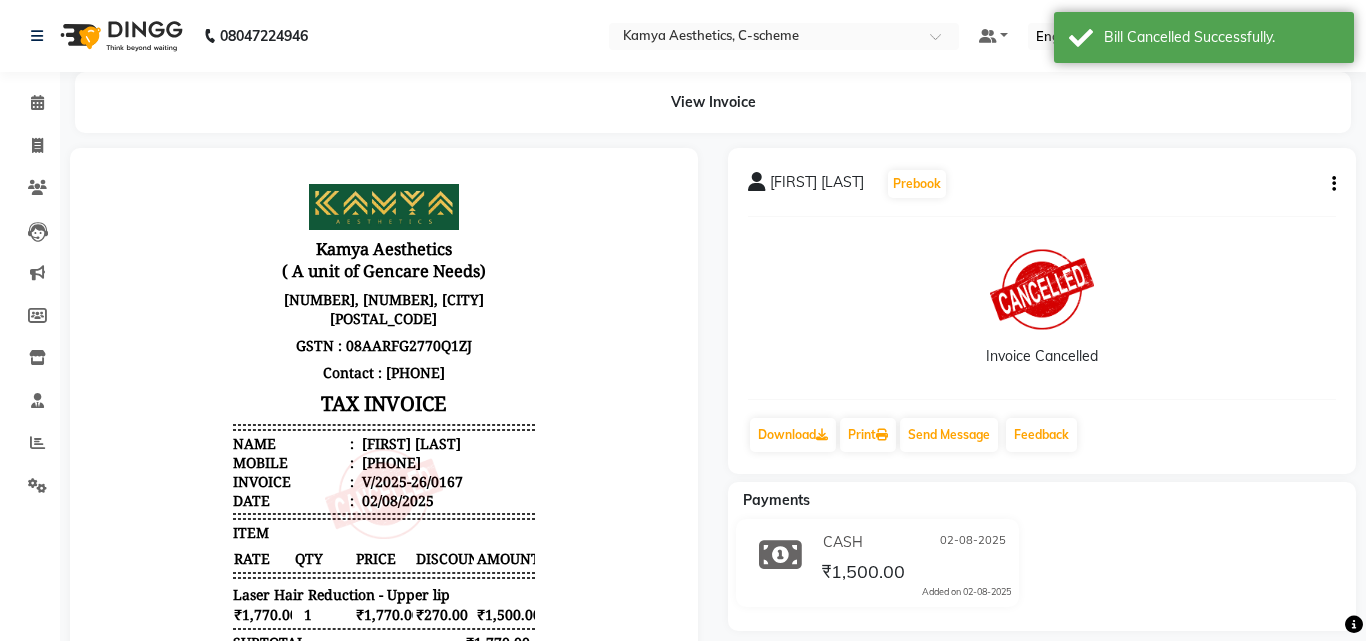 select on "service" 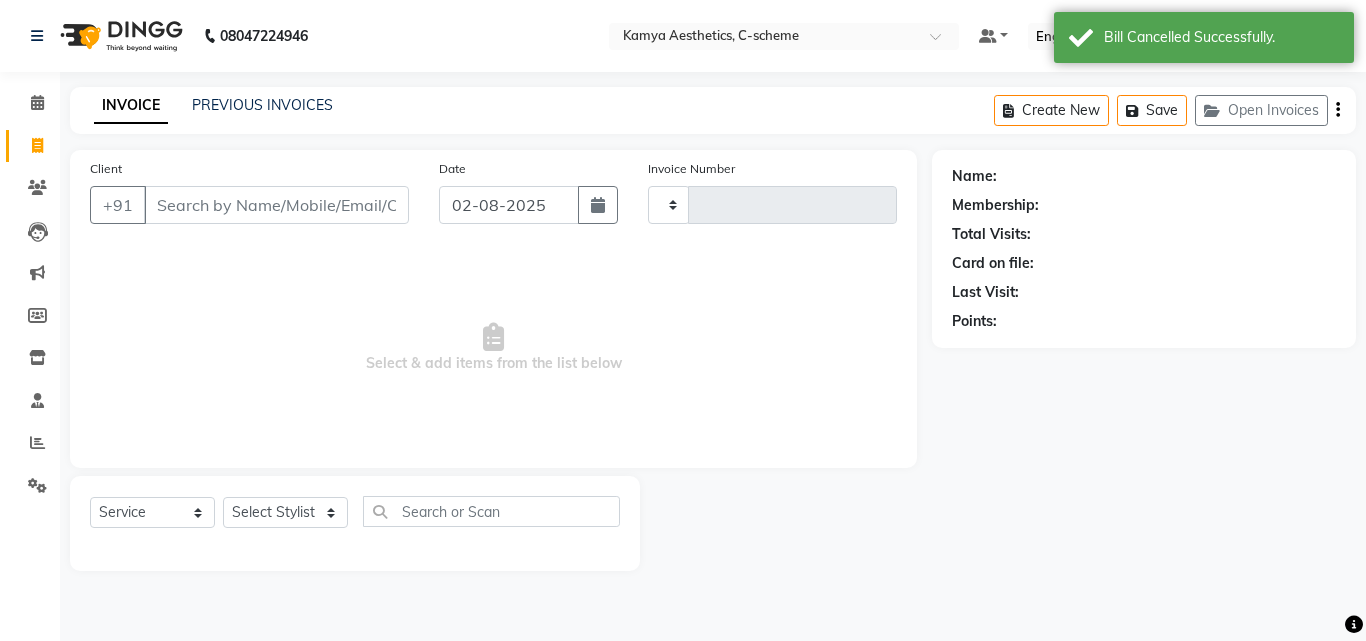 type on "0168" 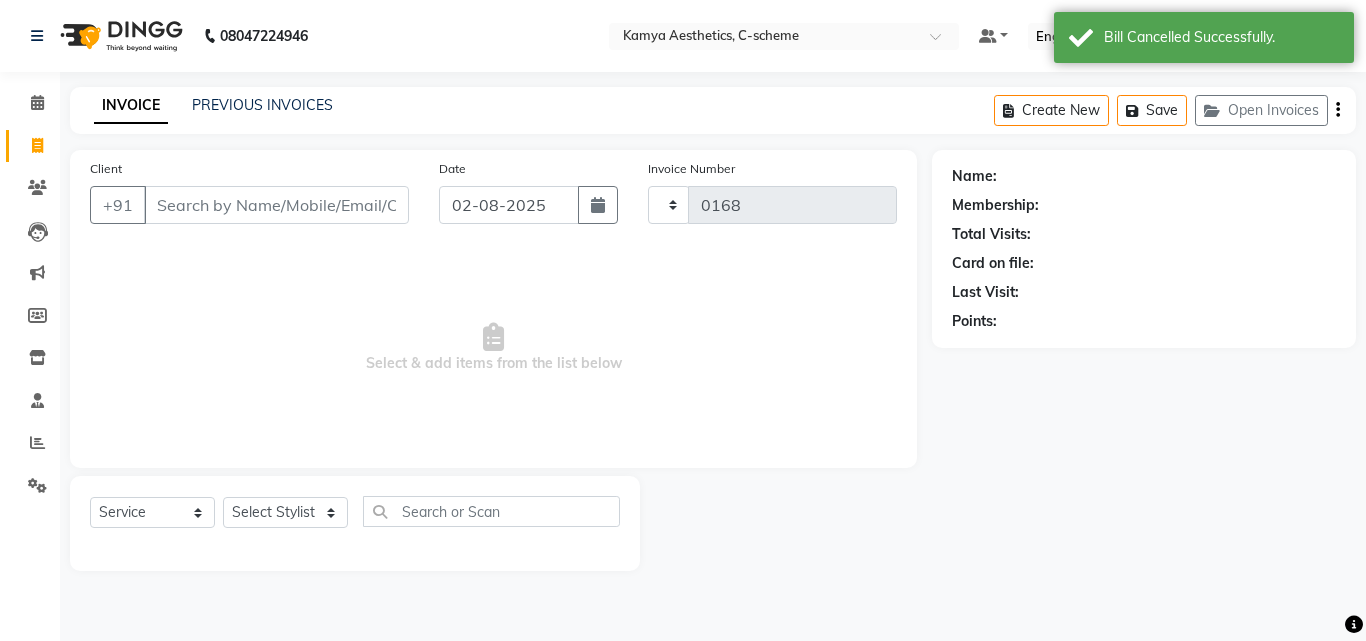 select on "5322" 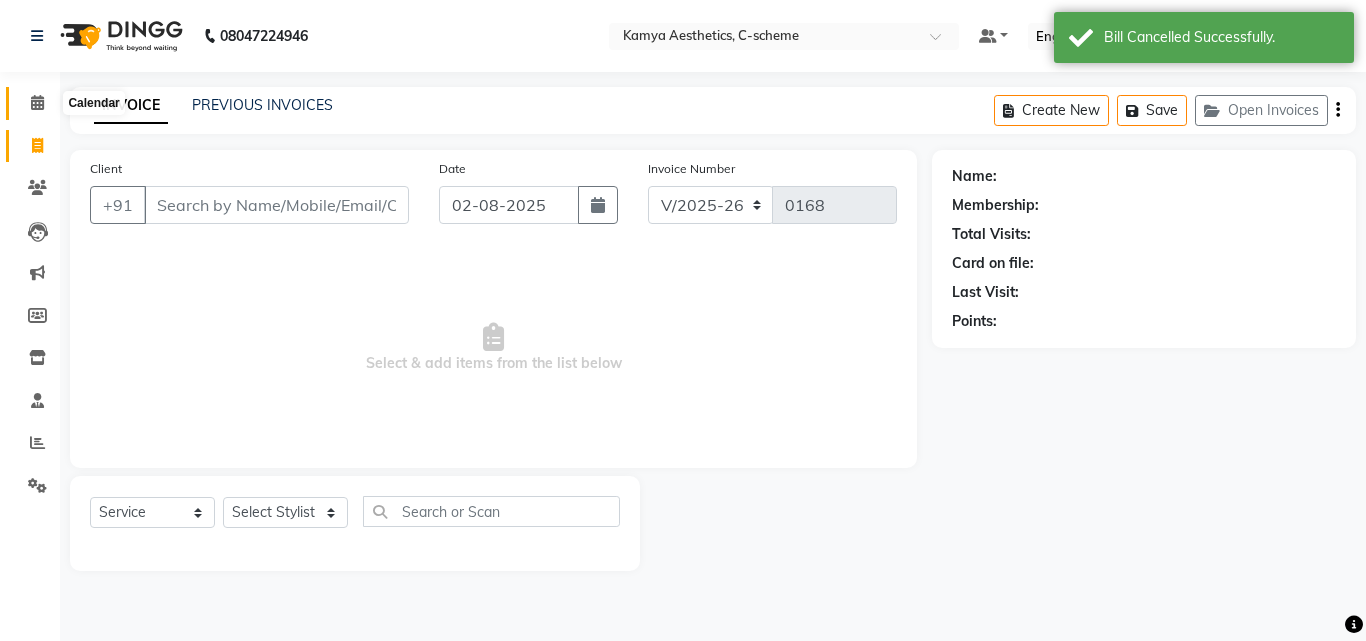 click 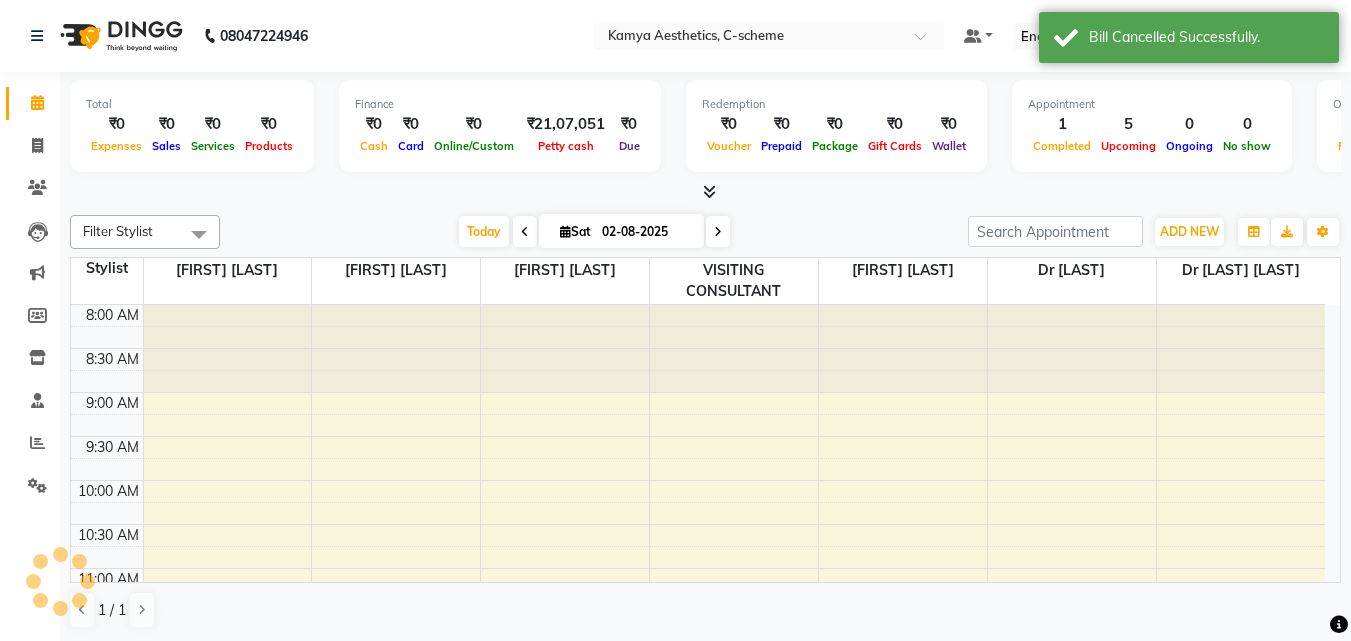 scroll, scrollTop: 705, scrollLeft: 0, axis: vertical 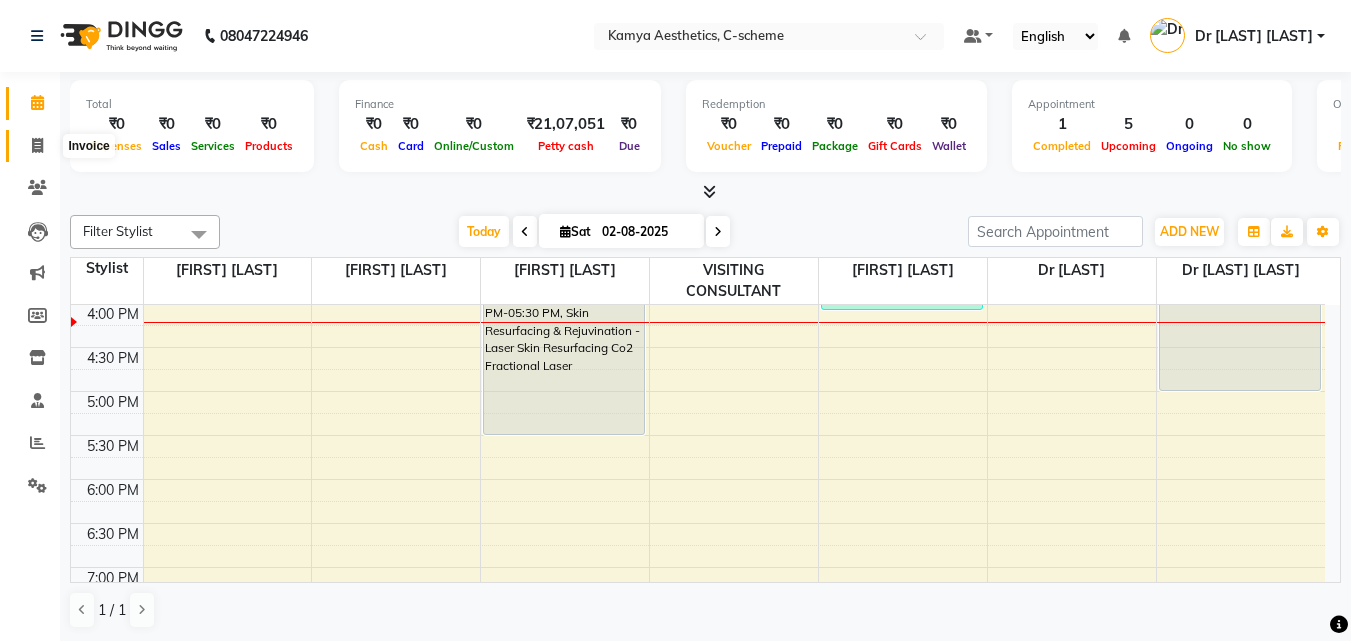 click 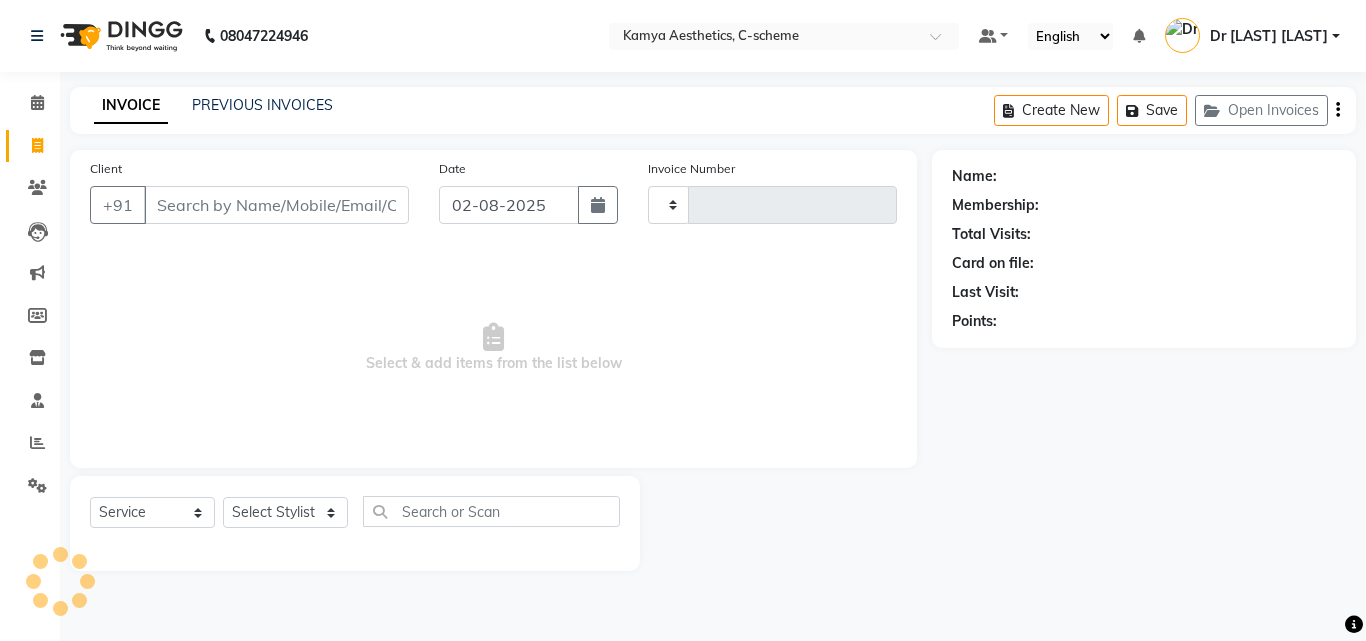 click on "INVOICE PREVIOUS INVOICES Create New   Save   Open Invoices" 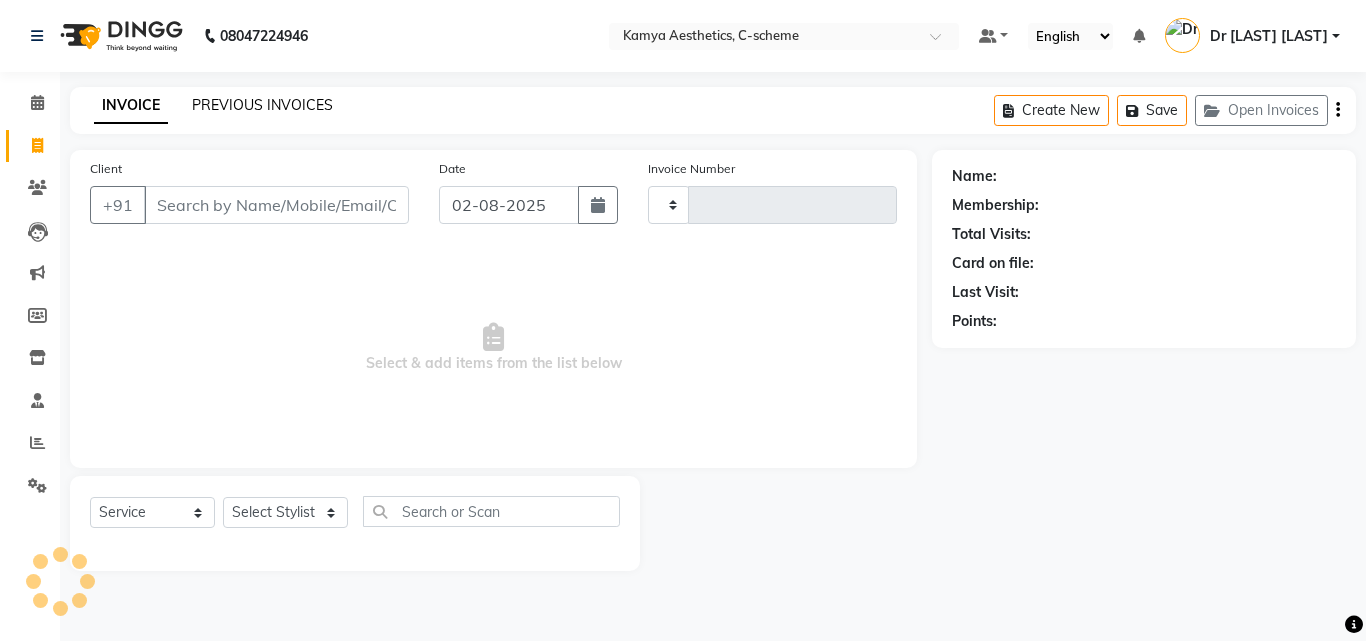 click on "PREVIOUS INVOICES" 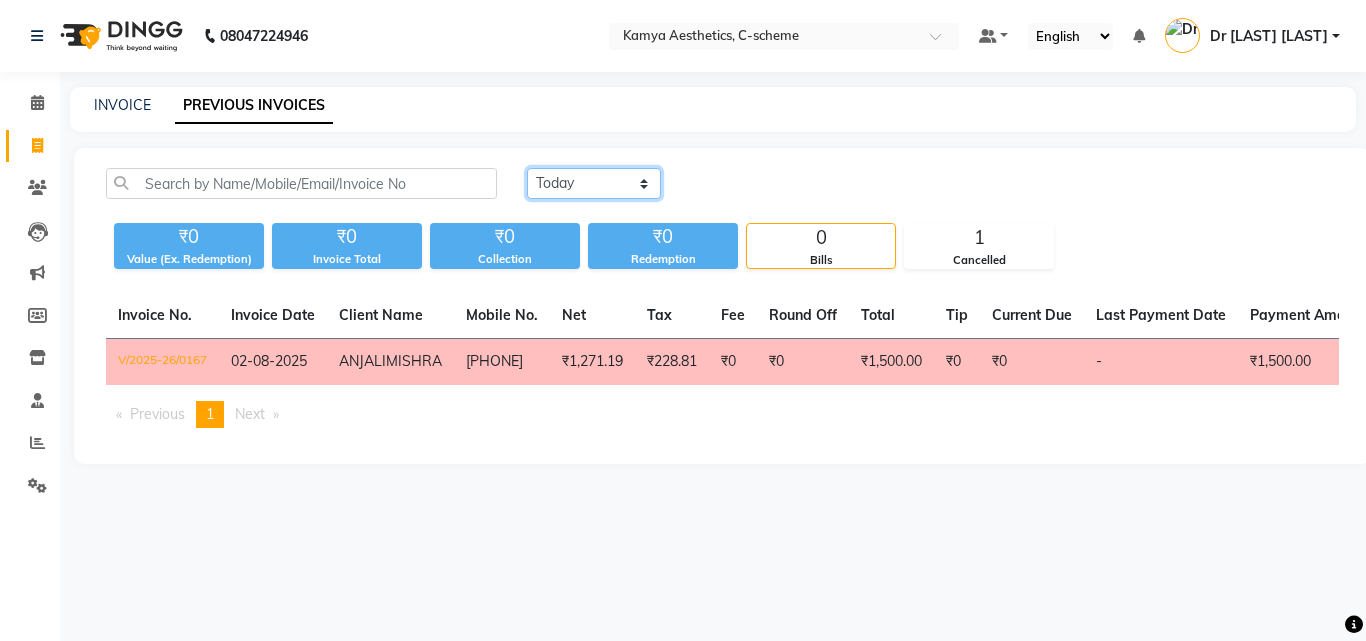 click on "Today Yesterday Custom Range" 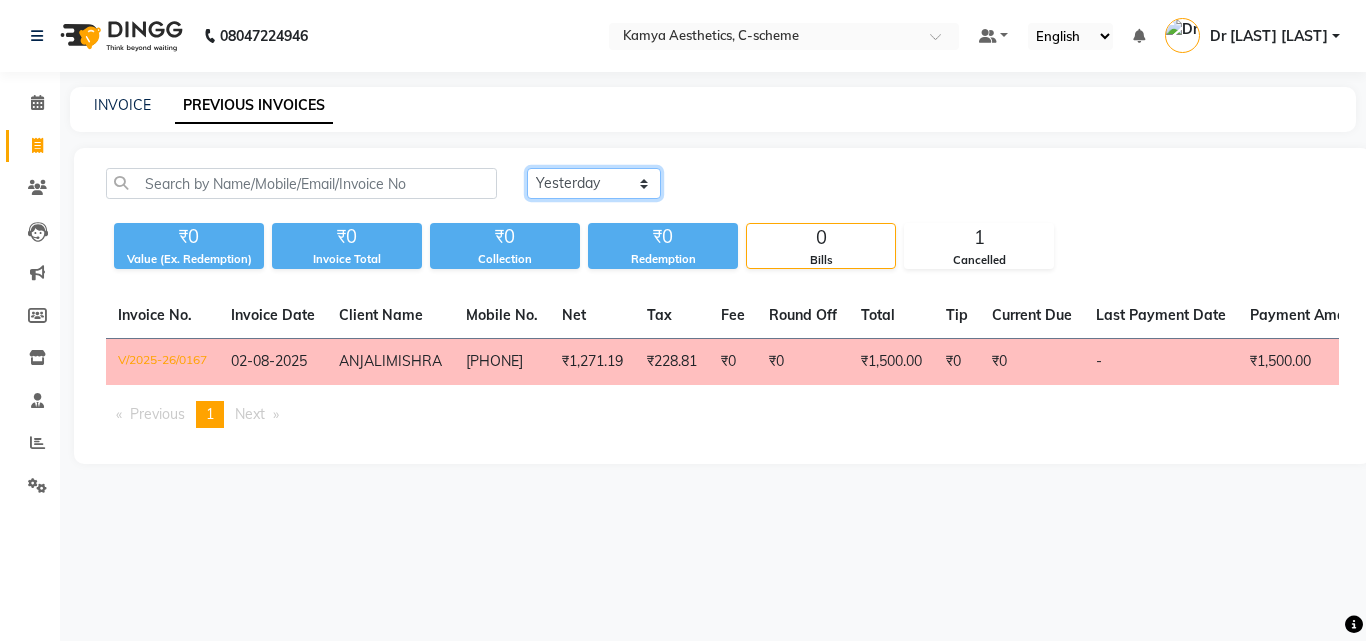 click on "Today Yesterday Custom Range" 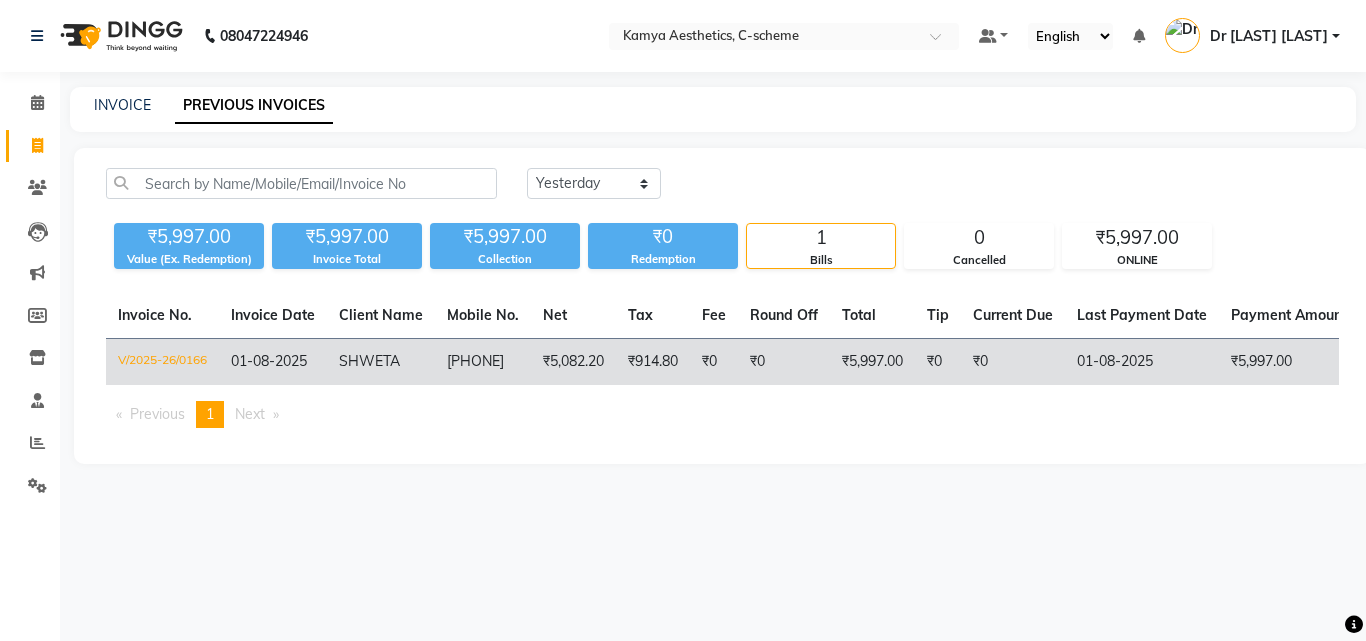 click on "[PHONE]" 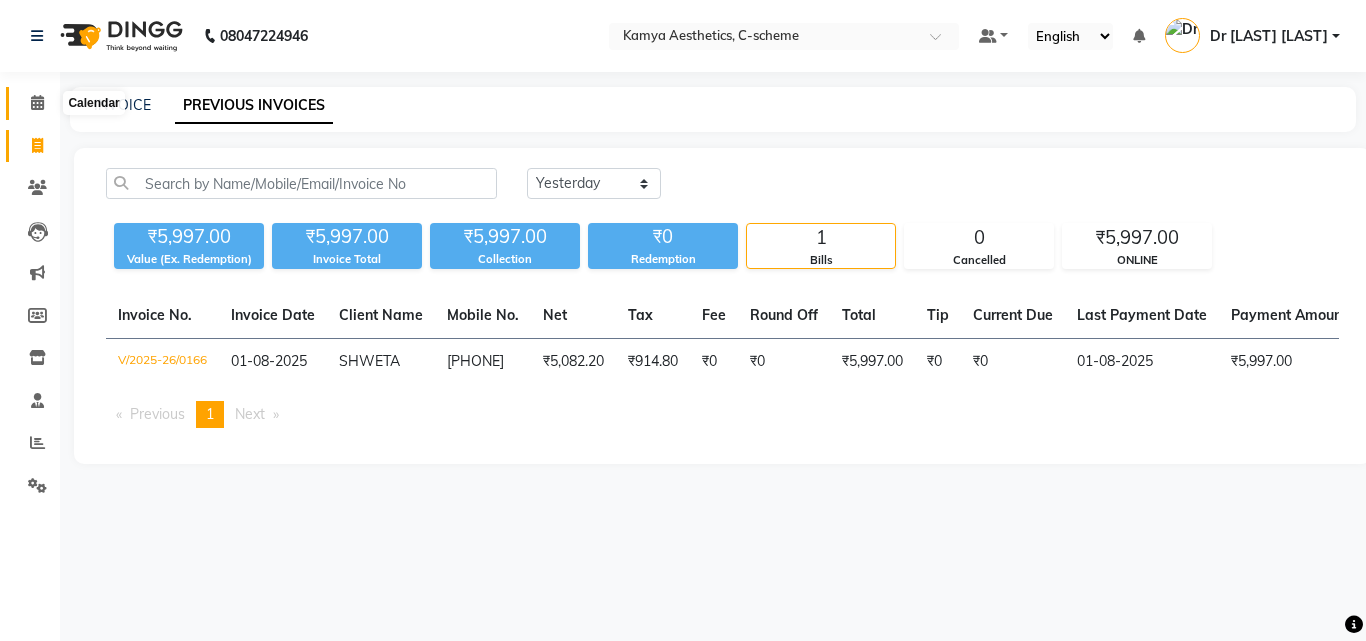 click 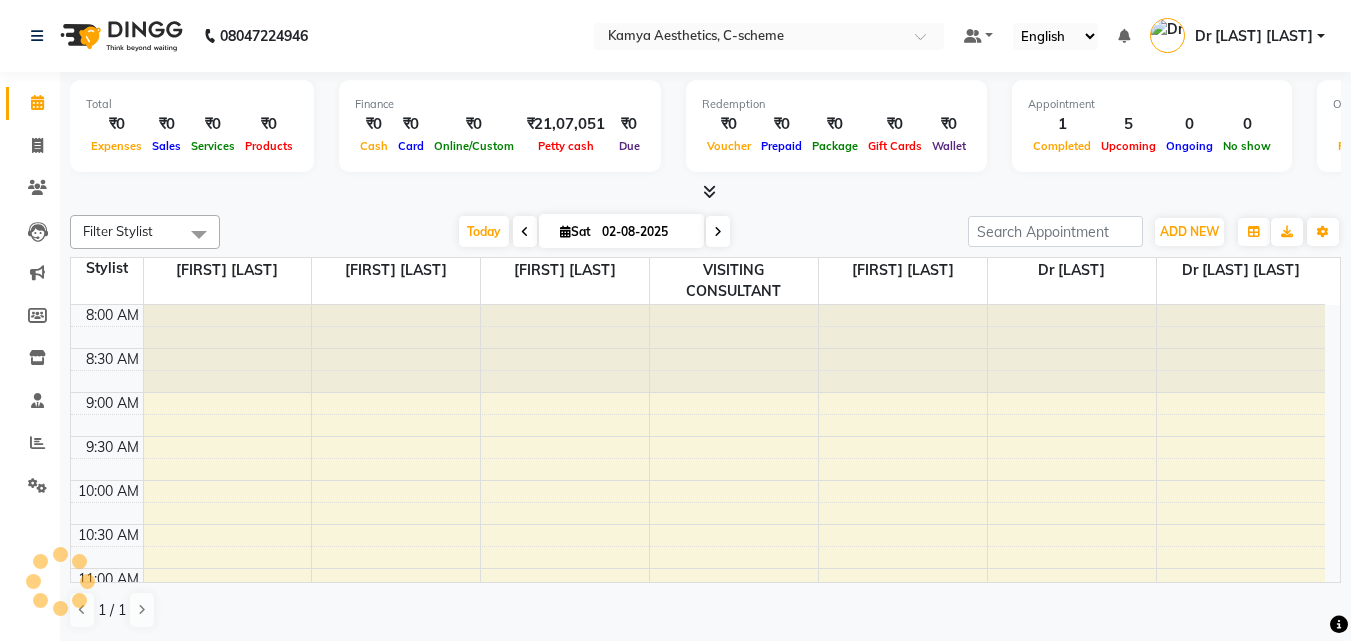 scroll, scrollTop: 705, scrollLeft: 0, axis: vertical 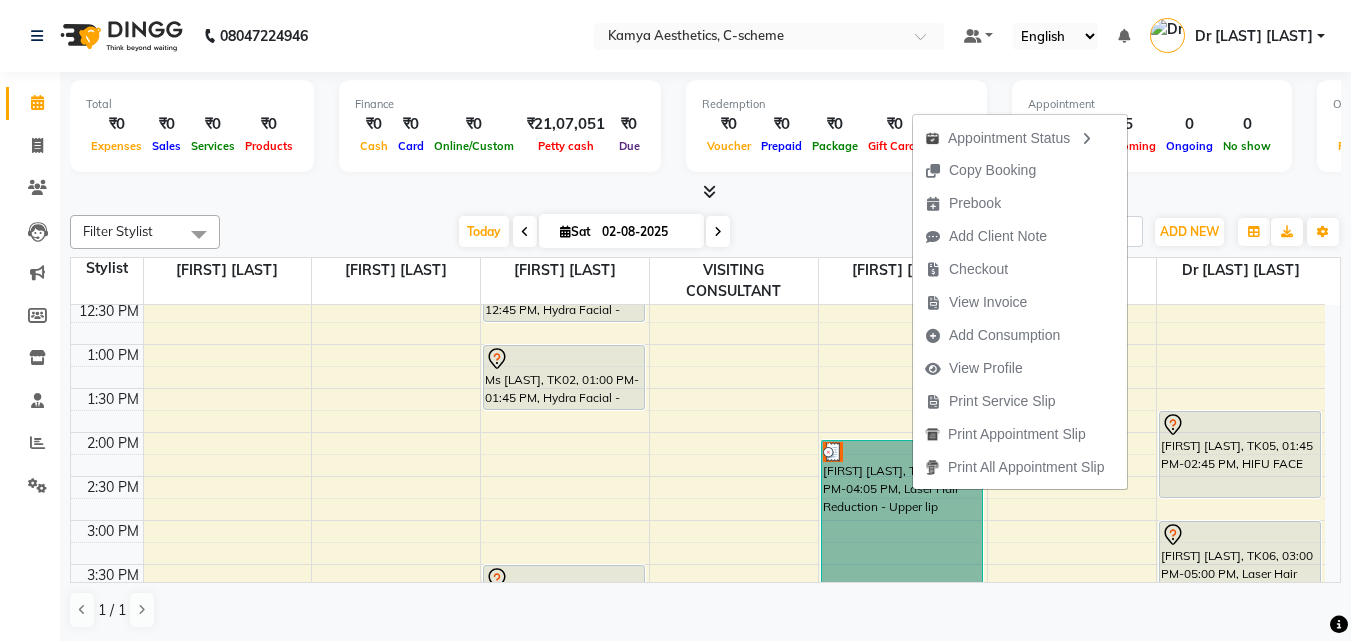 click on "8:00 AM 8:30 AM 9:00 AM 9:30 AM 10:00 AM 10:30 AM 11:00 AM 11:30 AM 12:00 PM 12:30 PM 1:00 PM 1:30 PM 2:00 PM 2:30 PM 3:00 PM 3:30 PM 4:00 PM 4:30 PM 5:00 PM 5:30 PM 6:00 PM 6:30 PM 7:00 PM 7:30 PM 8:00 PM 8:30 PM [FIRST], TK01, 12:00 PM-12:45 PM, Hydra Facial - Collagen Hydra Facial [FIRST] [LAST], TK02, 01:00 PM-01:45 PM, Hydra Facial - DNA Gold Hydra Facial [FIRST] [LAST], TK03, 03:30 PM-05:30 PM, Skin Resurfacing & Rejuvination - Laser Skin Resurfacing Co2 Fractional Laser [FIRST] [LAST], TK07, 02:05 PM-04:05 PM, Laser Hair Reduction - Upper lip [FIRST] [LAST], TK05, 01:45 PM-02:45 PM, HIFU FACE [FIRST] [LAST], TK06, 03:00 PM-05:00 PM, Laser Hair Reduction - Full Face" at bounding box center (698, 476) 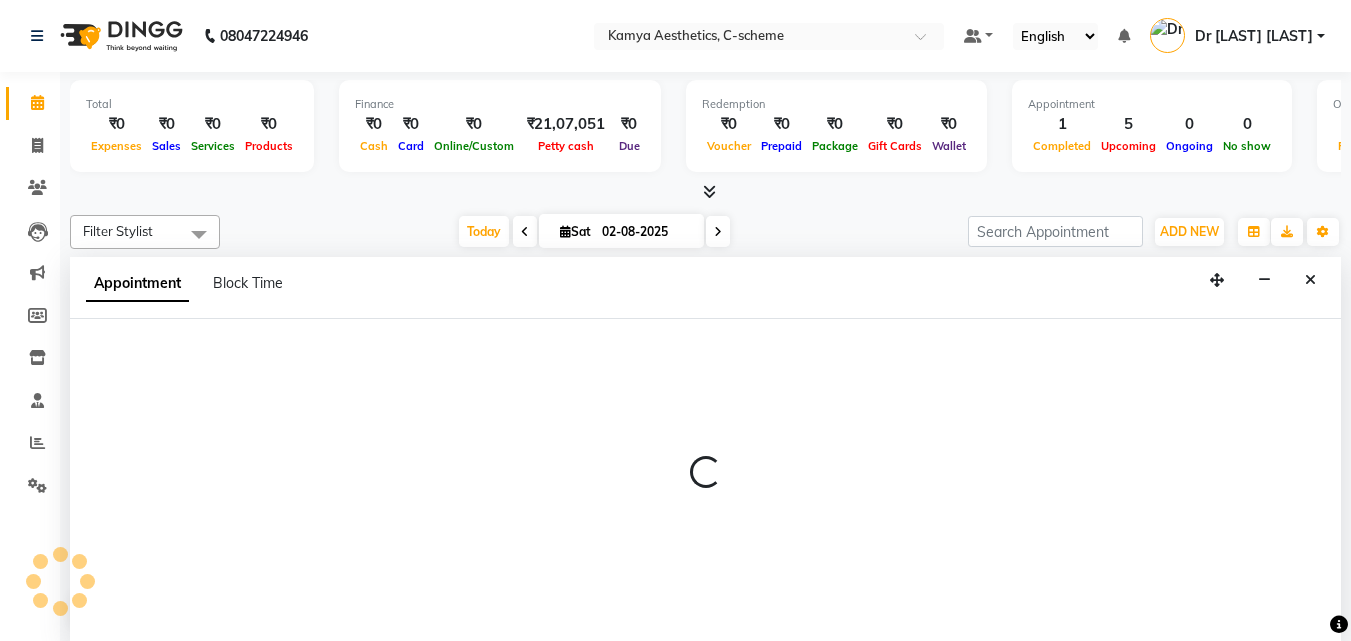 select on "42841" 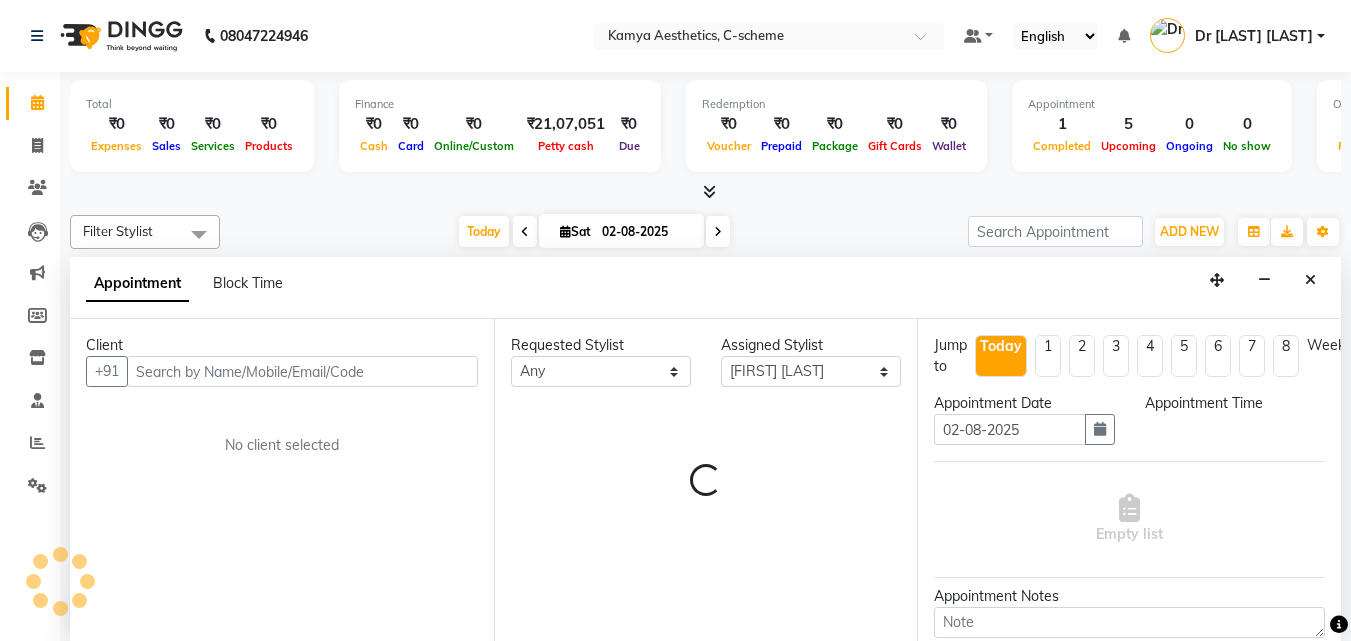 scroll, scrollTop: 1, scrollLeft: 0, axis: vertical 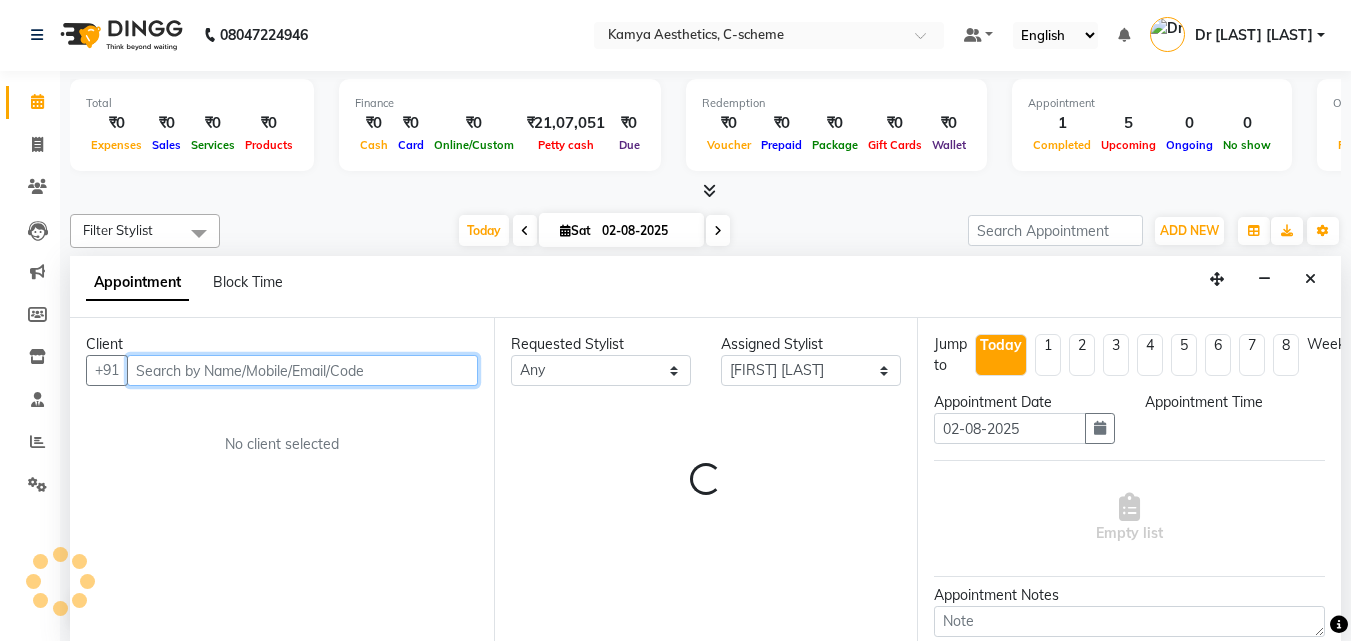 select on "855" 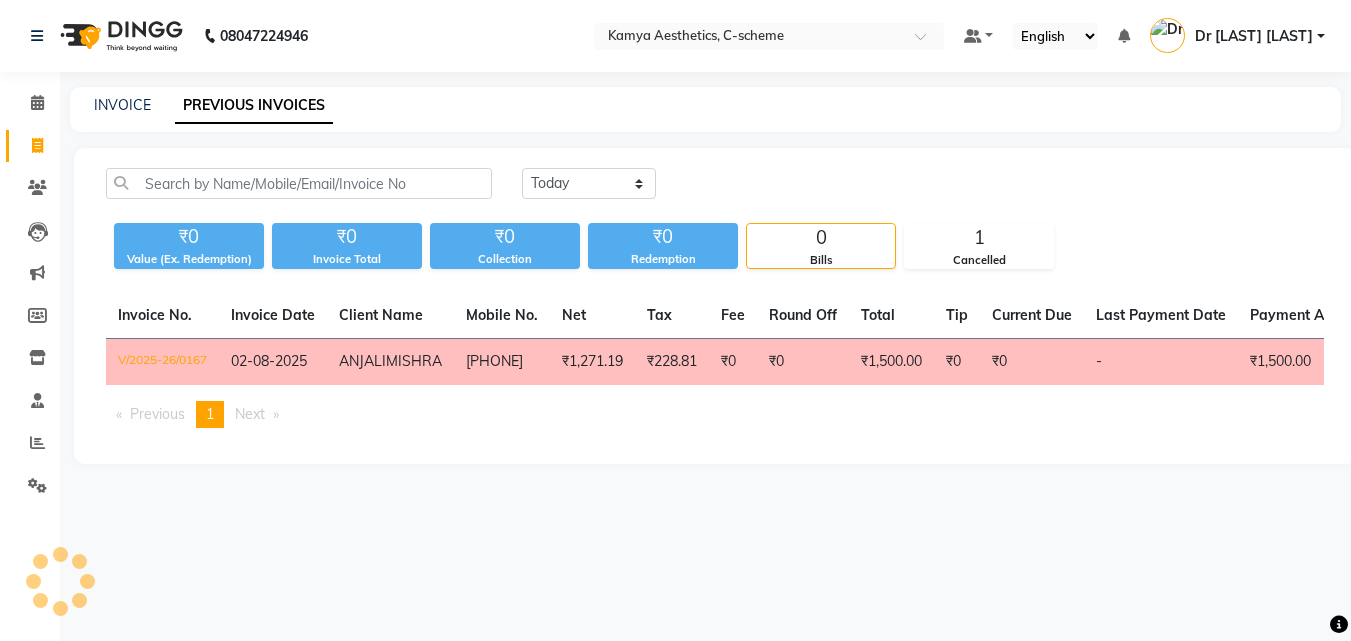 scroll, scrollTop: 0, scrollLeft: 0, axis: both 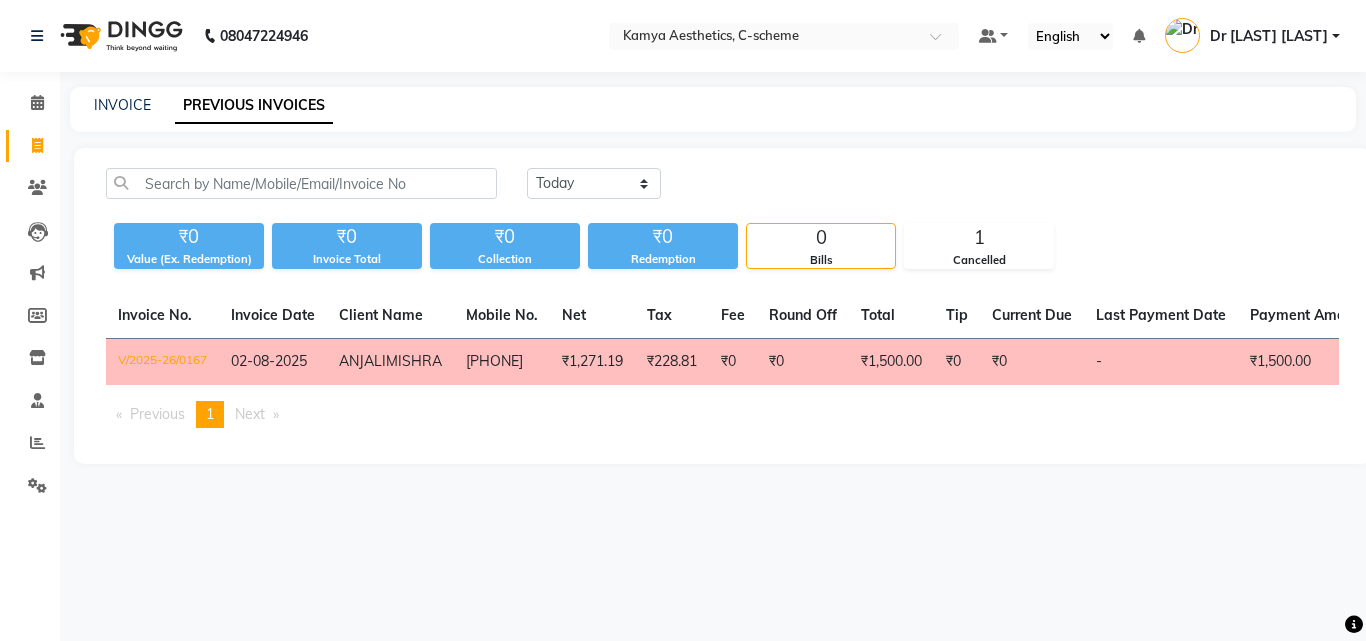 click on "02-08-2025" 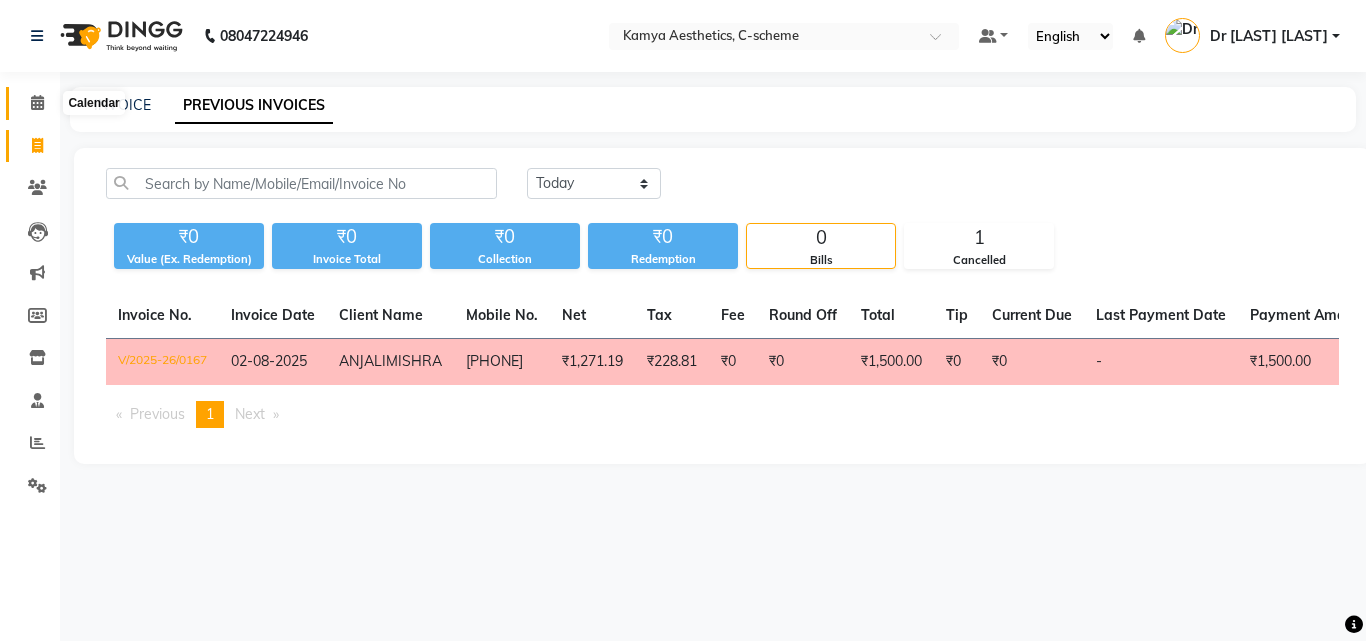 click 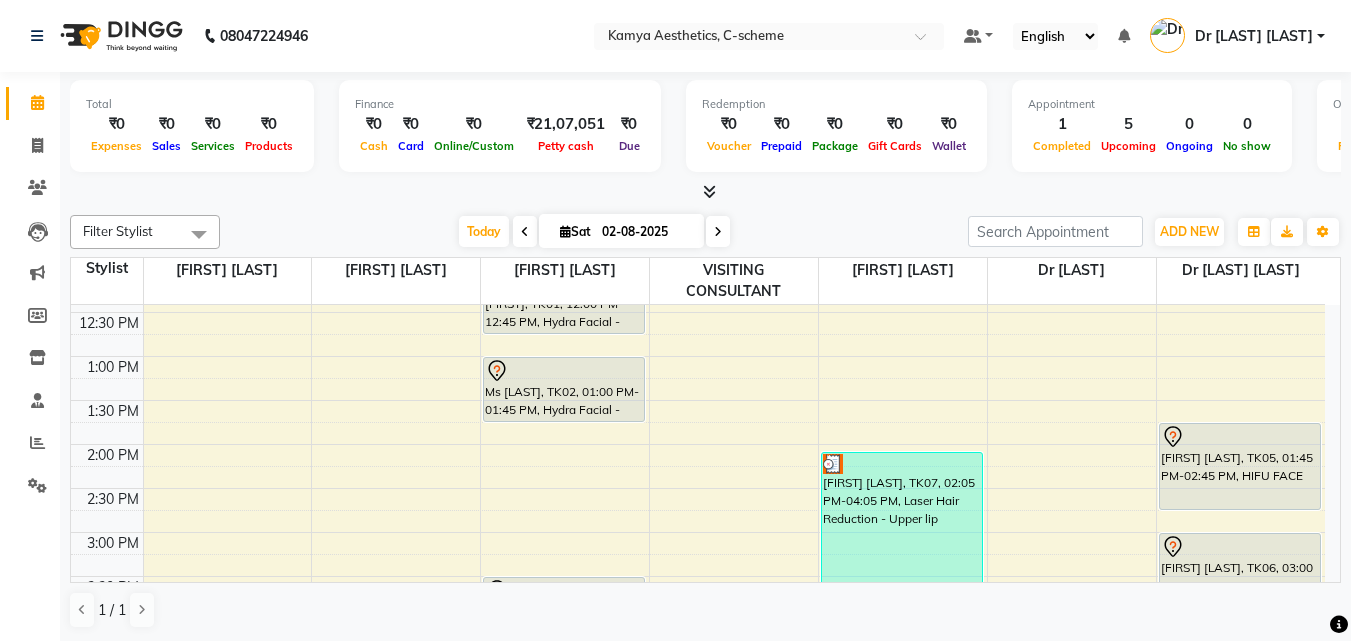 scroll, scrollTop: 400, scrollLeft: 0, axis: vertical 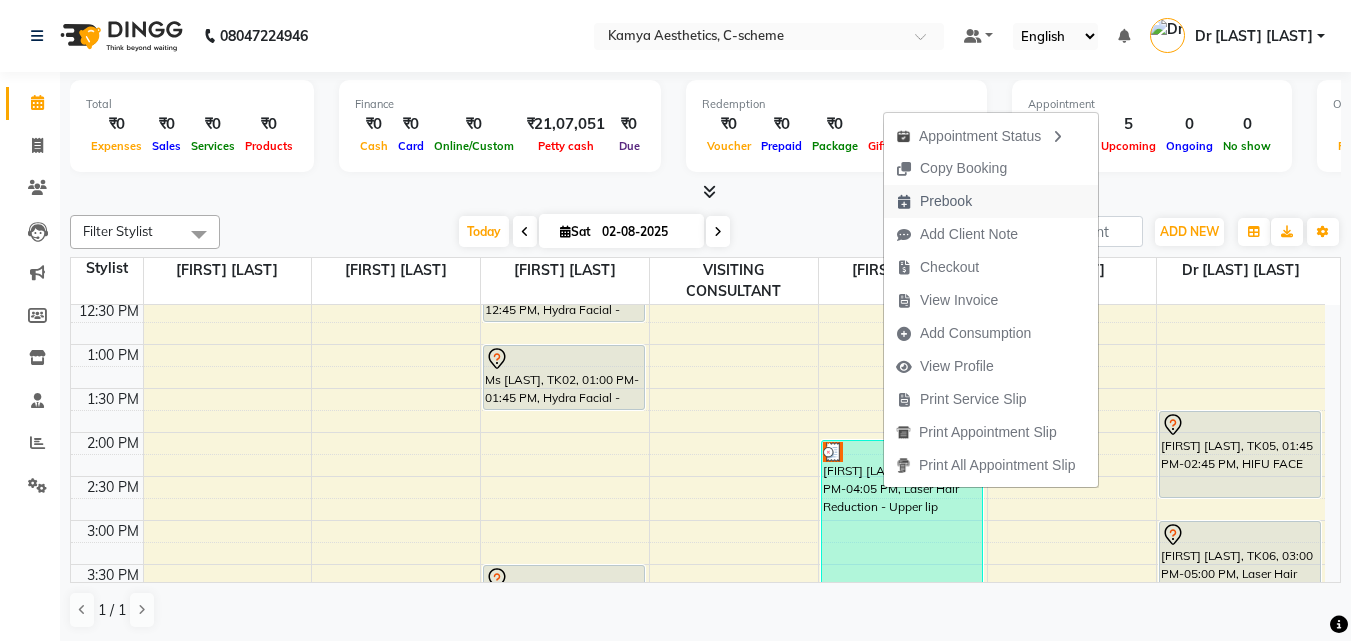 click on "Prebook" at bounding box center [946, 201] 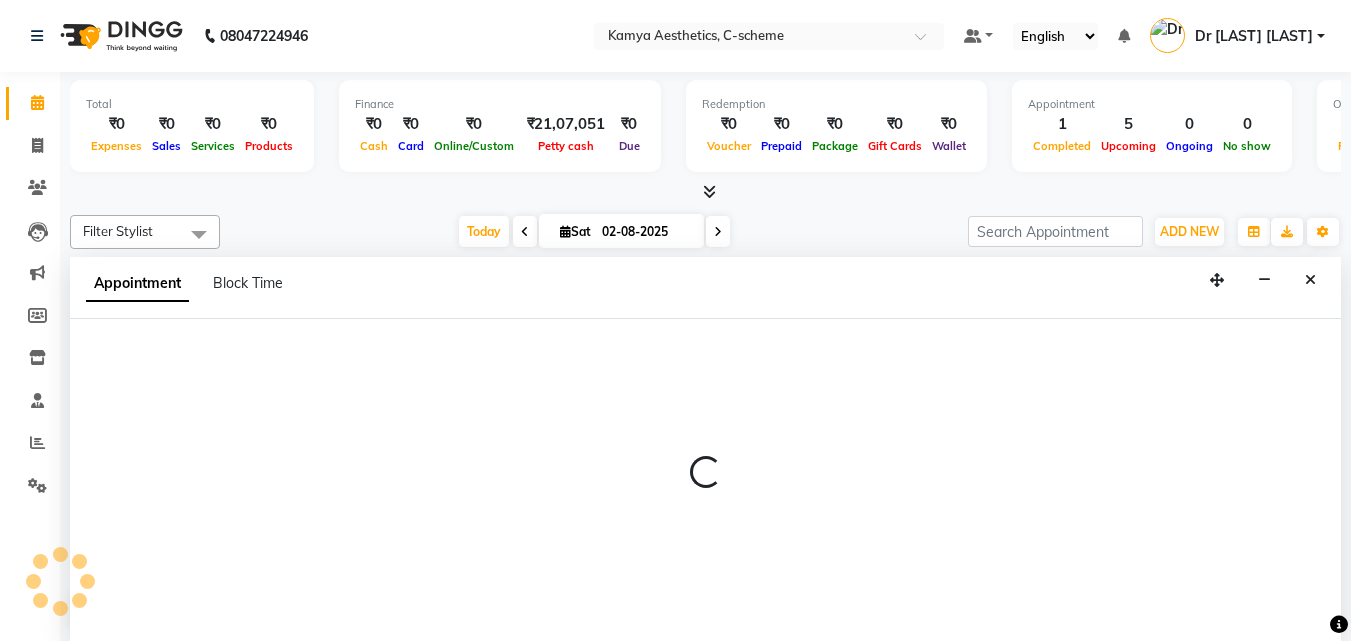 select on "42841" 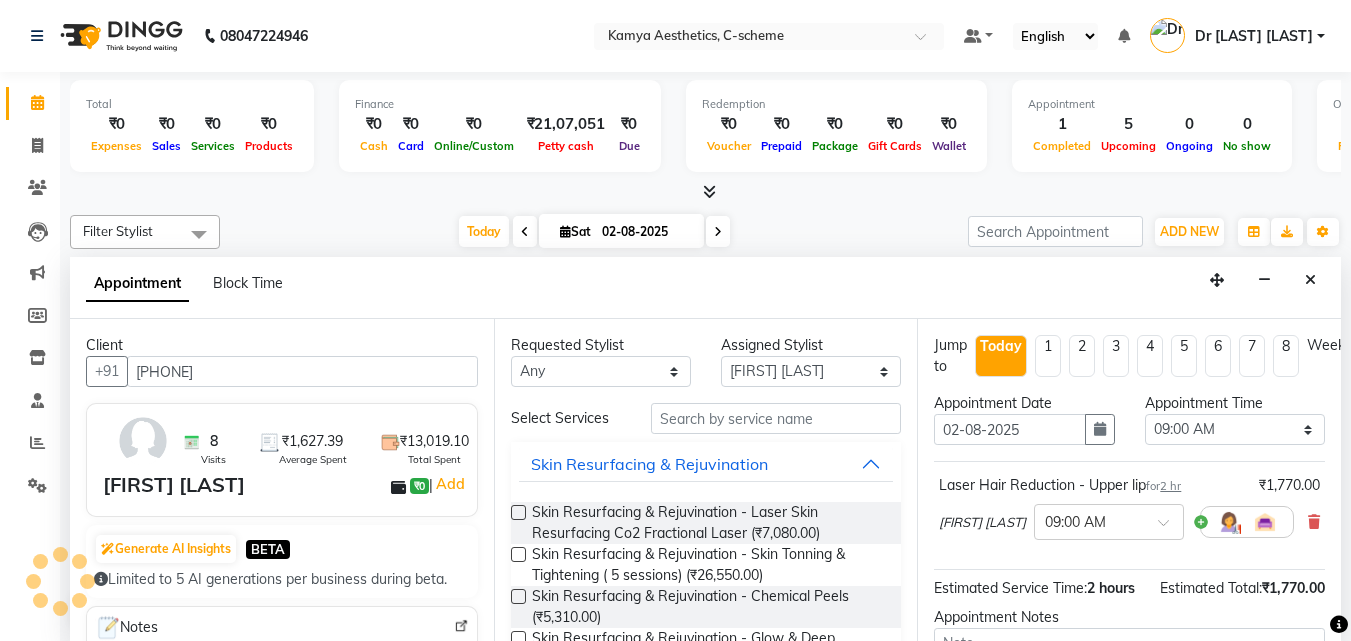 scroll, scrollTop: 705, scrollLeft: 0, axis: vertical 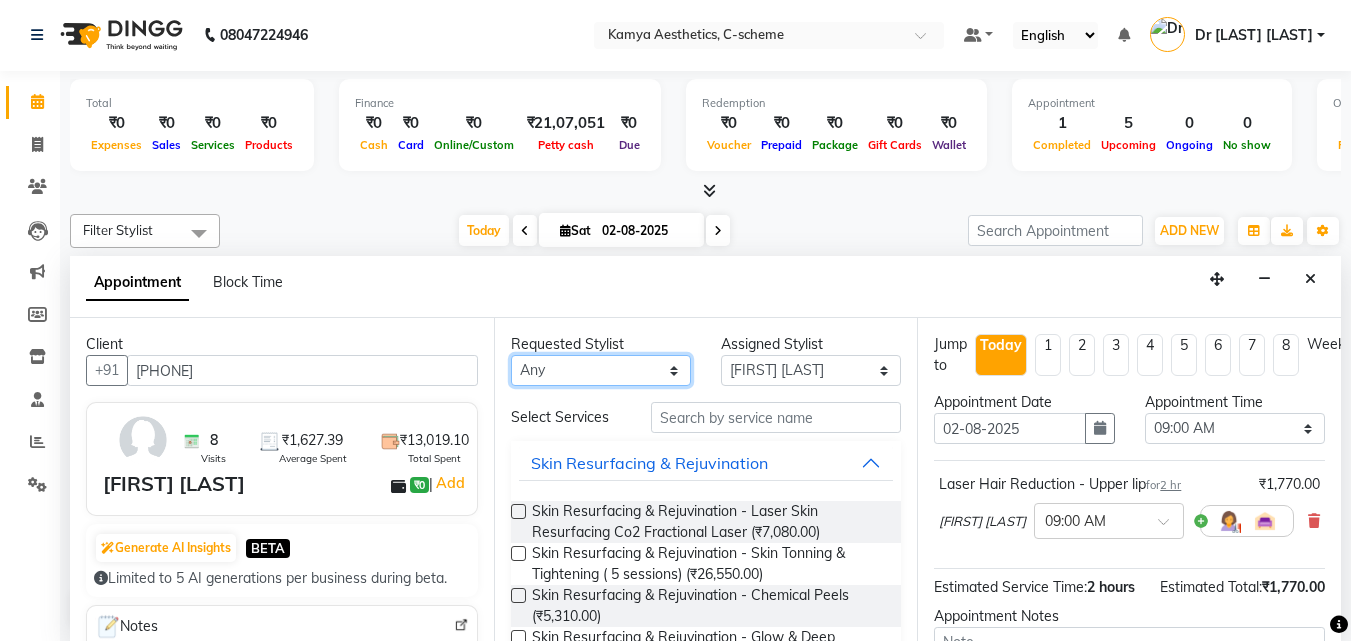 click on "Any [FIRST] [LAST] Dr [LAST] Dr [LAST] [LAST] [LAST] [LAST] [LAST] VISITING CONSULTANT" at bounding box center (601, 370) 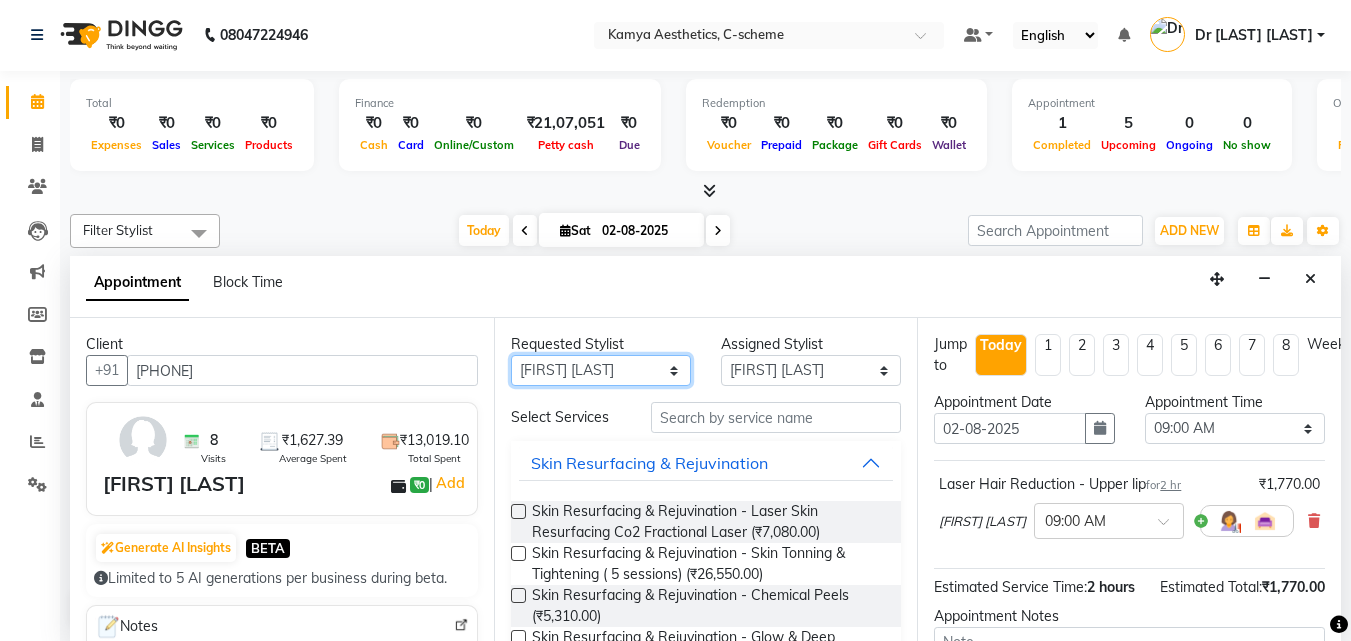 click on "Any [FIRST] [LAST] Dr [LAST] Dr [LAST] [LAST] [LAST] [LAST] [LAST] VISITING CONSULTANT" at bounding box center [601, 370] 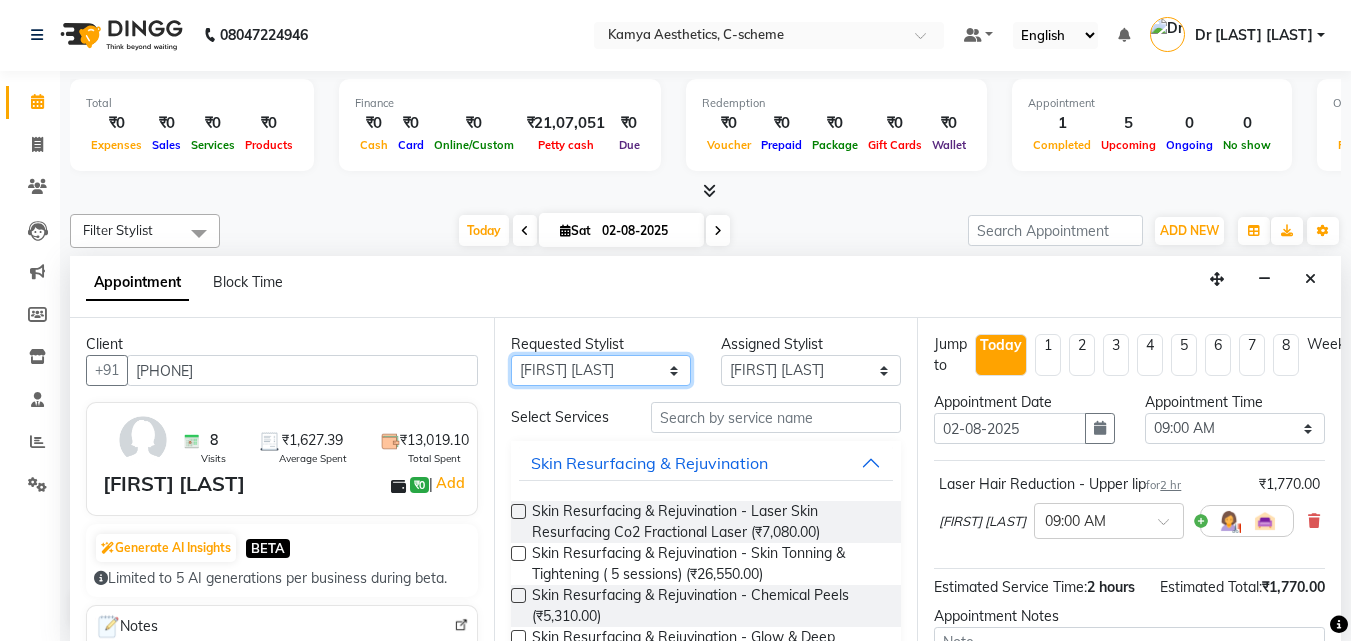 select on "41666" 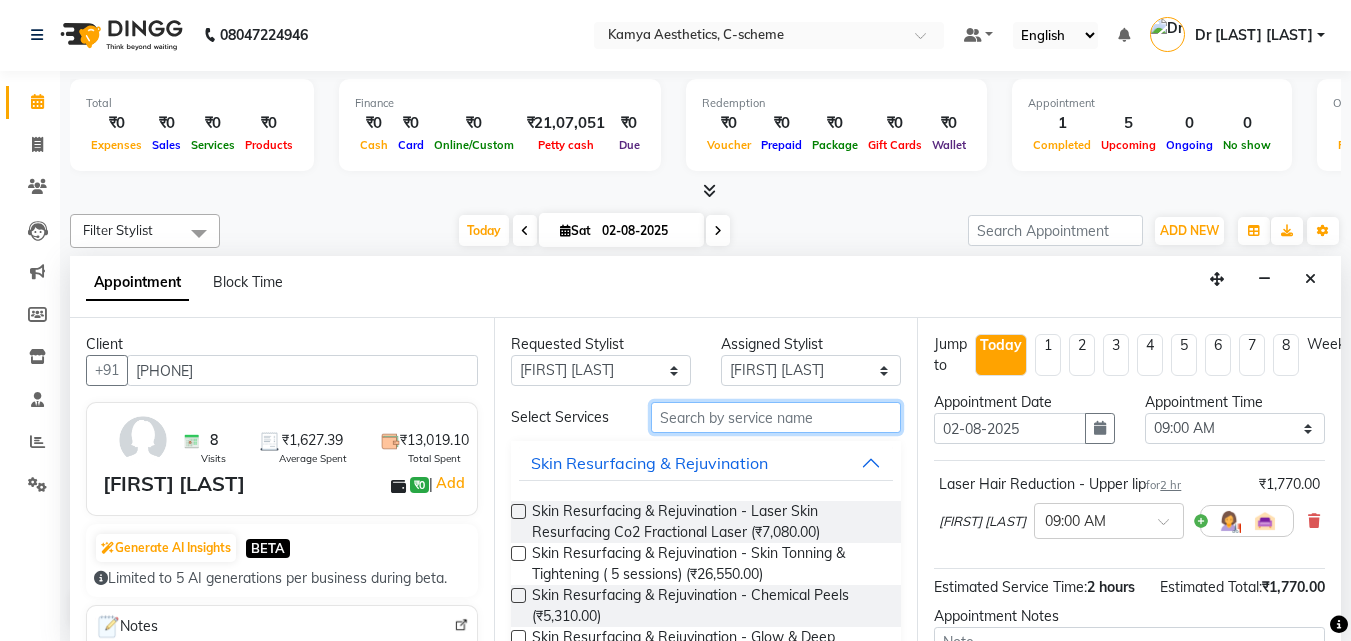 click at bounding box center (776, 417) 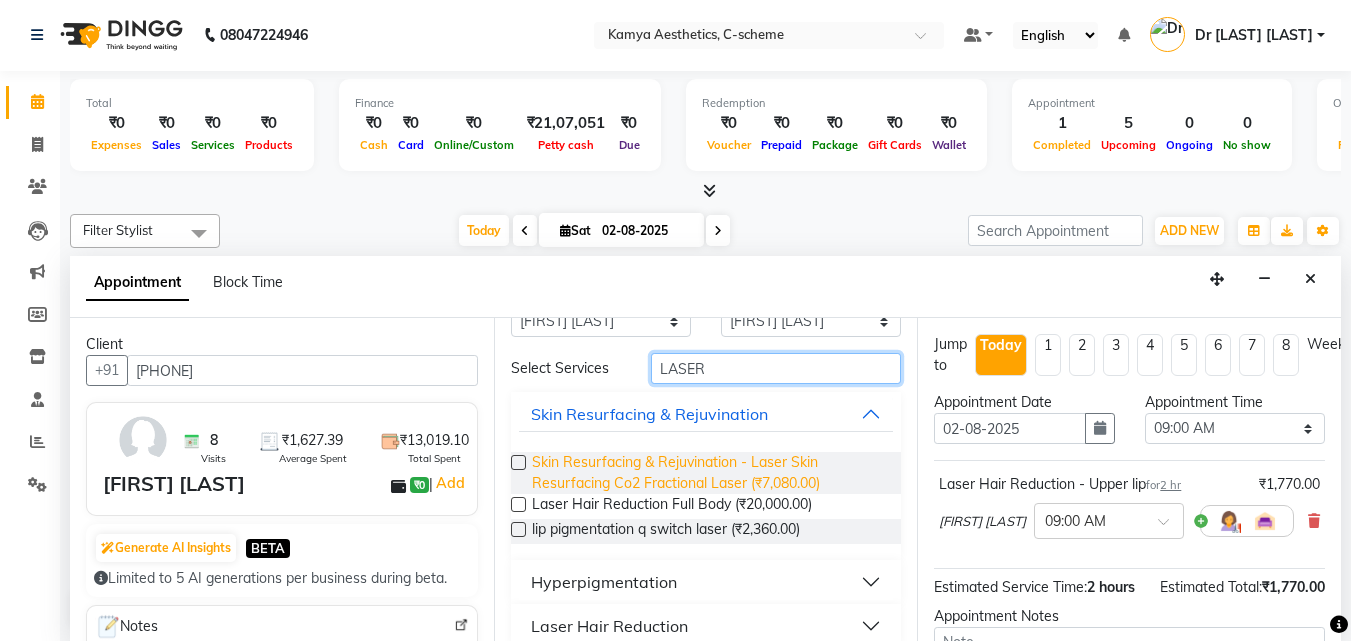 scroll, scrollTop: 72, scrollLeft: 0, axis: vertical 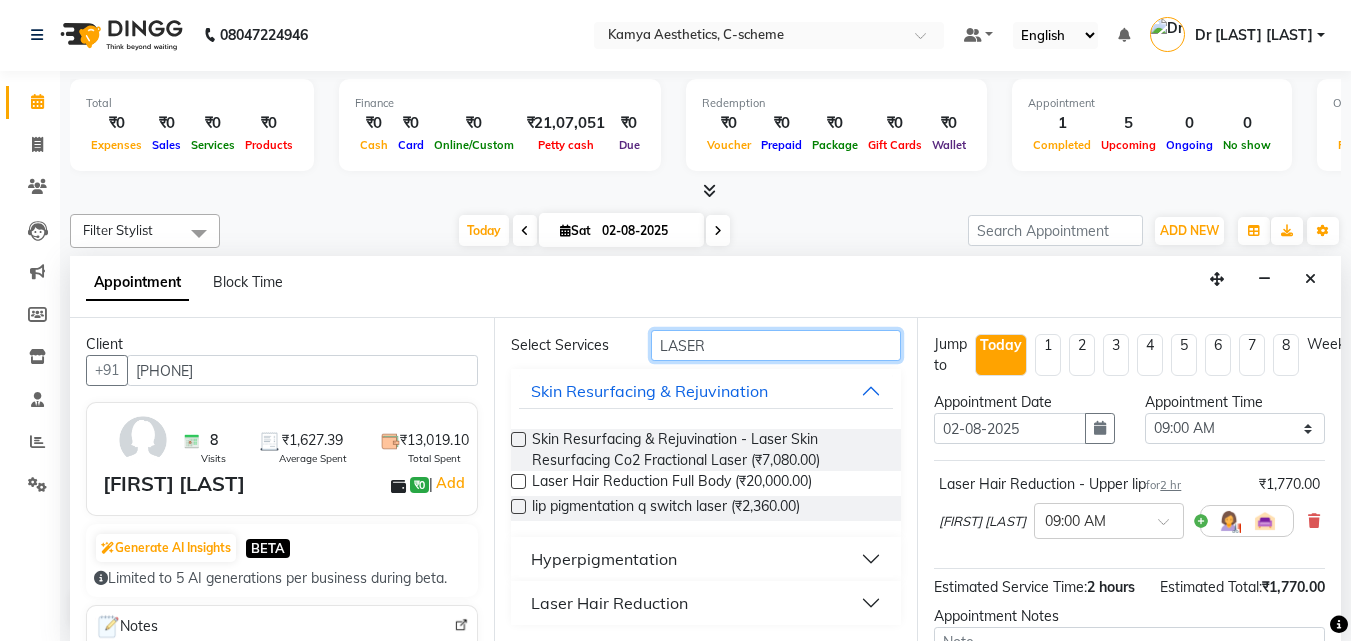 type on "LASER" 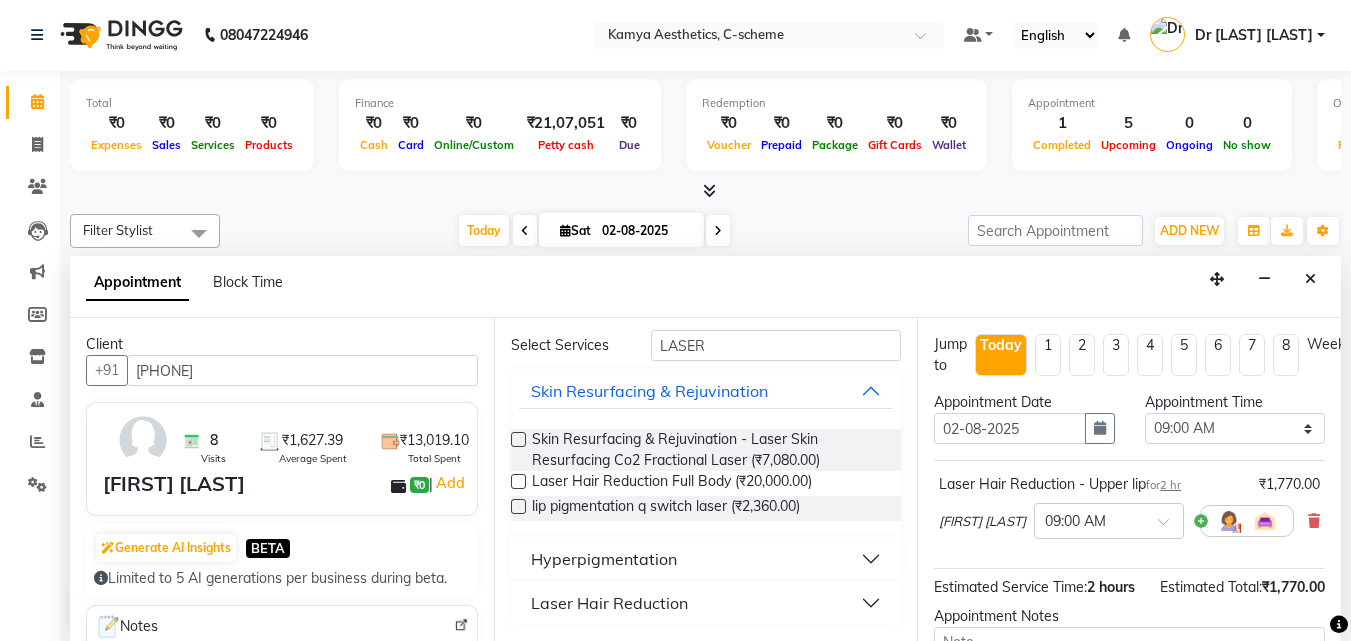 click on "Laser Hair Reduction" at bounding box center [609, 603] 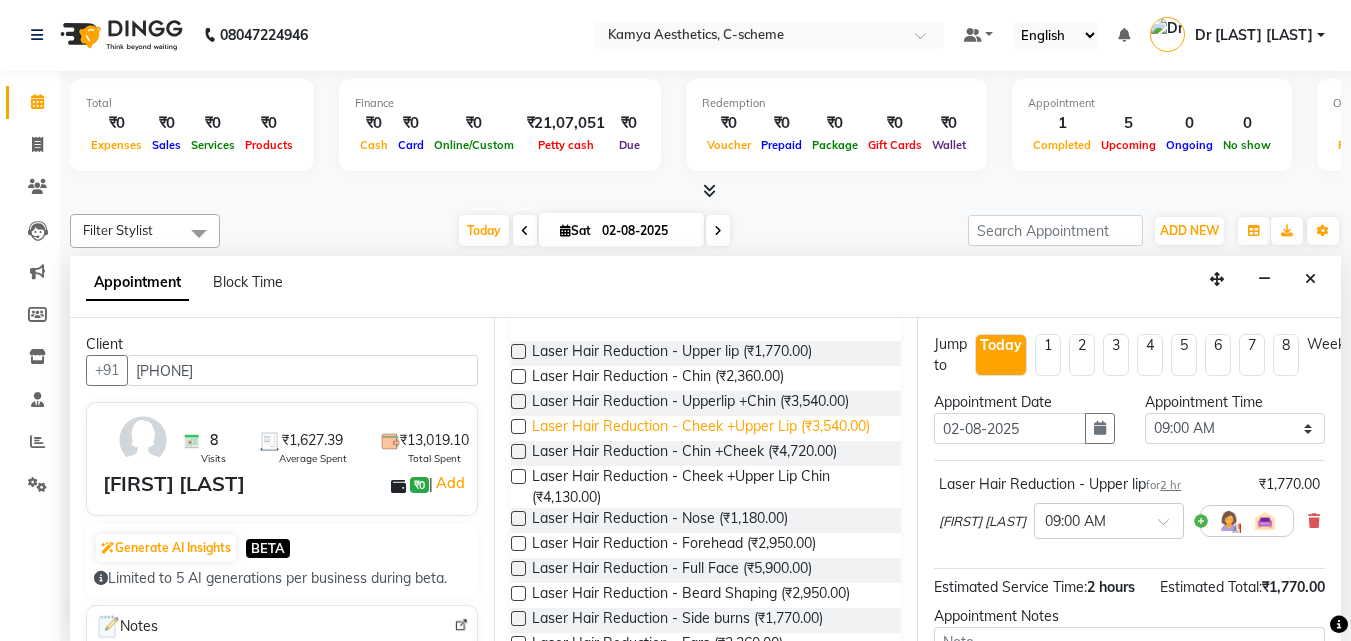 scroll, scrollTop: 272, scrollLeft: 0, axis: vertical 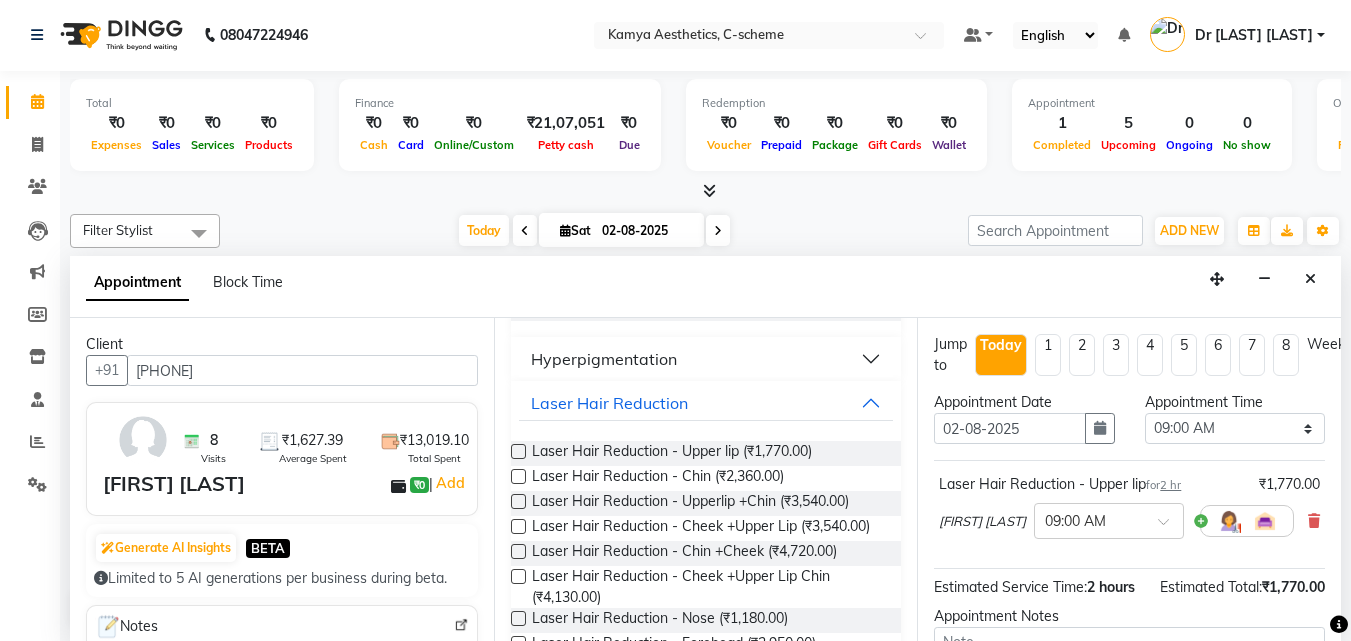 click at bounding box center [518, 451] 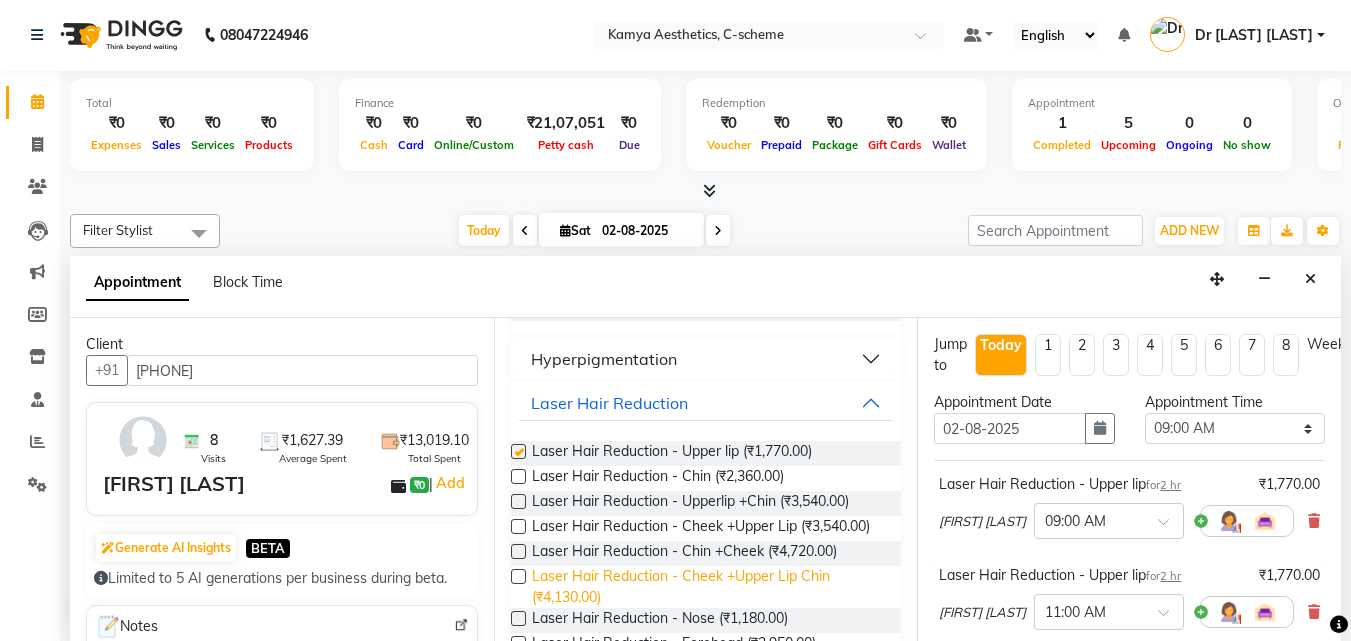 checkbox on "false" 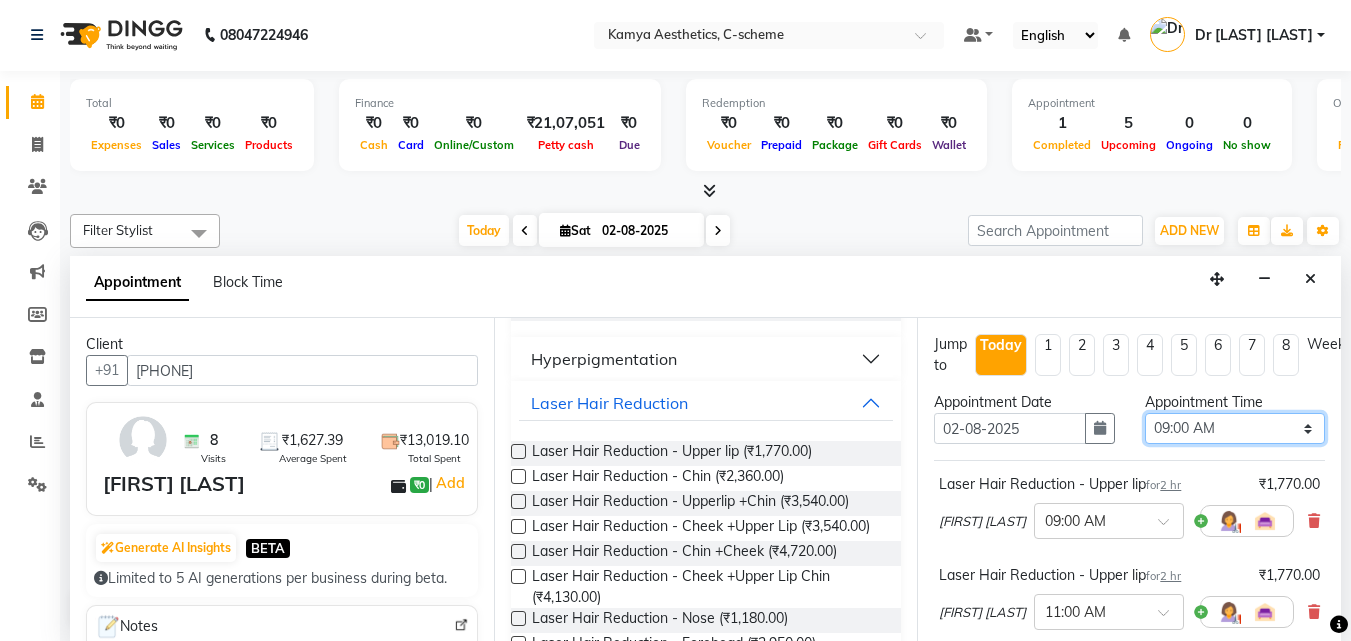 click on "Select 09:00 AM 09:15 AM 09:30 AM 09:45 AM 10:00 AM 10:15 AM 10:30 AM 10:45 AM 11:00 AM 11:15 AM 11:30 AM 11:45 AM 12:00 PM 12:15 PM 12:30 PM 12:45 PM 01:00 PM 01:15 PM 01:30 PM 01:45 PM 02:00 PM 02:15 PM 02:30 PM 02:45 PM 03:00 PM 03:15 PM 03:30 PM 03:45 PM 04:00 PM 04:15 PM 04:30 PM 04:45 PM 05:00 PM 05:15 PM 05:30 PM 05:45 PM 06:00 PM 06:15 PM 06:30 PM 06:45 PM 07:00 PM 07:15 PM 07:30 PM 07:45 PM 08:00 PM" at bounding box center (1235, 428) 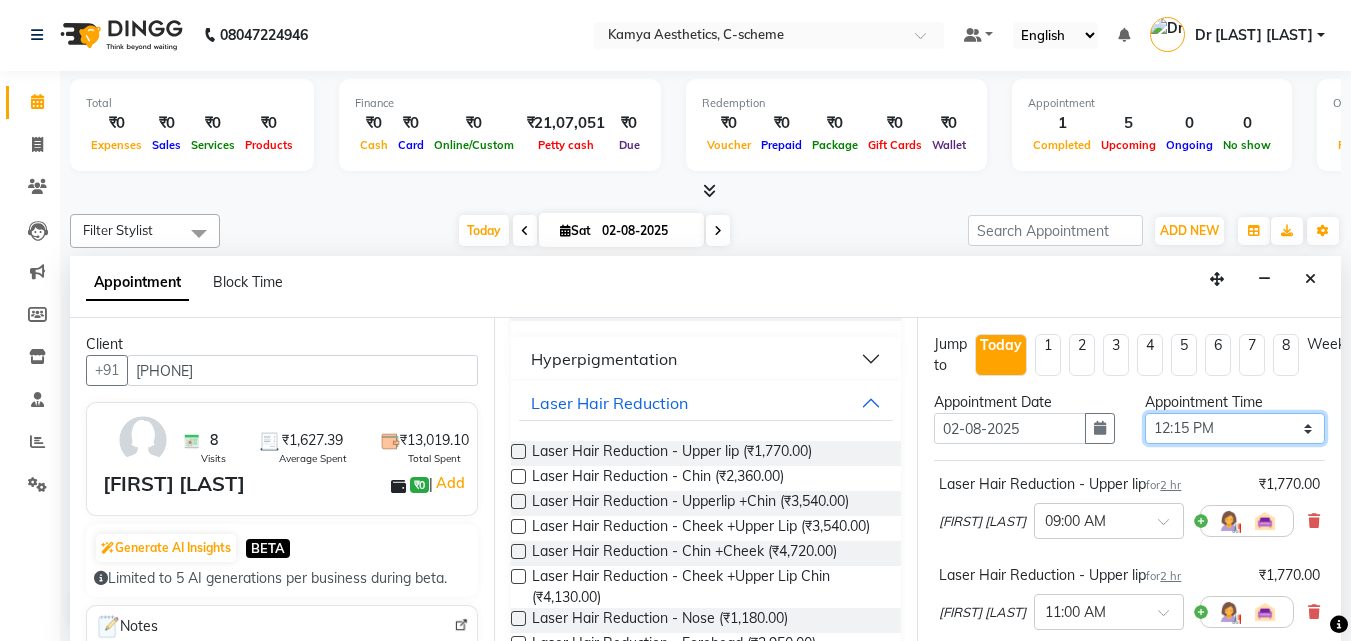 click on "Select 09:00 AM 09:15 AM 09:30 AM 09:45 AM 10:00 AM 10:15 AM 10:30 AM 10:45 AM 11:00 AM 11:15 AM 11:30 AM 11:45 AM 12:00 PM 12:15 PM 12:30 PM 12:45 PM 01:00 PM 01:15 PM 01:30 PM 01:45 PM 02:00 PM 02:15 PM 02:30 PM 02:45 PM 03:00 PM 03:15 PM 03:30 PM 03:45 PM 04:00 PM 04:15 PM 04:30 PM 04:45 PM 05:00 PM 05:15 PM 05:30 PM 05:45 PM 06:00 PM 06:15 PM 06:30 PM 06:45 PM 07:00 PM 07:15 PM 07:30 PM 07:45 PM 08:00 PM" at bounding box center (1235, 428) 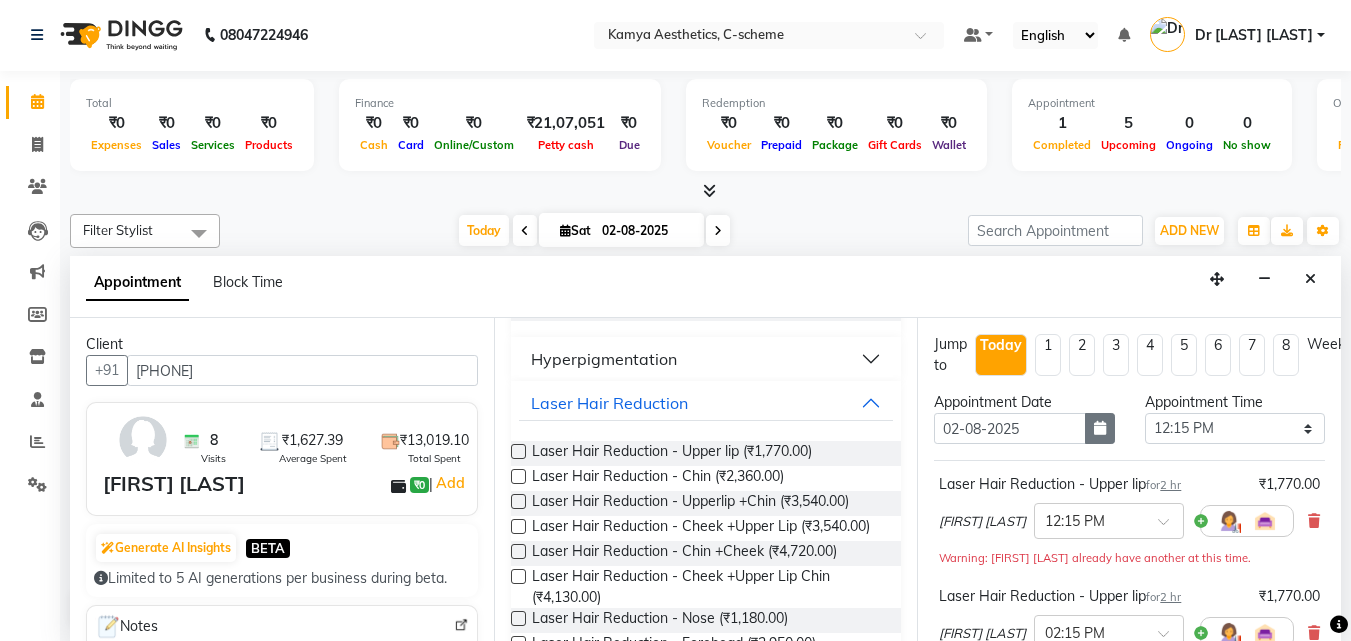 click at bounding box center [1100, 428] 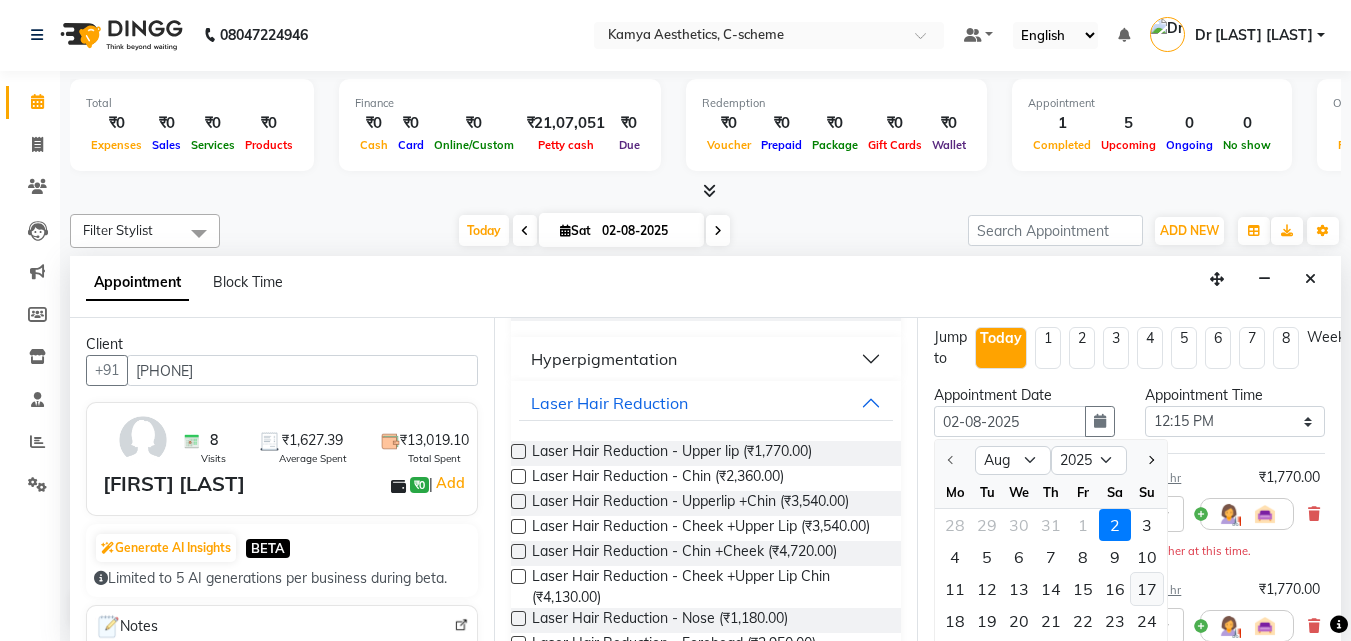 scroll, scrollTop: 0, scrollLeft: 0, axis: both 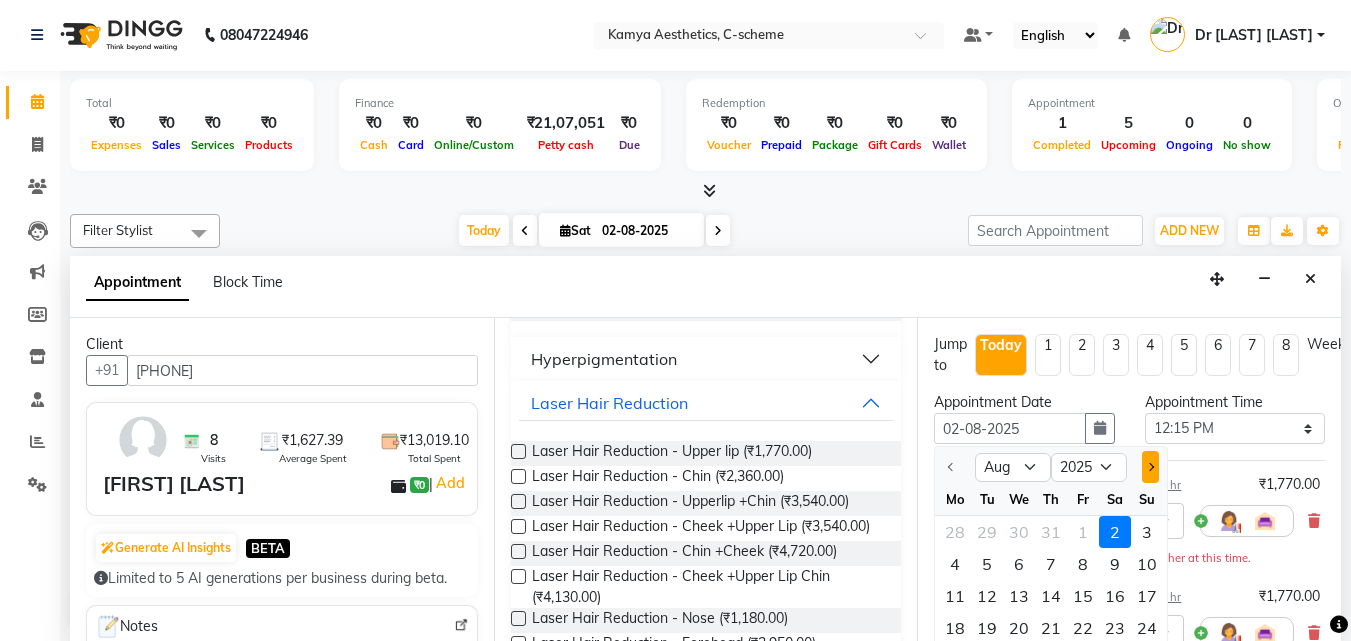 click at bounding box center [1150, 467] 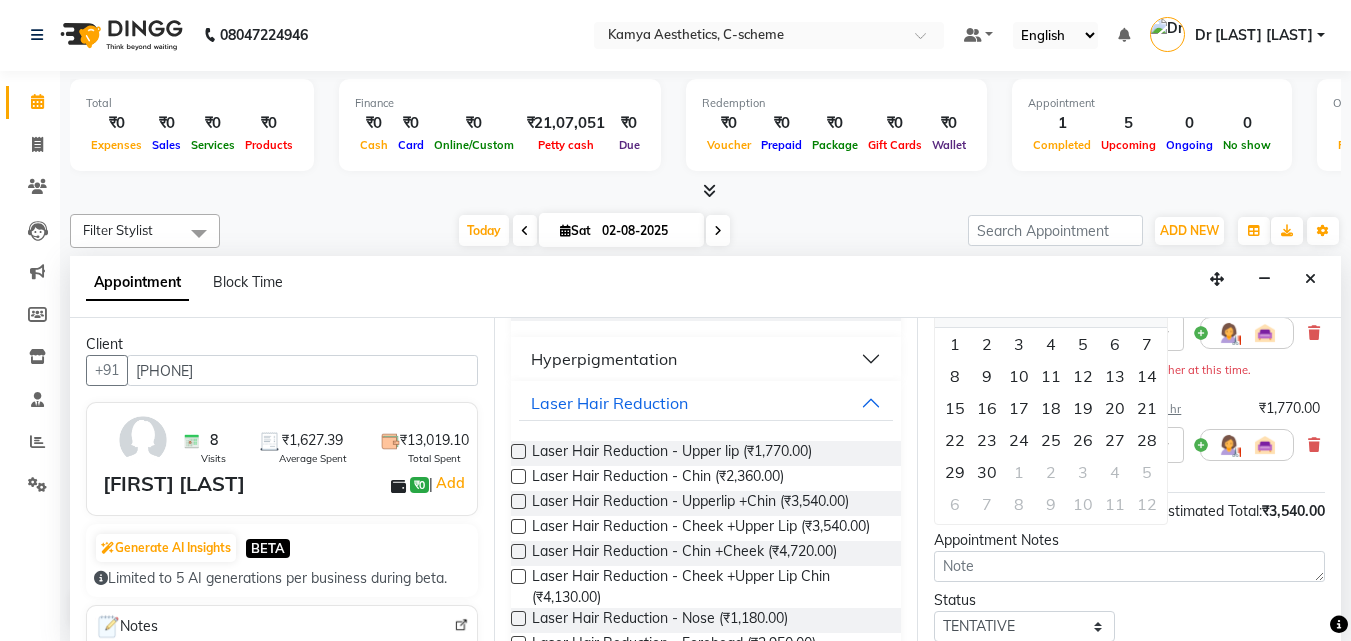 scroll, scrollTop: 200, scrollLeft: 0, axis: vertical 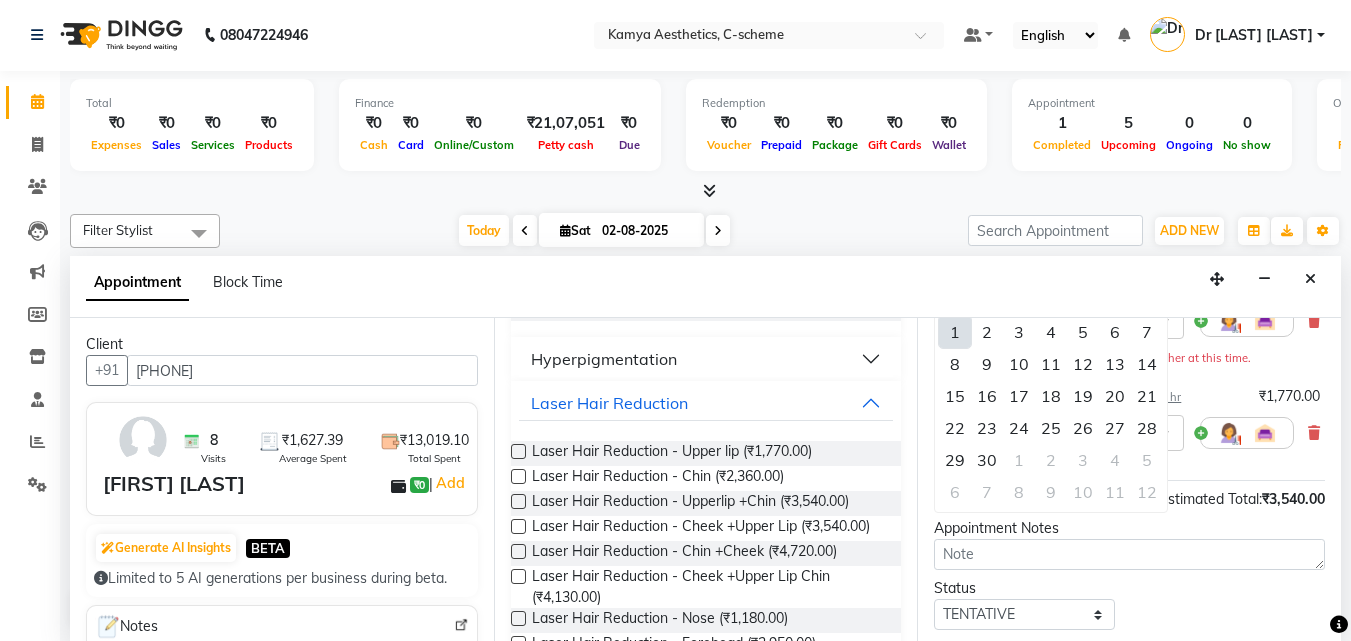 click on "1" at bounding box center (955, 332) 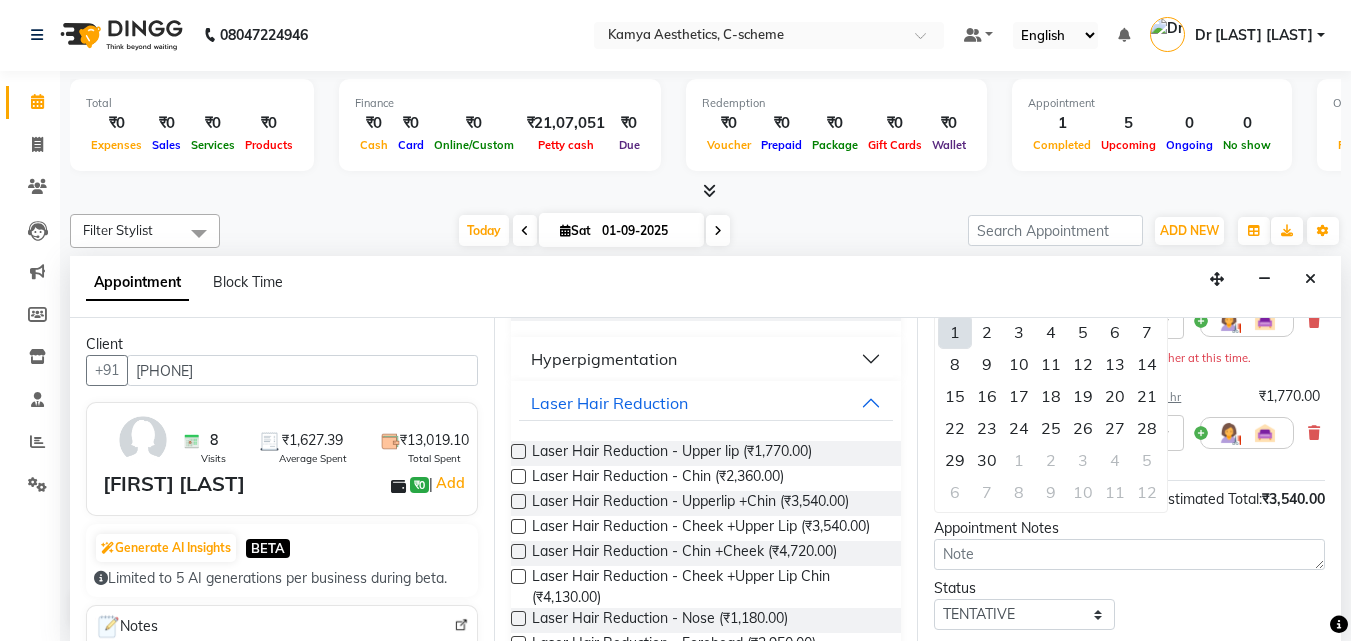scroll, scrollTop: 0, scrollLeft: 0, axis: both 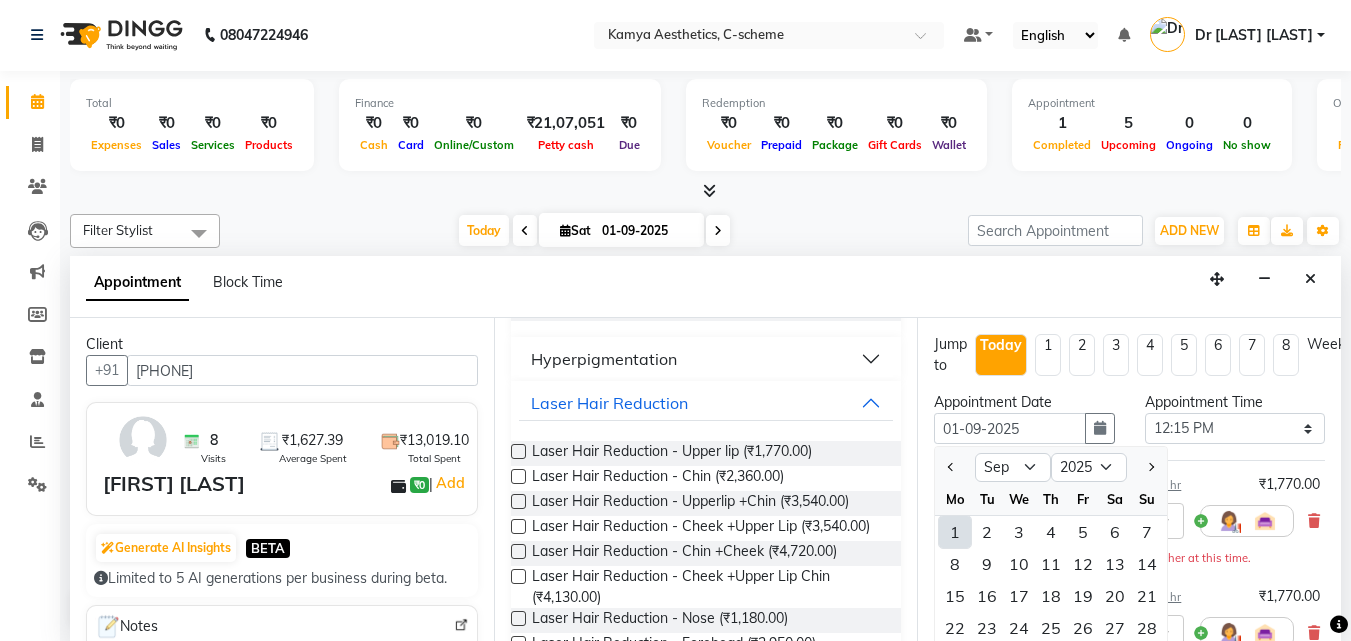 select on "735" 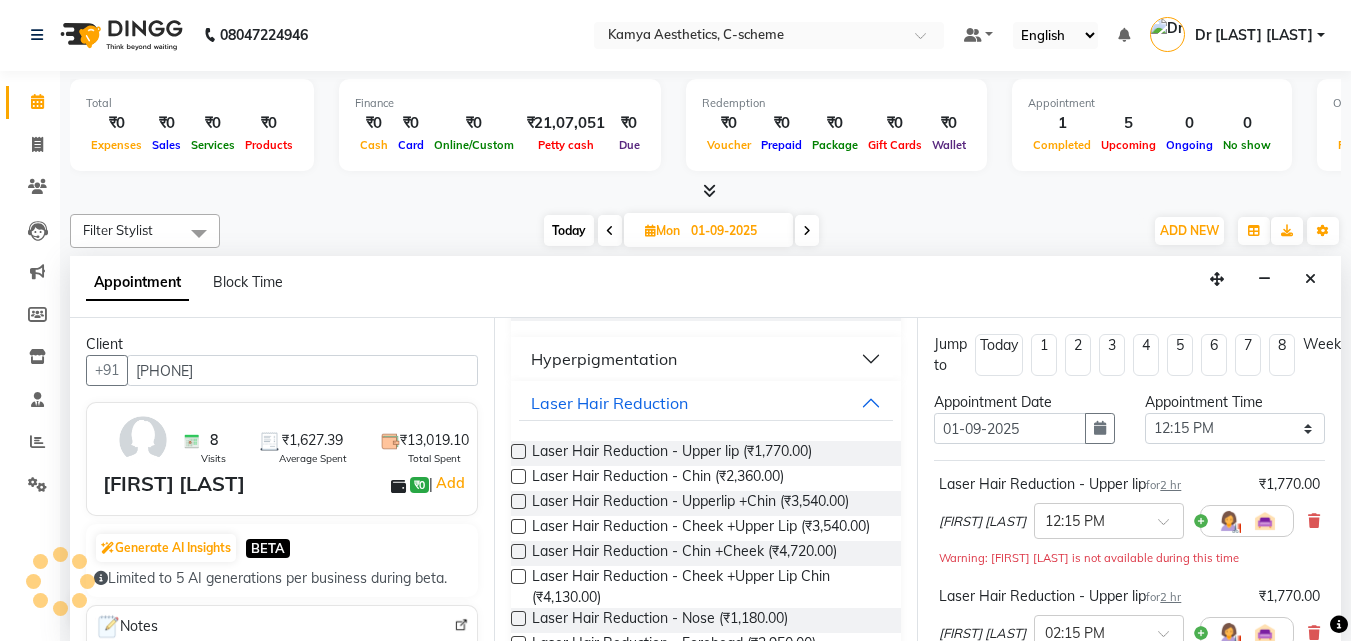 scroll, scrollTop: 705, scrollLeft: 0, axis: vertical 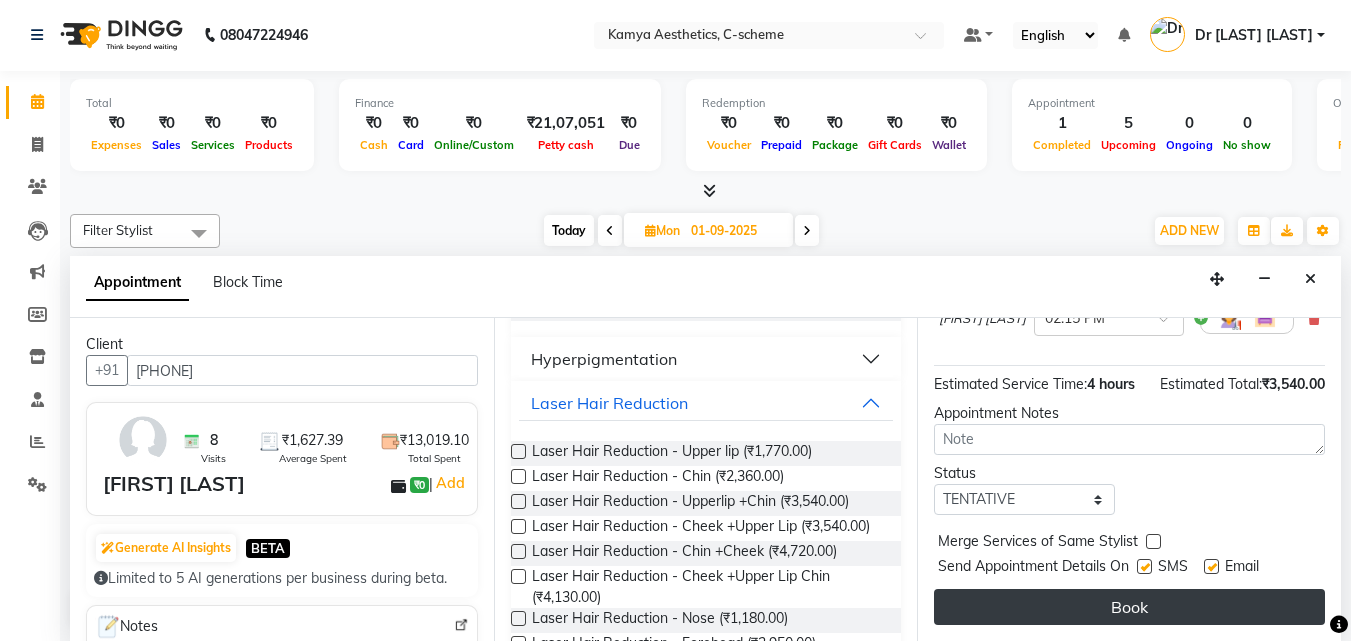 click on "Book" at bounding box center [1129, 607] 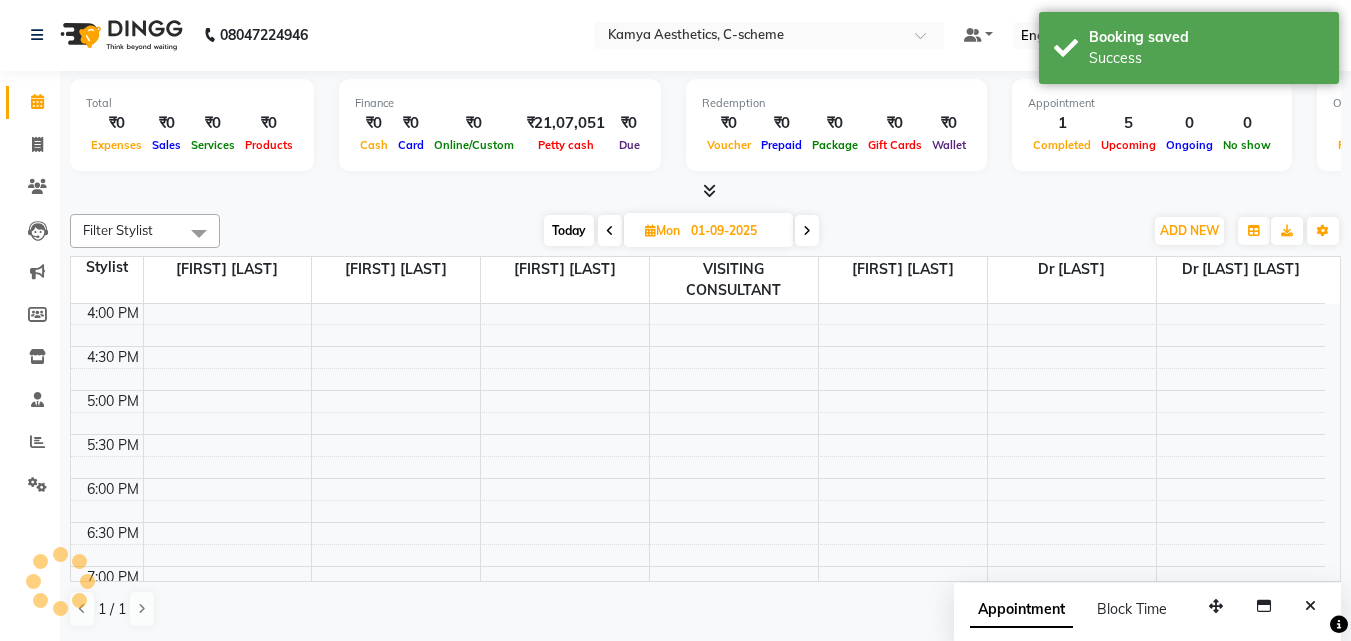 scroll, scrollTop: 0, scrollLeft: 0, axis: both 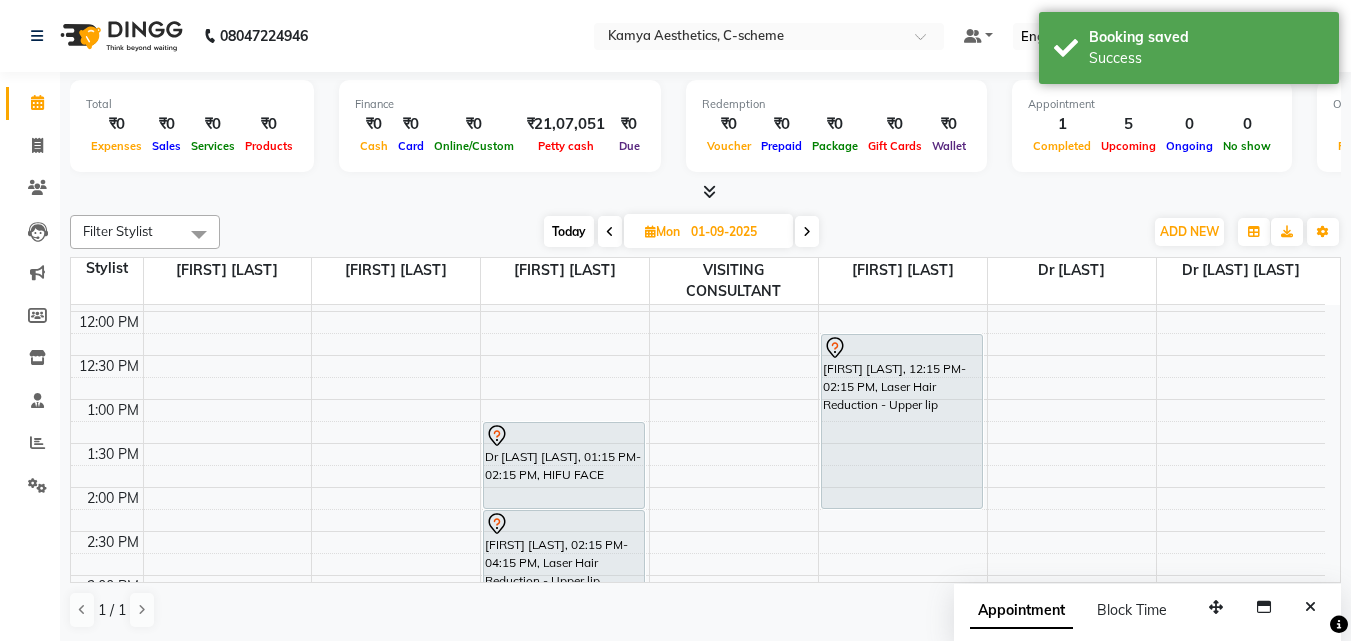 click on "Today" at bounding box center [569, 231] 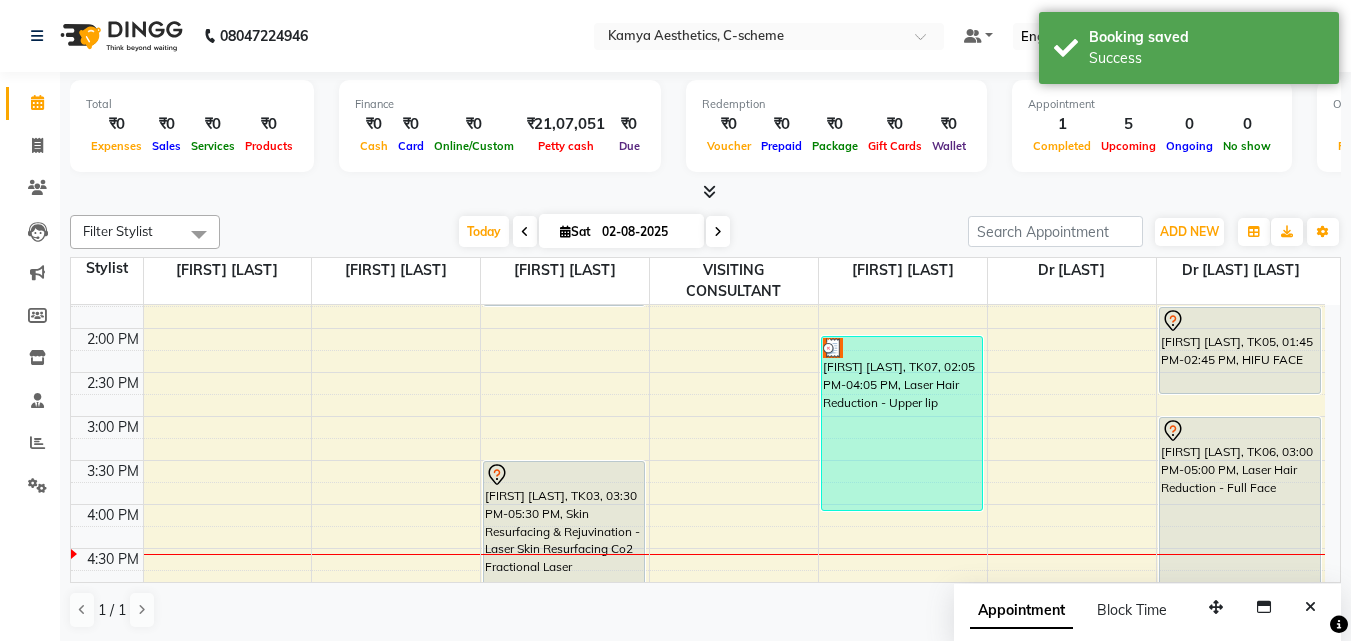 scroll, scrollTop: 505, scrollLeft: 0, axis: vertical 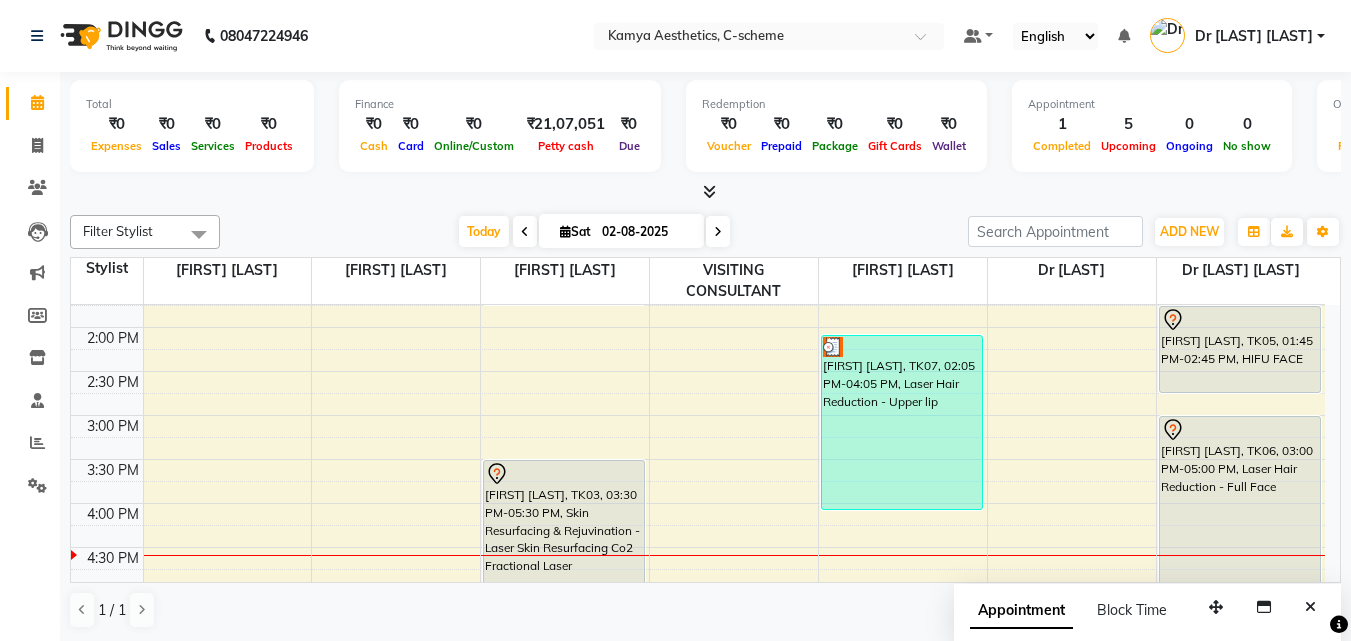 click on "8:00 AM 8:30 AM 9:00 AM 9:30 AM 10:00 AM 10:30 AM 11:00 AM 11:30 AM 12:00 PM 12:30 PM 1:00 PM 1:30 PM 2:00 PM 2:30 PM 3:00 PM 3:30 PM 4:00 PM 4:30 PM 5:00 PM 5:30 PM 6:00 PM 6:30 PM 7:00 PM 7:30 PM 8:00 PM 8:30 PM [FIRST], TK01, 12:00 PM-12:45 PM, Hydra Facial - Collagen Hydra Facial [FIRST] [LAST], TK02, 01:00 PM-01:45 PM, Hydra Facial - DNA Gold Hydra Facial [FIRST] [LAST], TK03, 03:30 PM-05:30 PM, Skin Resurfacing & Rejuvination - Laser Skin Resurfacing Co2 Fractional Laser [FIRST] [LAST], TK07, 02:05 PM-04:05 PM, Laser Hair Reduction - Upper lip [FIRST] [LAST], TK05, 01:45 PM-02:45 PM, HIFU FACE [FIRST] [LAST], TK06, 03:00 PM-05:00 PM, Laser Hair Reduction - Full Face" at bounding box center (698, 371) 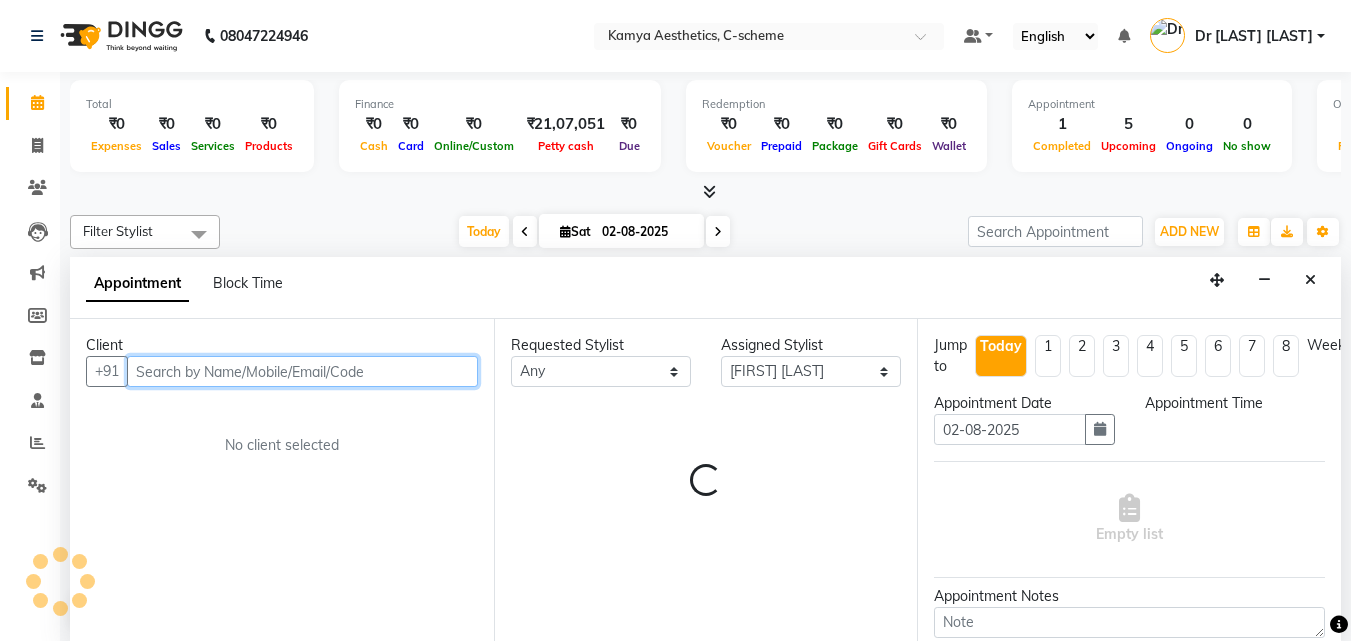 select on "900" 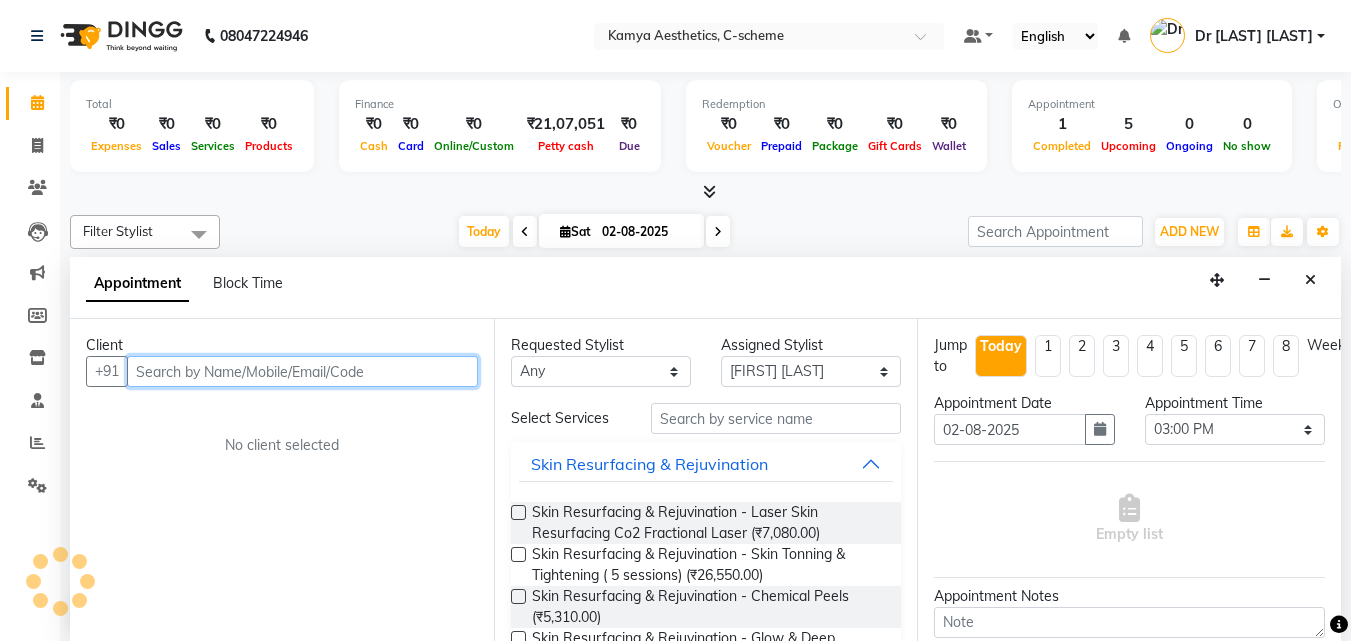 scroll, scrollTop: 1, scrollLeft: 0, axis: vertical 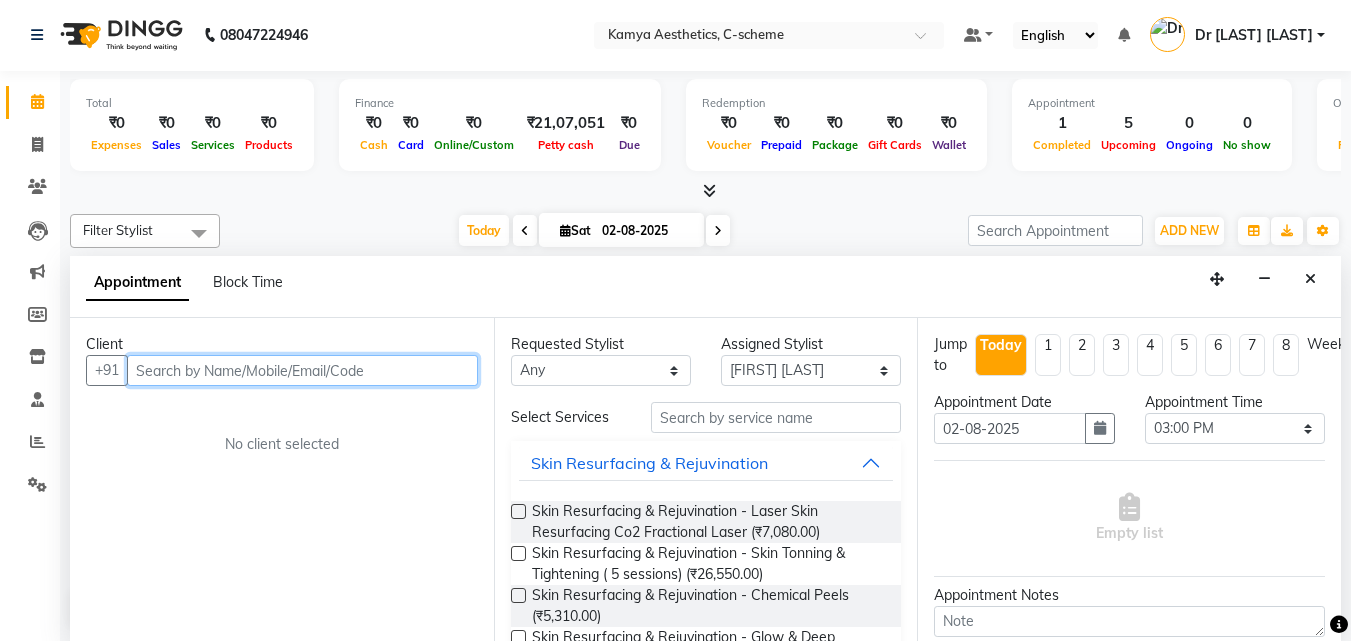 click at bounding box center (302, 370) 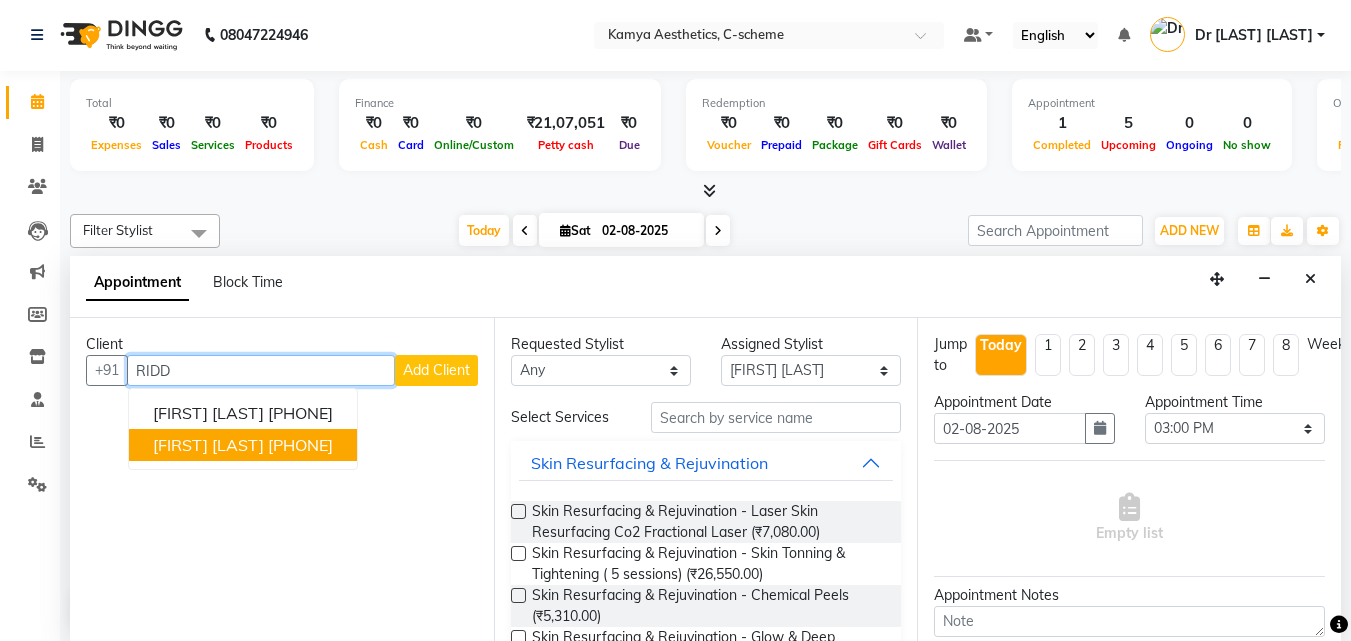 click on "[PHONE]" at bounding box center [300, 445] 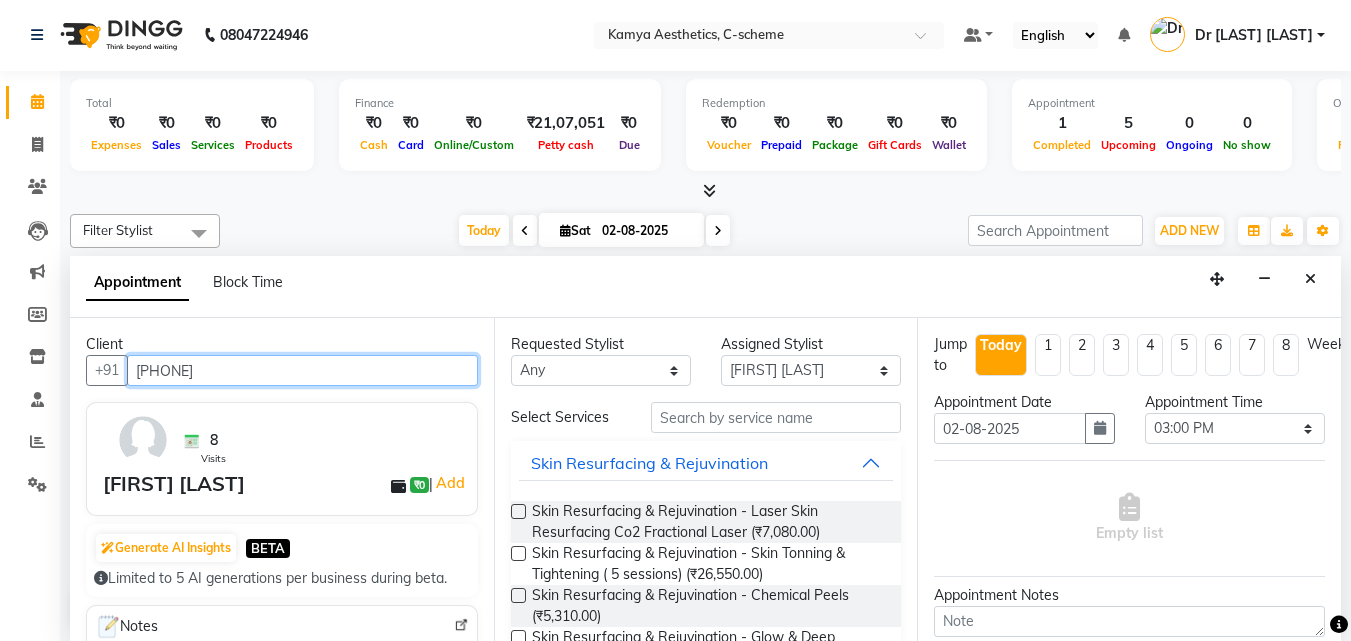 type on "[PHONE]" 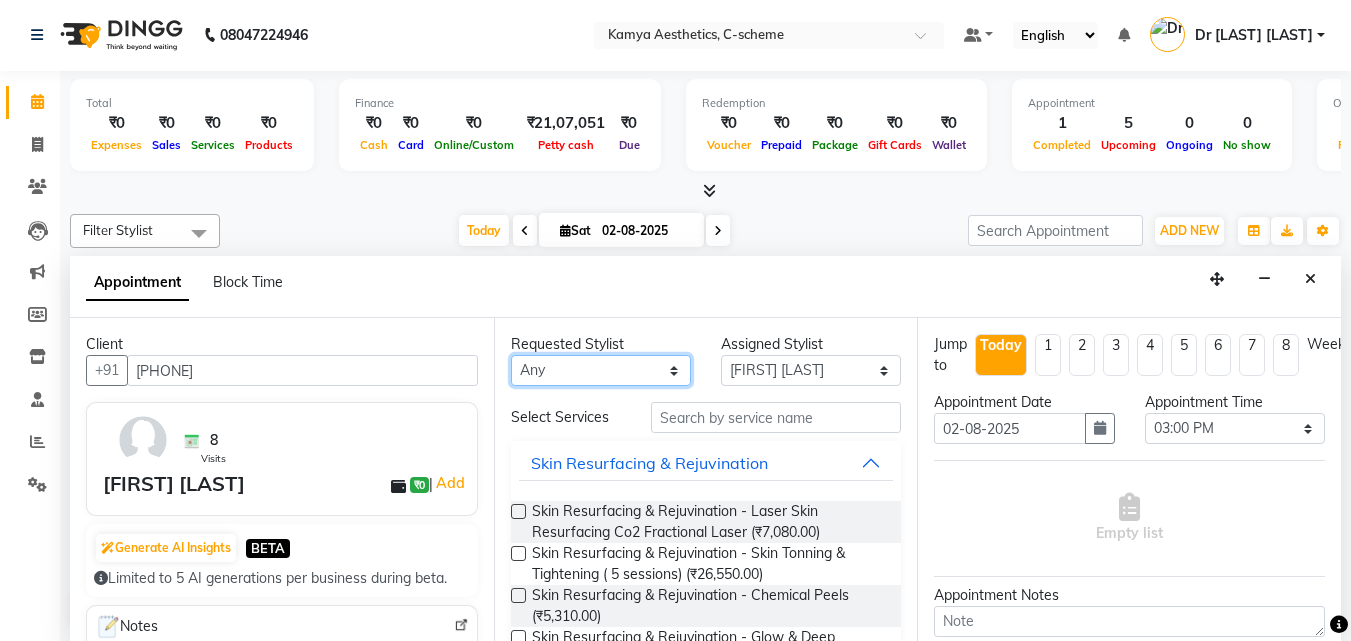 click on "Any [FIRST] [LAST] Dr [LAST] Dr [LAST] [LAST] [LAST] [LAST] [LAST] VISITING CONSULTANT" at bounding box center [601, 370] 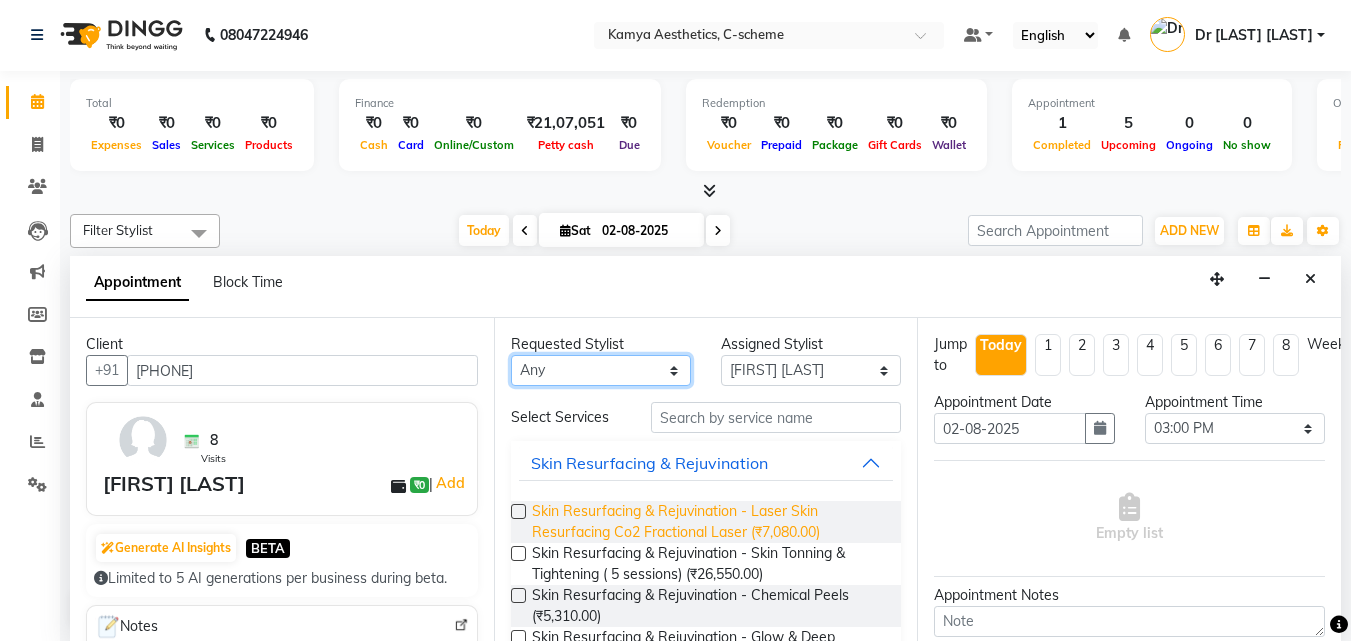 select on "41666" 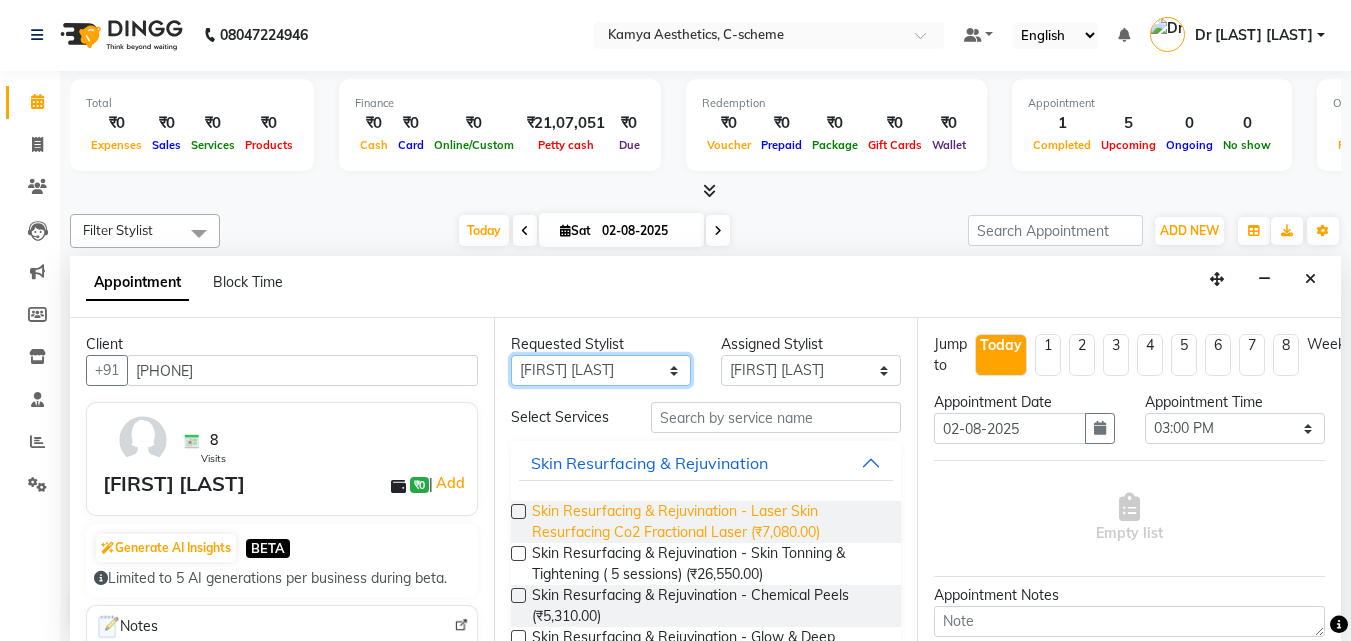 click on "Any [FIRST] [LAST] Dr [LAST] Dr [LAST] [LAST] [LAST] [LAST] [LAST] VISITING CONSULTANT" at bounding box center [601, 370] 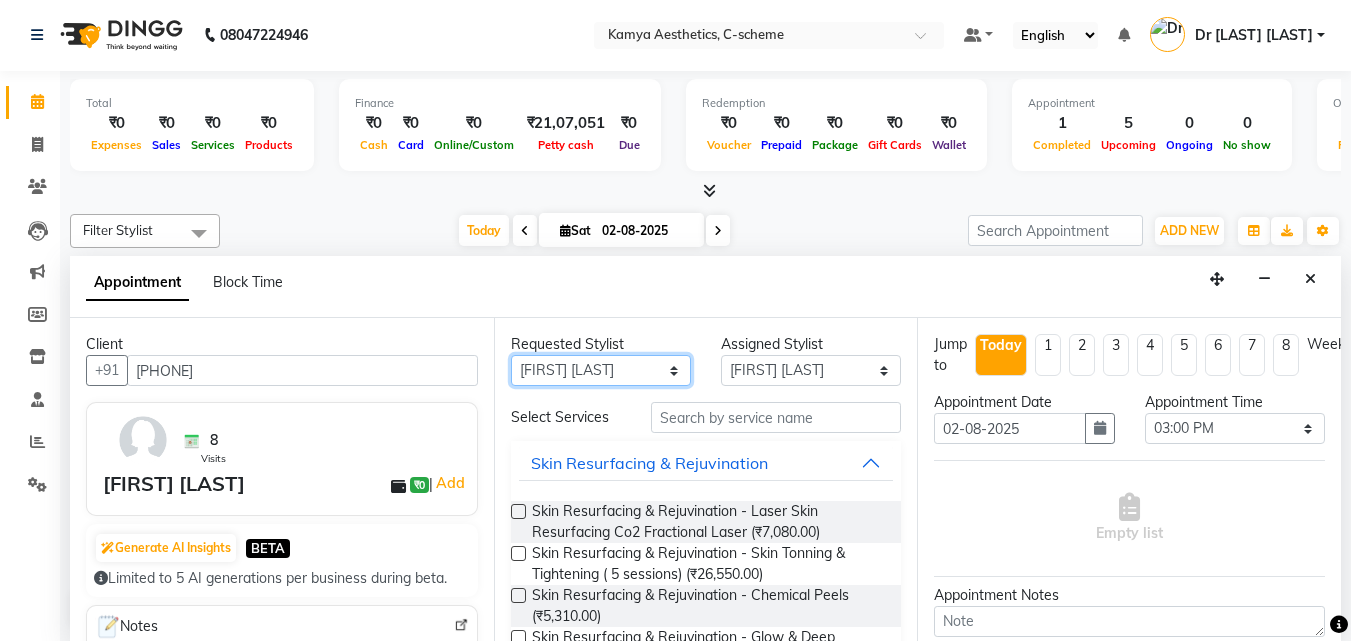 select on "41666" 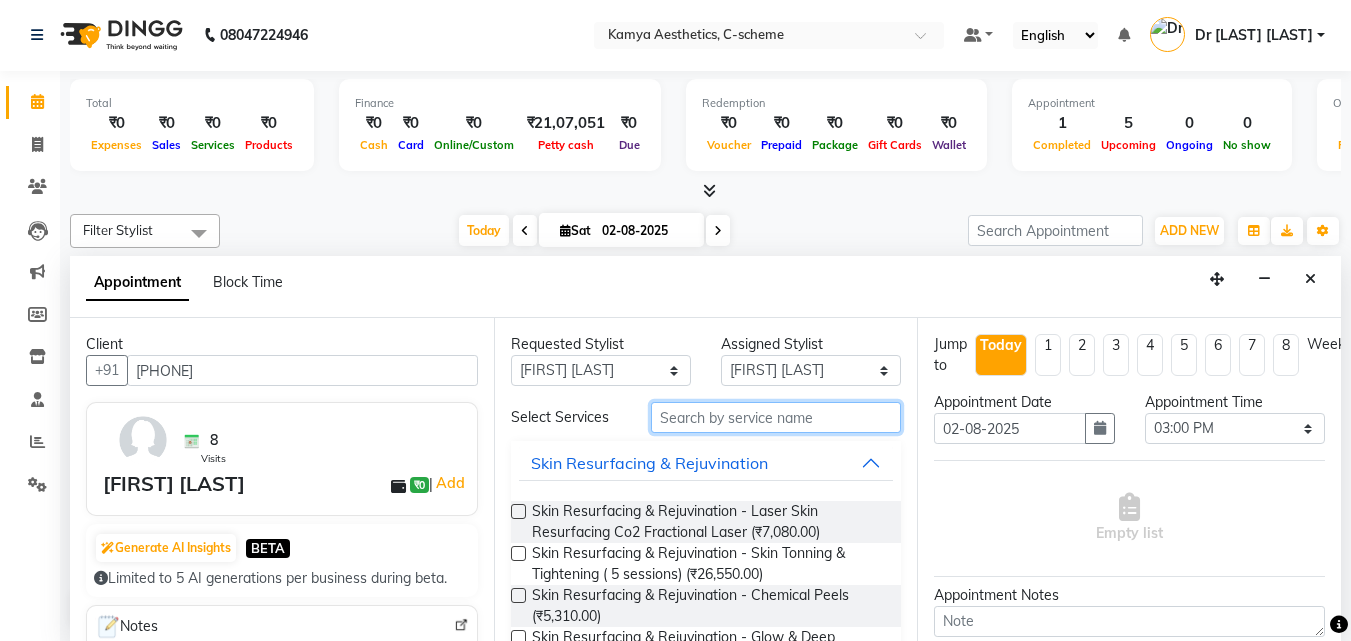 click at bounding box center [776, 417] 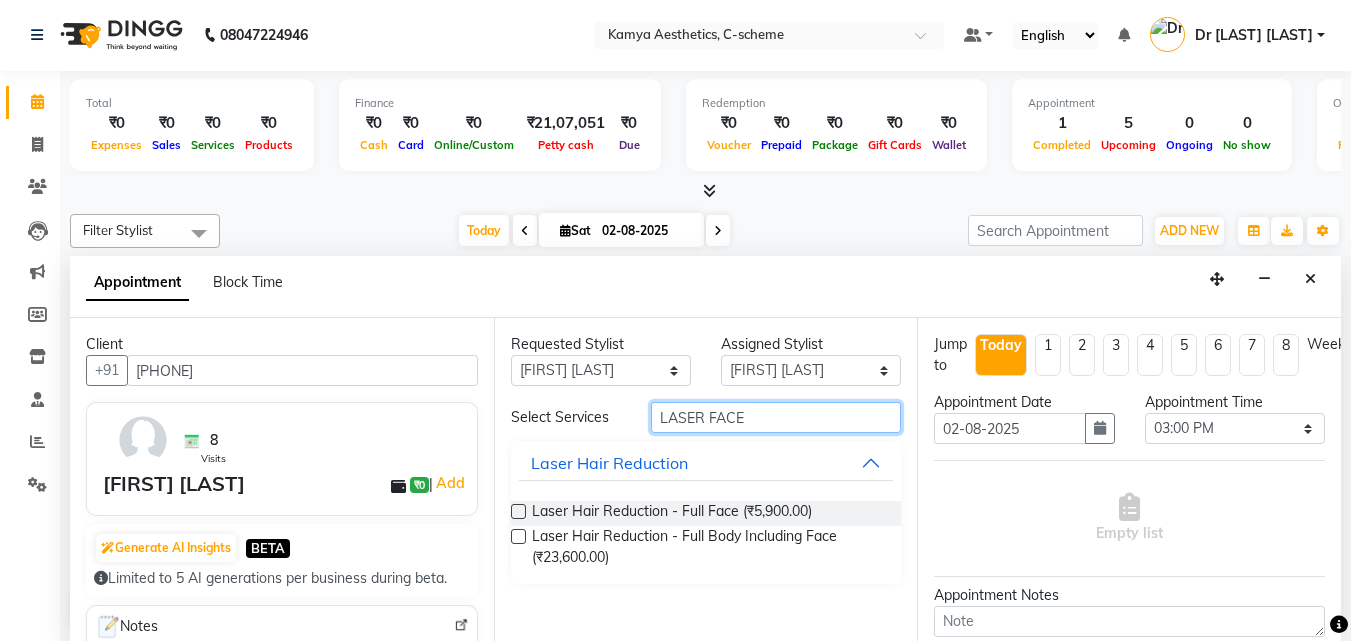 type on "LASER FACE" 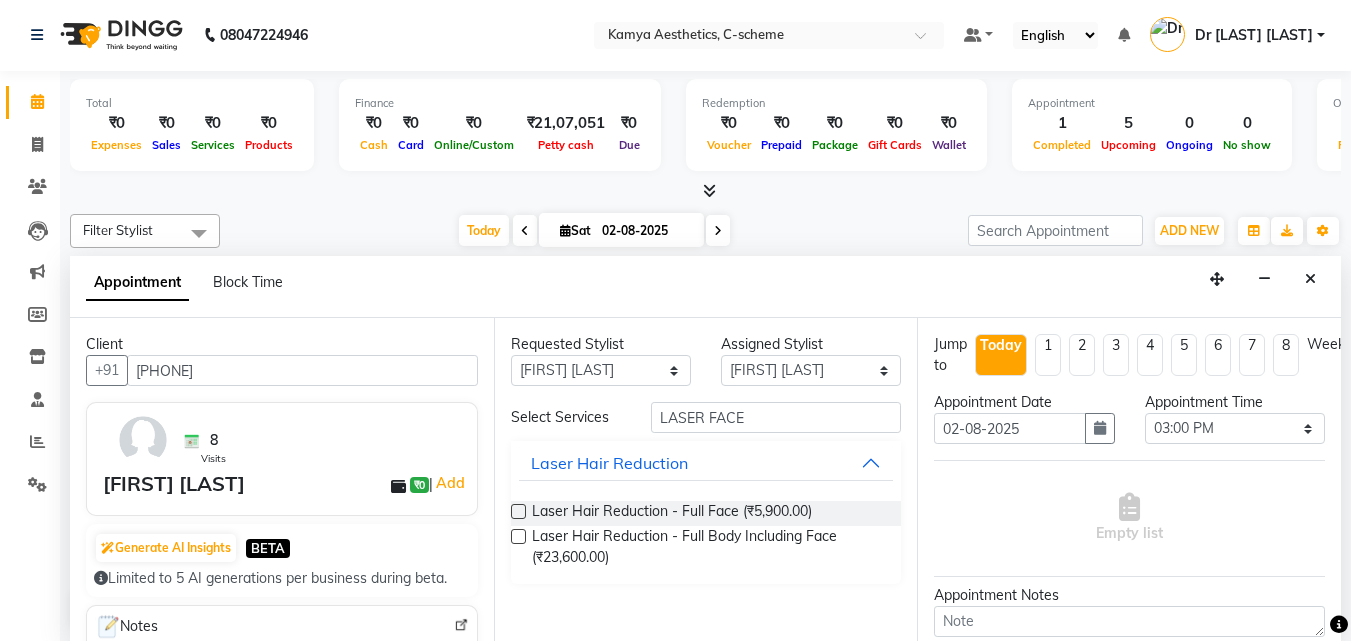 click at bounding box center [518, 511] 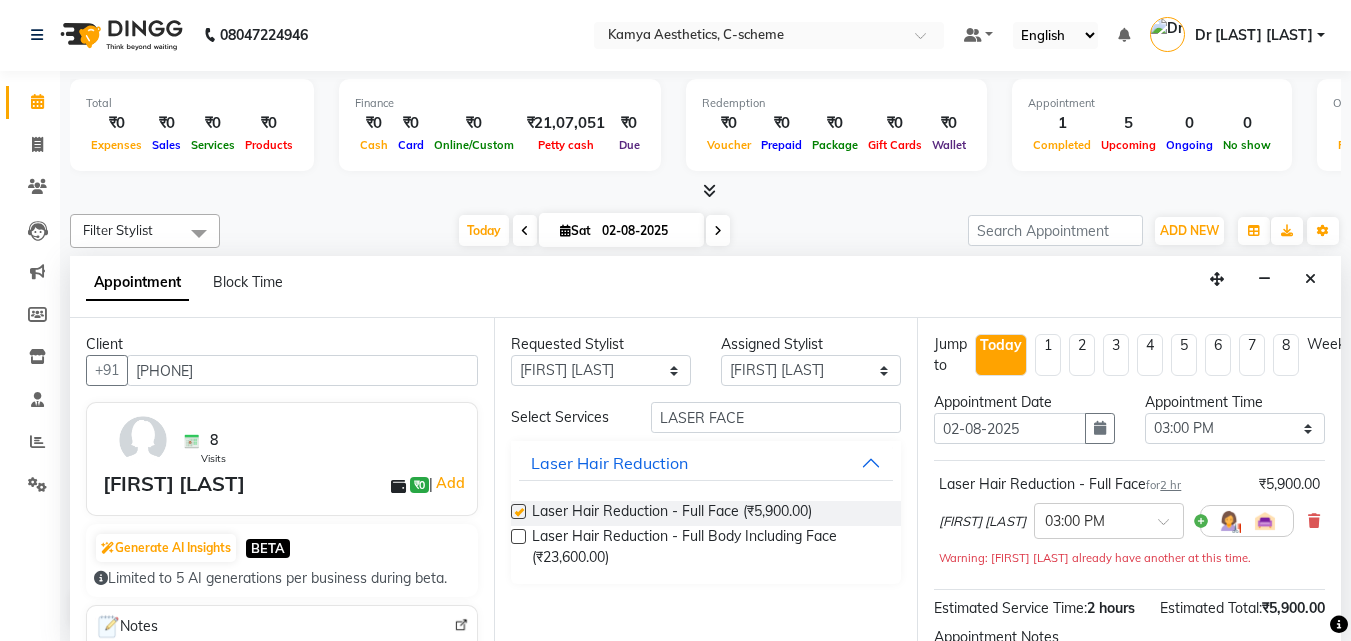 checkbox on "false" 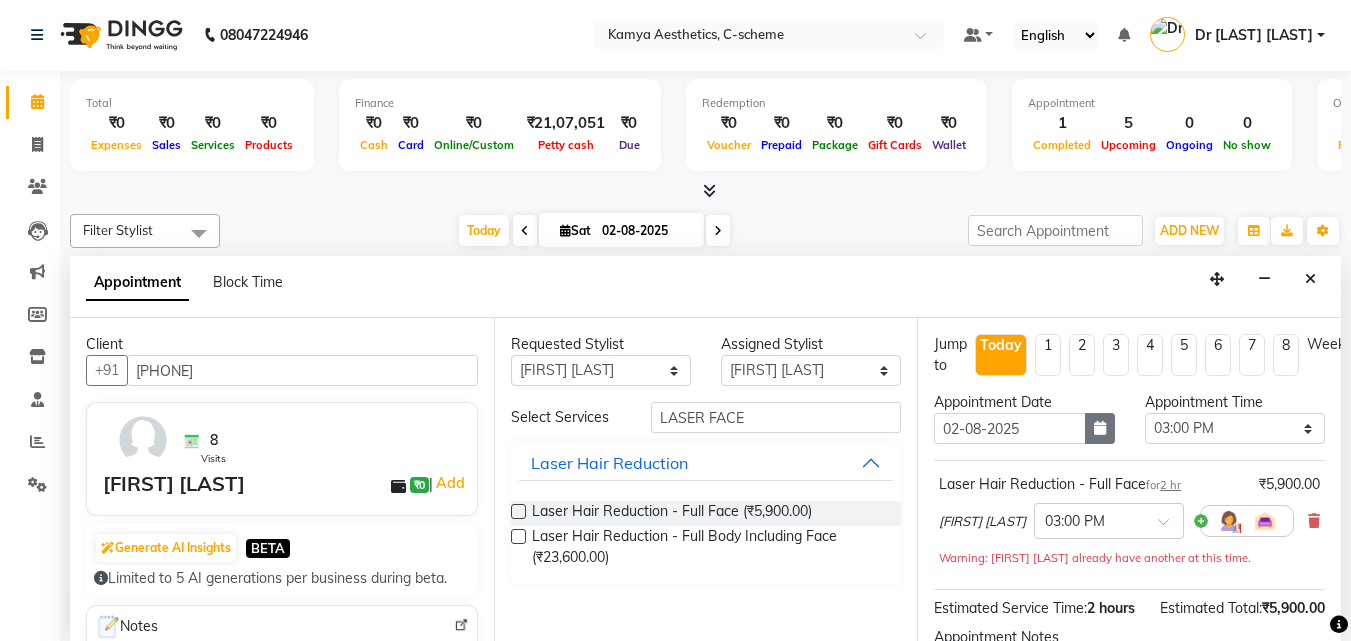 click at bounding box center (1100, 428) 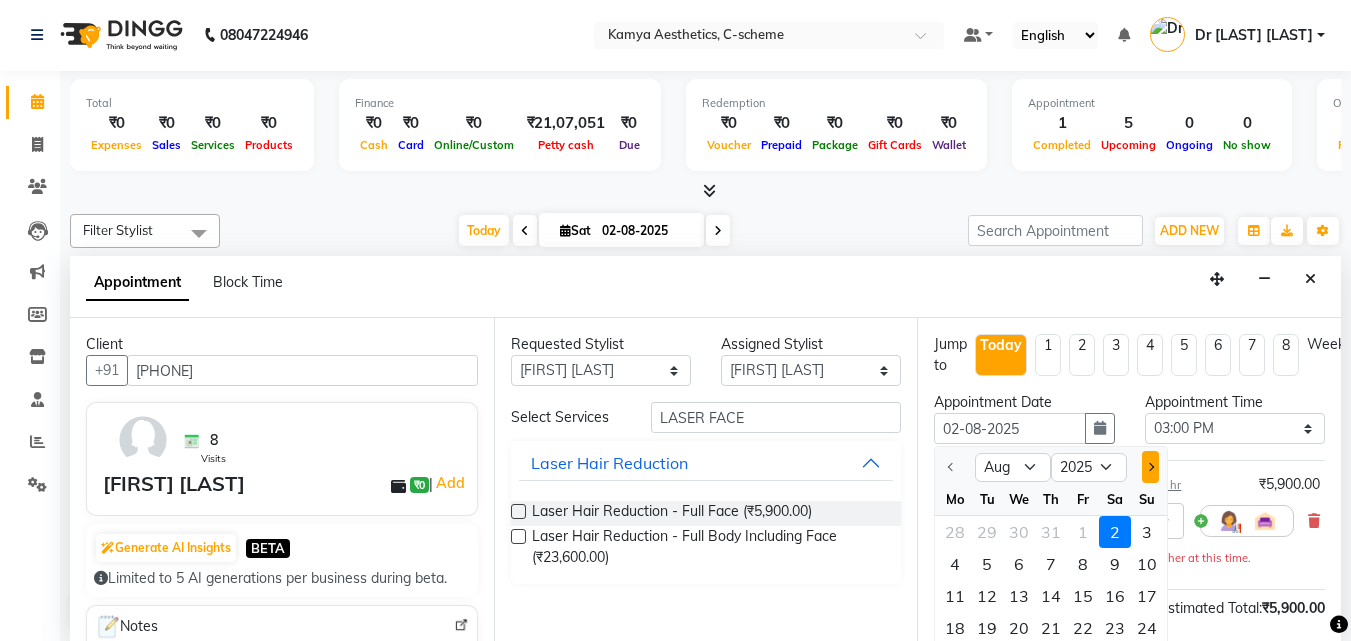 click at bounding box center [1150, 467] 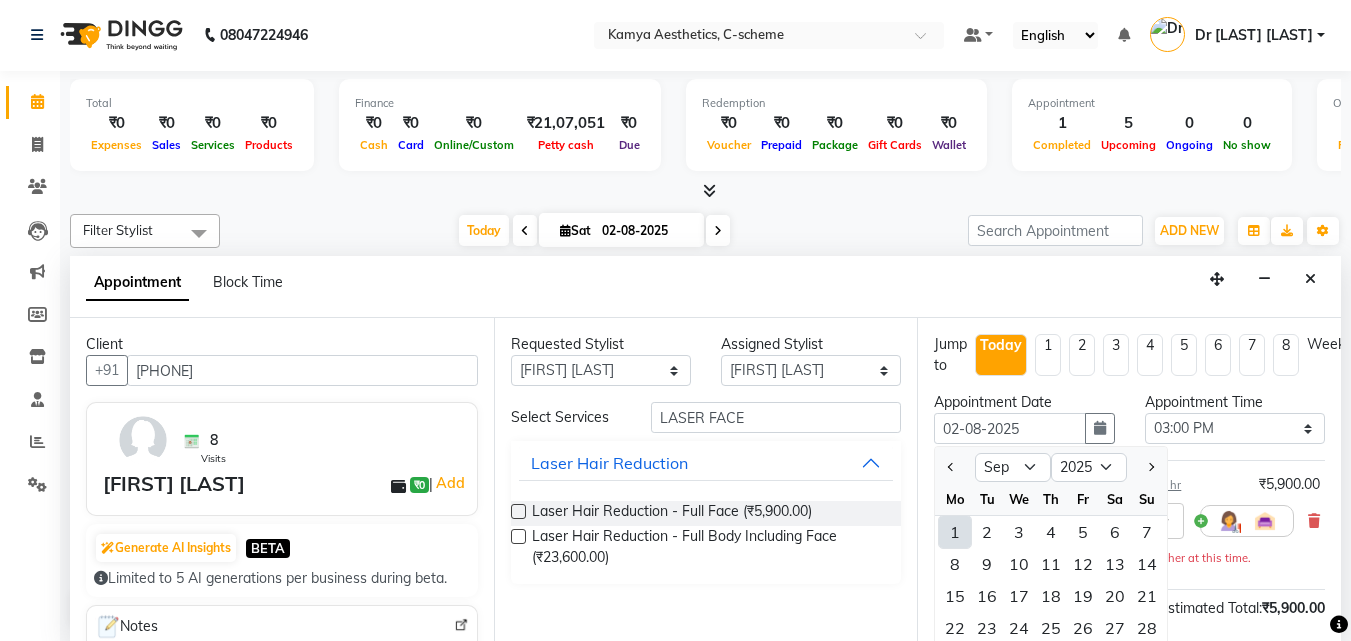 click on "1" at bounding box center (955, 532) 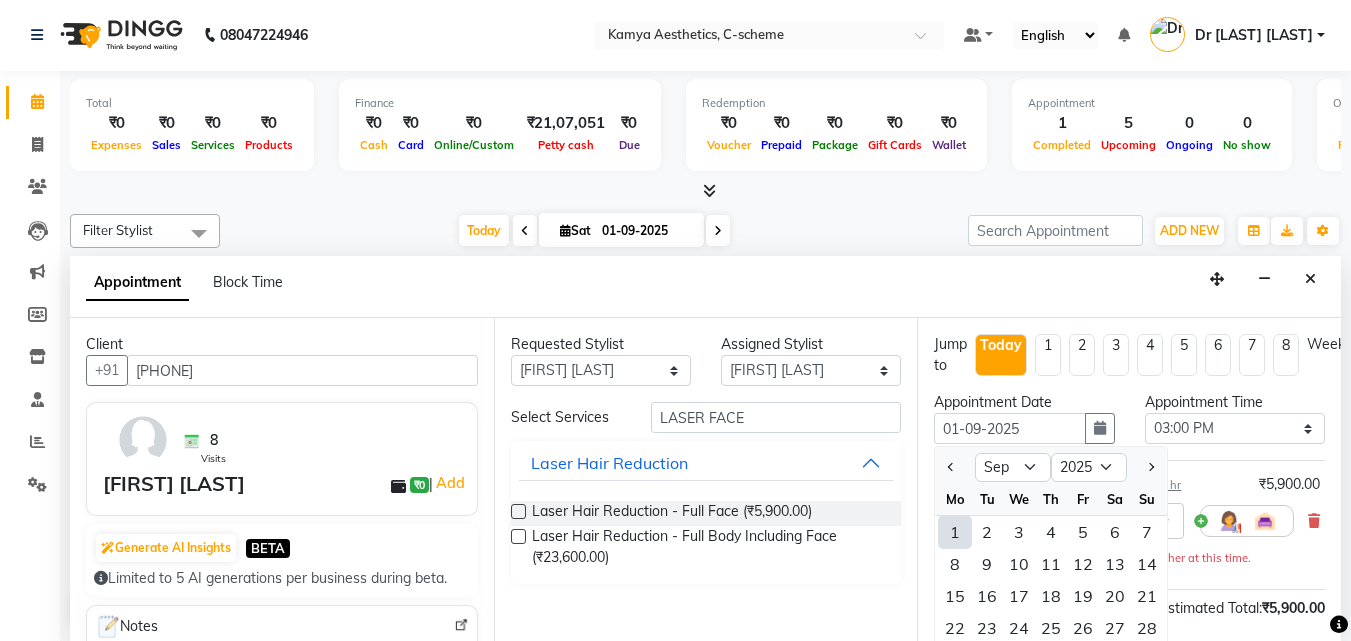 scroll, scrollTop: 705, scrollLeft: 0, axis: vertical 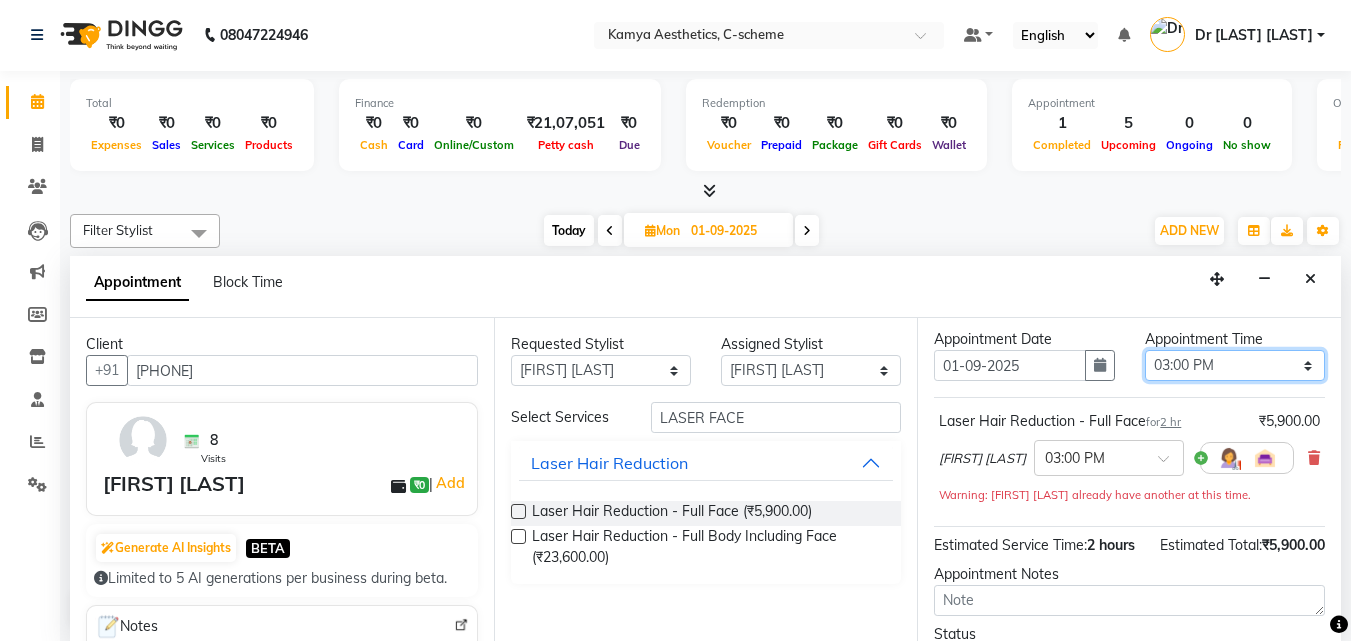 click on "Select 09:00 AM 09:15 AM 09:30 AM 09:45 AM 10:00 AM 10:15 AM 10:30 AM 10:45 AM 11:00 AM 11:15 AM 11:30 AM 11:45 AM 12:00 PM 12:15 PM 12:30 PM 12:45 PM 01:00 PM 01:15 PM 01:30 PM 01:45 PM 02:00 PM 02:15 PM 02:30 PM 02:45 PM 03:00 PM 03:15 PM 03:30 PM 03:45 PM 04:00 PM 04:15 PM 04:30 PM 04:45 PM 05:00 PM 05:15 PM 05:30 PM 05:45 PM 06:00 PM 06:15 PM 06:30 PM 06:45 PM 07:00 PM 07:15 PM 07:30 PM 07:45 PM 08:00 PM" at bounding box center (1235, 365) 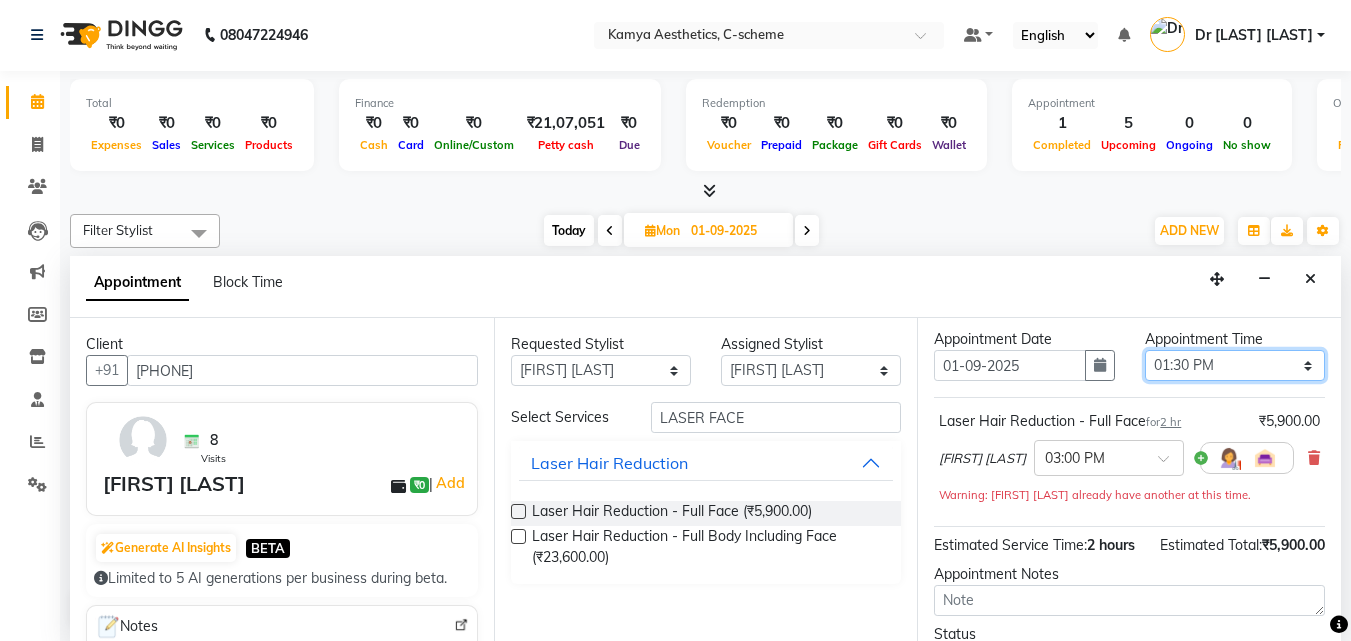 click on "Select 09:00 AM 09:15 AM 09:30 AM 09:45 AM 10:00 AM 10:15 AM 10:30 AM 10:45 AM 11:00 AM 11:15 AM 11:30 AM 11:45 AM 12:00 PM 12:15 PM 12:30 PM 12:45 PM 01:00 PM 01:15 PM 01:30 PM 01:45 PM 02:00 PM 02:15 PM 02:30 PM 02:45 PM 03:00 PM 03:15 PM 03:30 PM 03:45 PM 04:00 PM 04:15 PM 04:30 PM 04:45 PM 05:00 PM 05:15 PM 05:30 PM 05:45 PM 06:00 PM 06:15 PM 06:30 PM 06:45 PM 07:00 PM 07:15 PM 07:30 PM 07:45 PM 08:00 PM" at bounding box center (1235, 365) 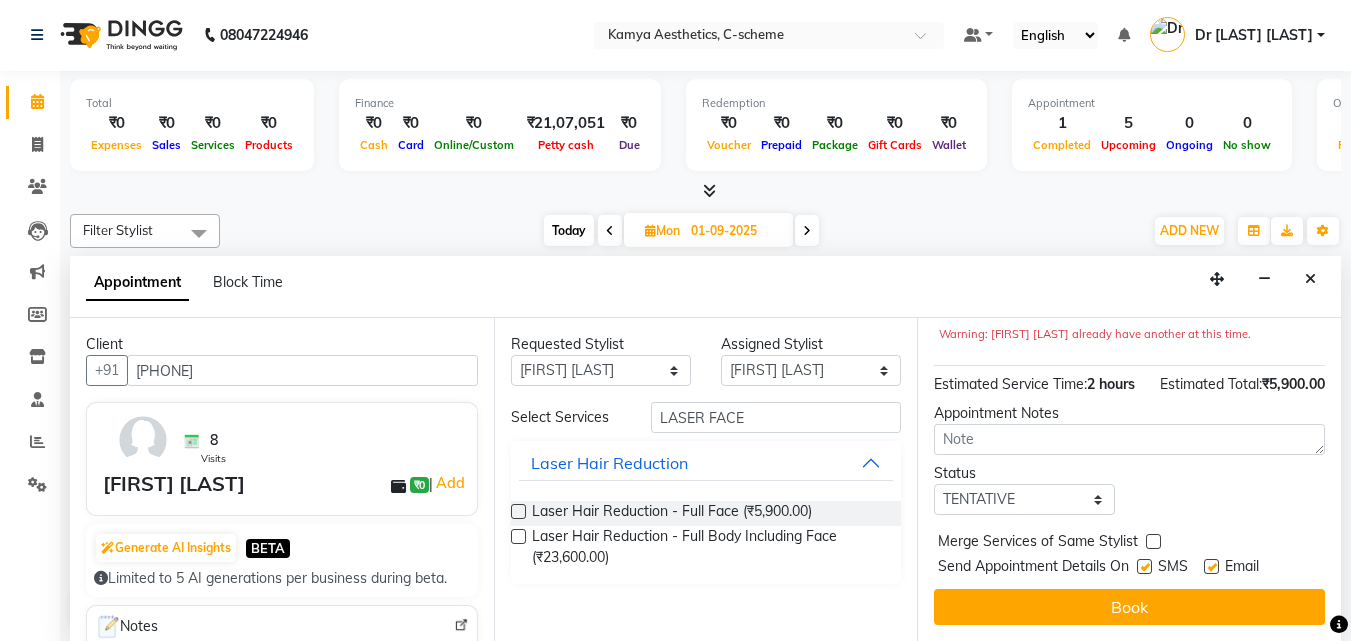 scroll, scrollTop: 263, scrollLeft: 0, axis: vertical 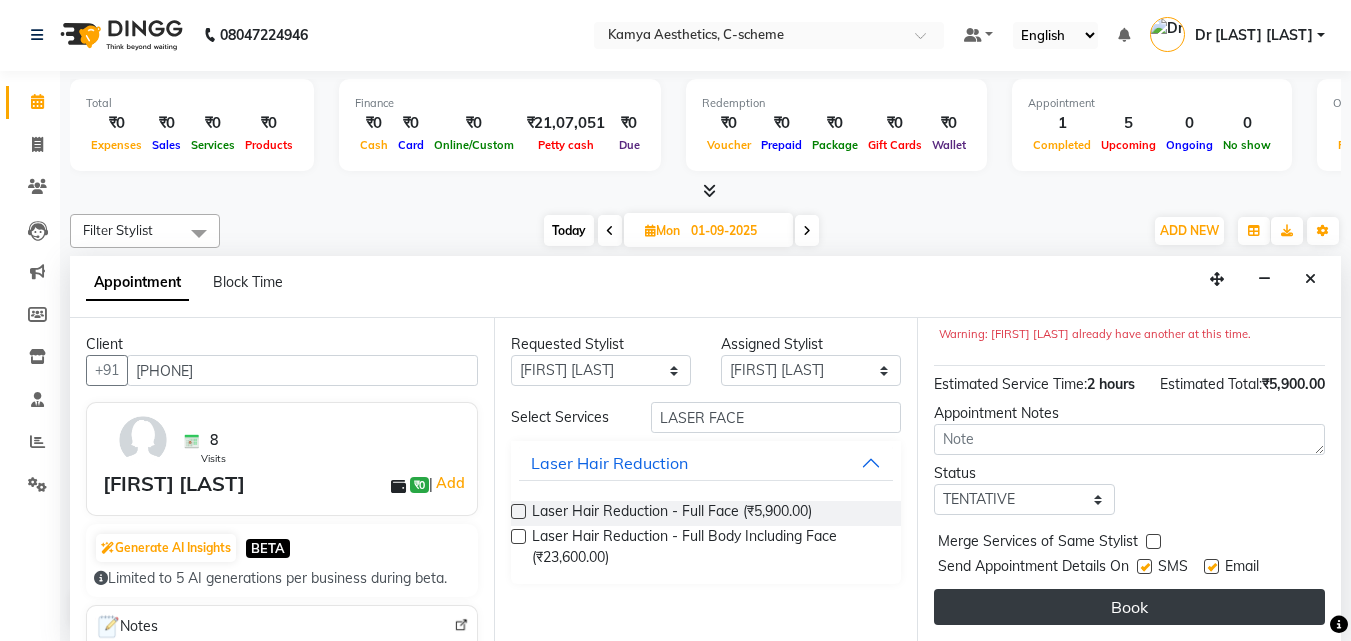 click on "Book" at bounding box center (1129, 607) 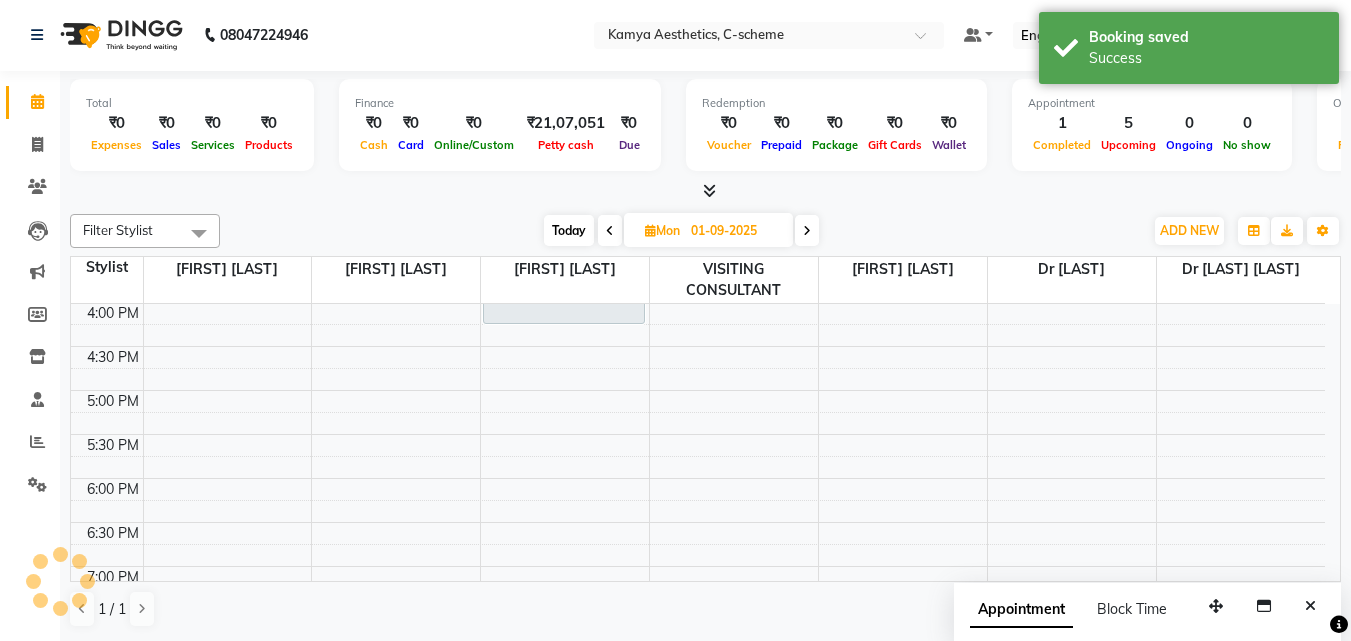 scroll, scrollTop: 0, scrollLeft: 0, axis: both 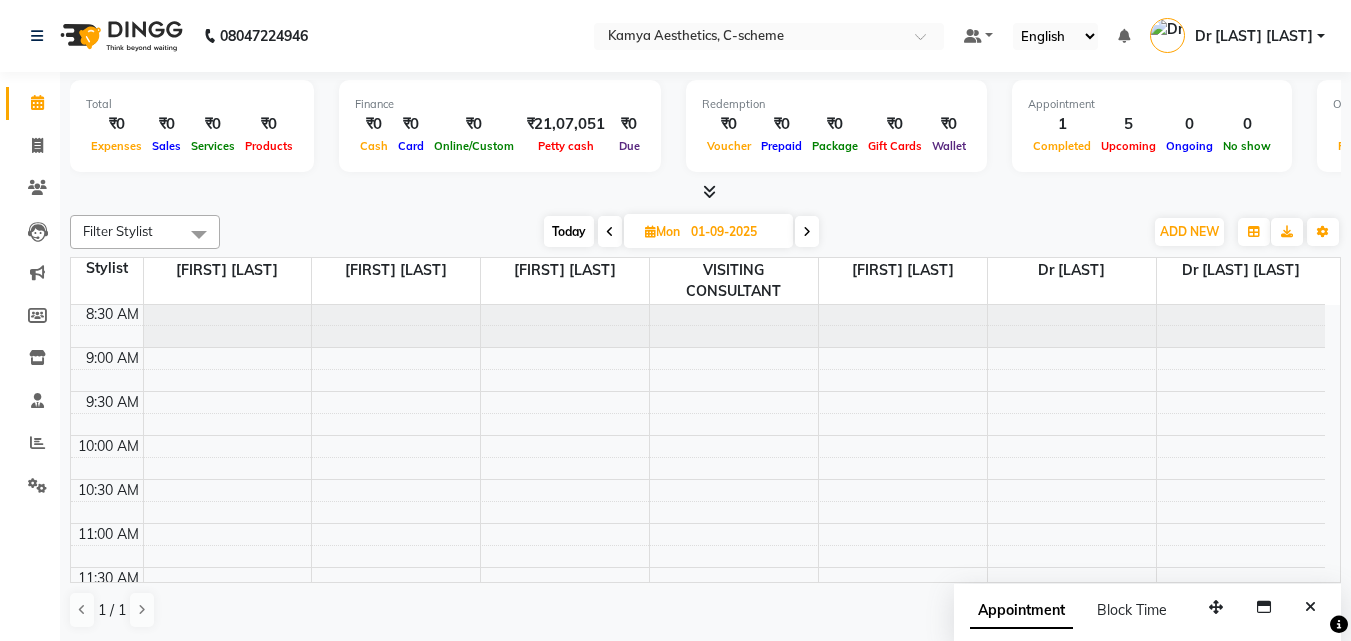 click on "Today" at bounding box center [569, 231] 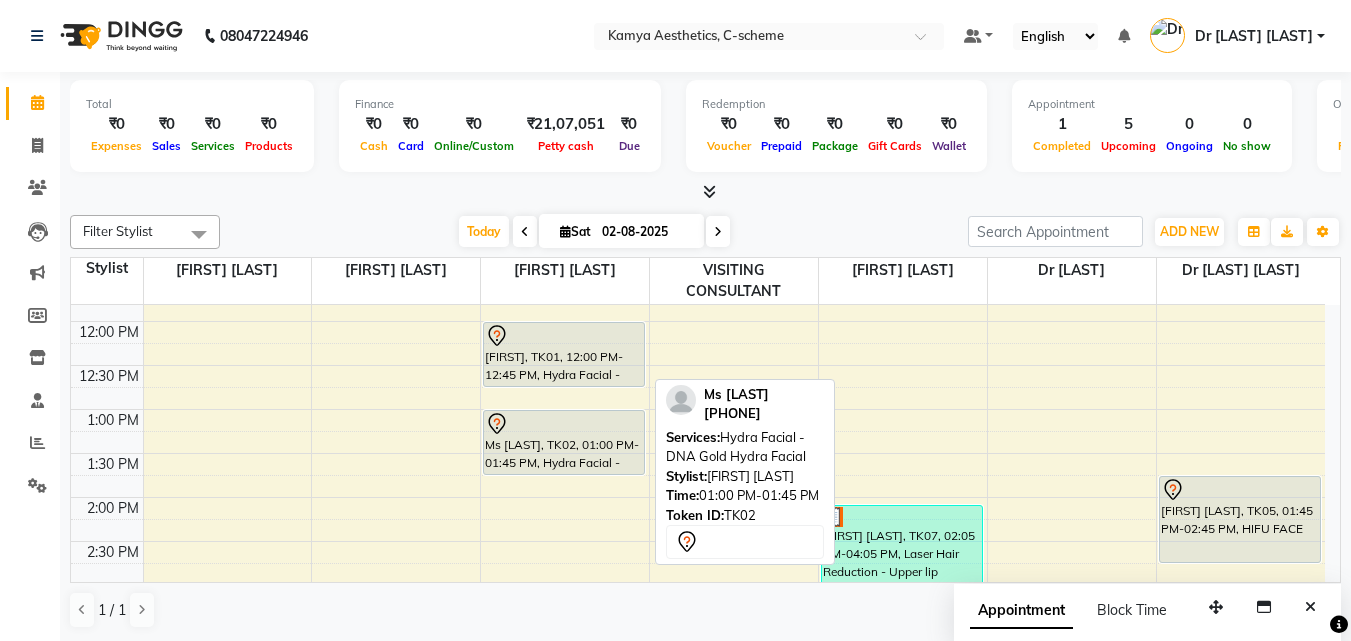 scroll, scrollTop: 300, scrollLeft: 0, axis: vertical 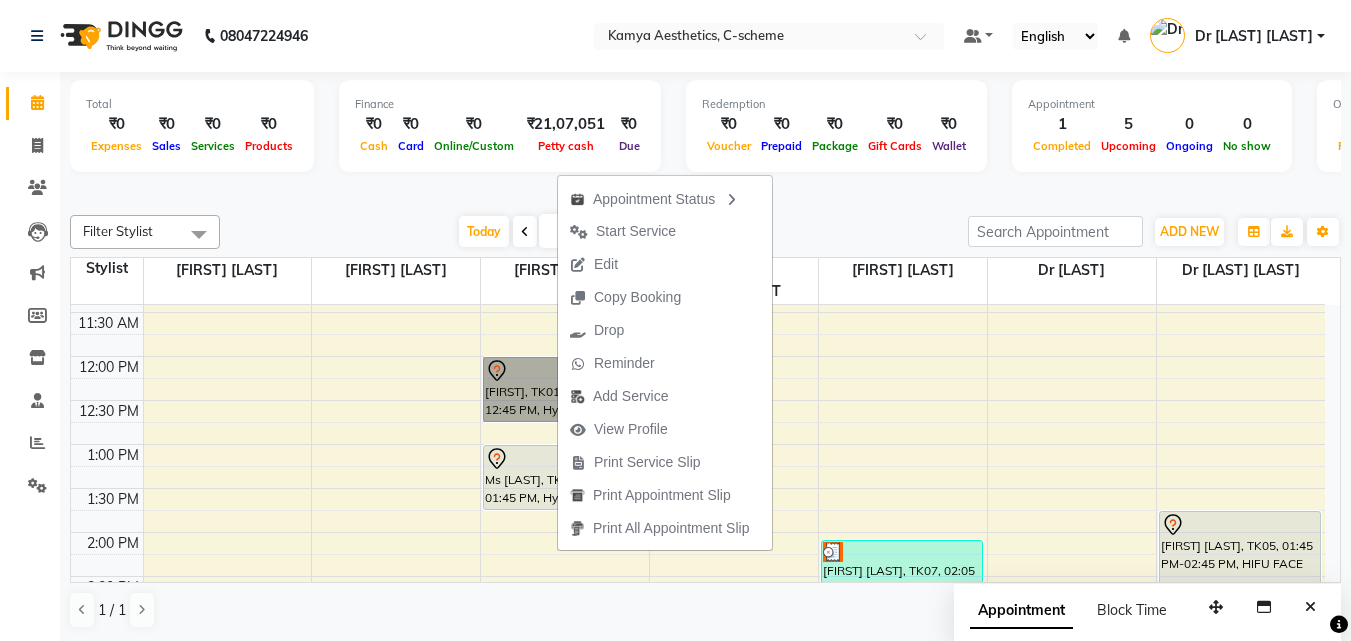 click on "8:00 AM 8:30 AM 9:00 AM 9:30 AM 10:00 AM 10:30 AM 11:00 AM 11:30 AM 12:00 PM 12:30 PM 1:00 PM 1:30 PM 2:00 PM 2:30 PM 3:00 PM 3:30 PM 4:00 PM 4:30 PM 5:00 PM 5:30 PM 6:00 PM 6:30 PM 7:00 PM 7:30 PM 8:00 PM 8:30 PM [FIRST], TK01, 12:00 PM-12:45 PM, Hydra Facial - Collagen Hydra Facial [FIRST] [LAST], TK02, 01:00 PM-01:45 PM, Hydra Facial - DNA Gold Hydra Facial [FIRST] [LAST], TK03, 03:30 PM-05:30 PM, Skin Resurfacing & Rejuvination - Laser Skin Resurfacing Co2 Fractional Laser [FIRST] [LAST], TK07, 02:05 PM-04:05 PM, Laser Hair Reduction - Upper lip [FIRST] [LAST], TK05, 01:45 PM-02:45 PM, HIFU FACE [FIRST] [LAST], TK06, 03:00 PM-05:00 PM, Laser Hair Reduction - Full Face" at bounding box center (698, 576) 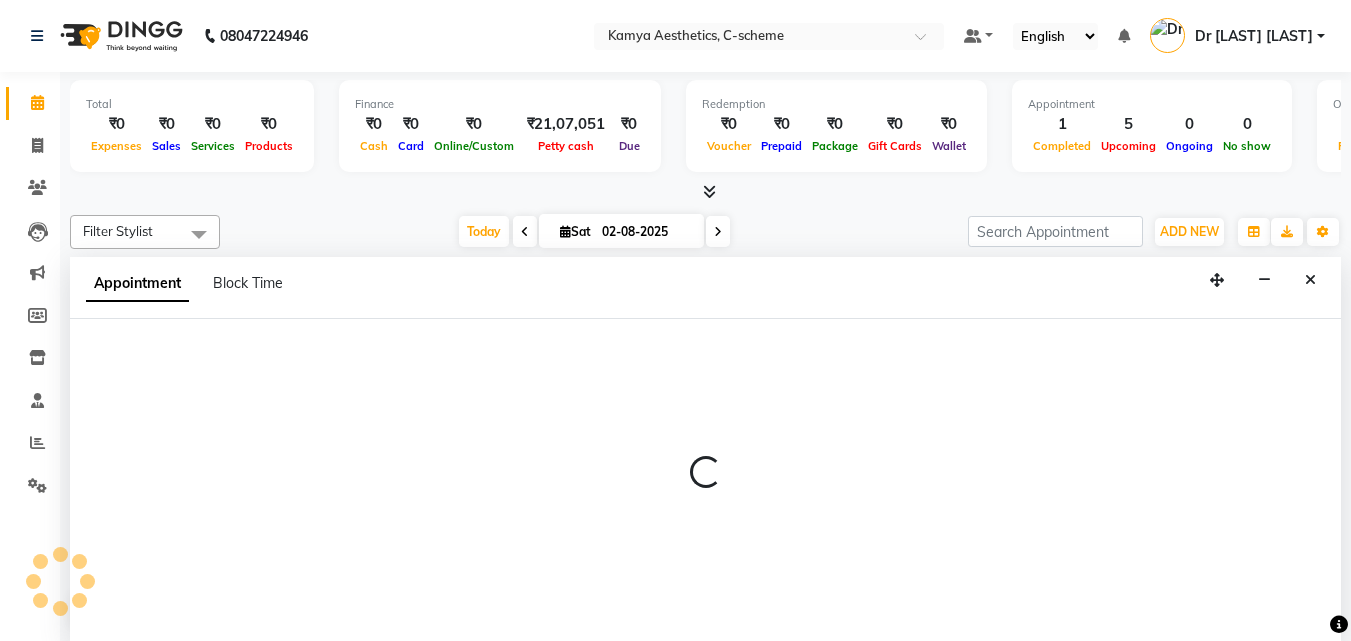 select on "42841" 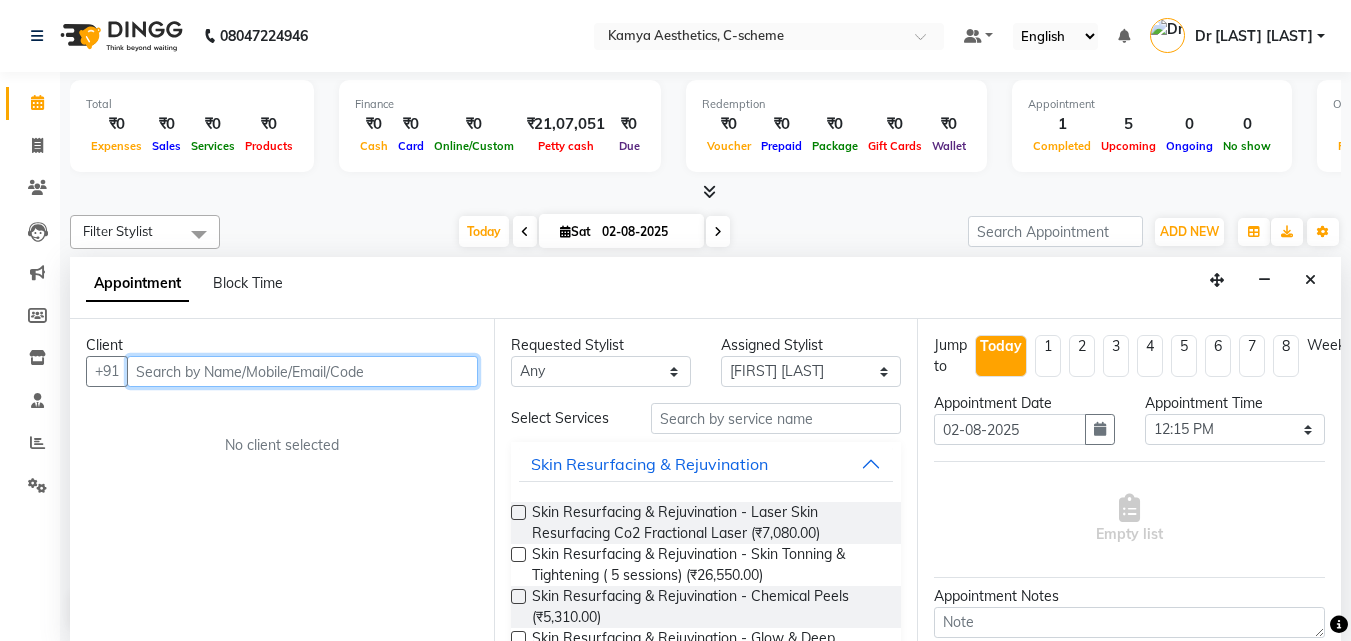scroll, scrollTop: 1, scrollLeft: 0, axis: vertical 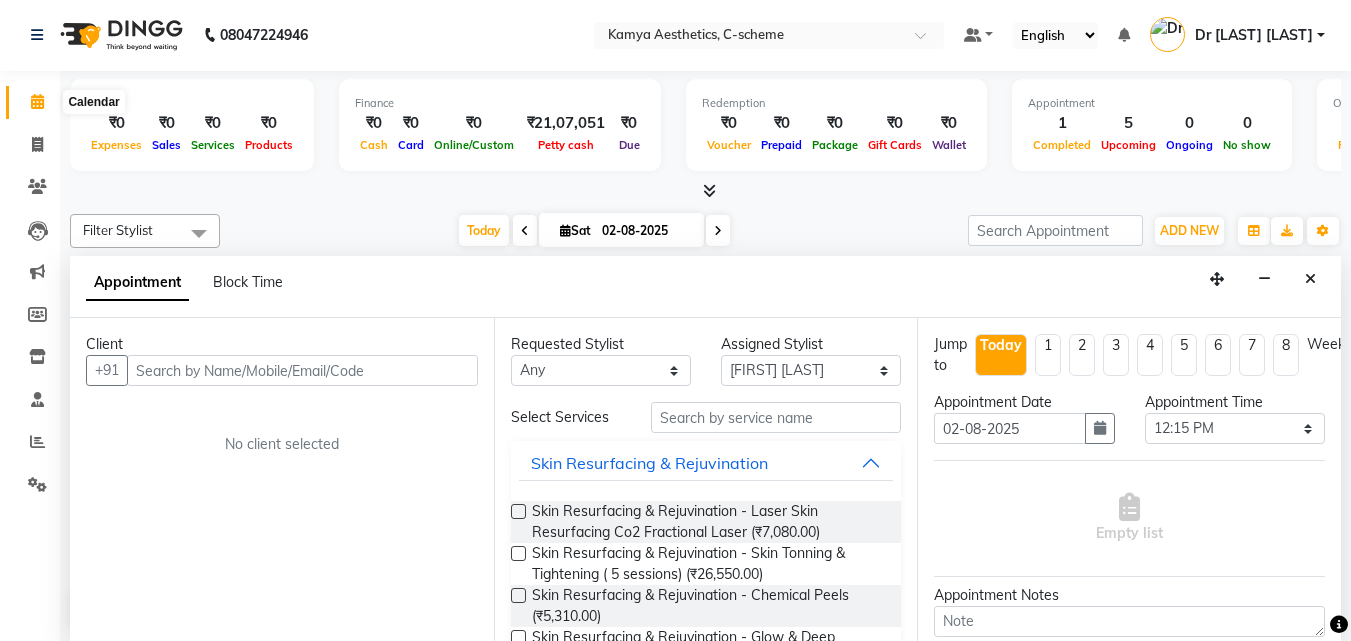 click 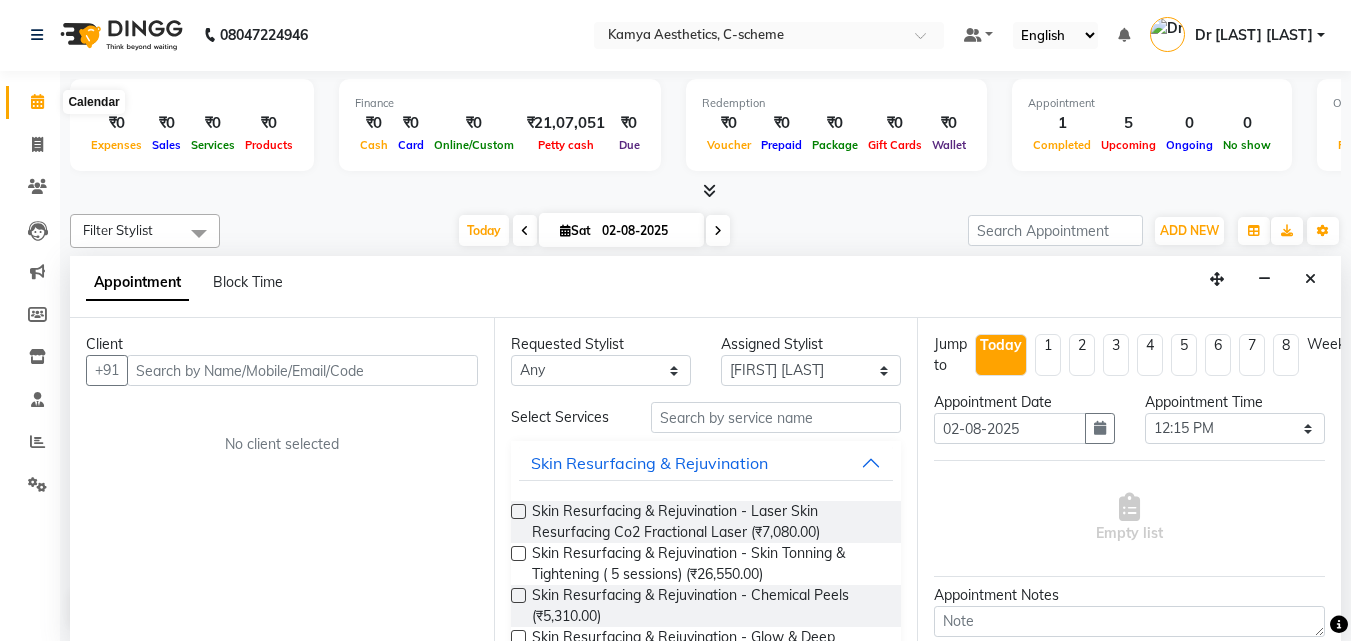 click 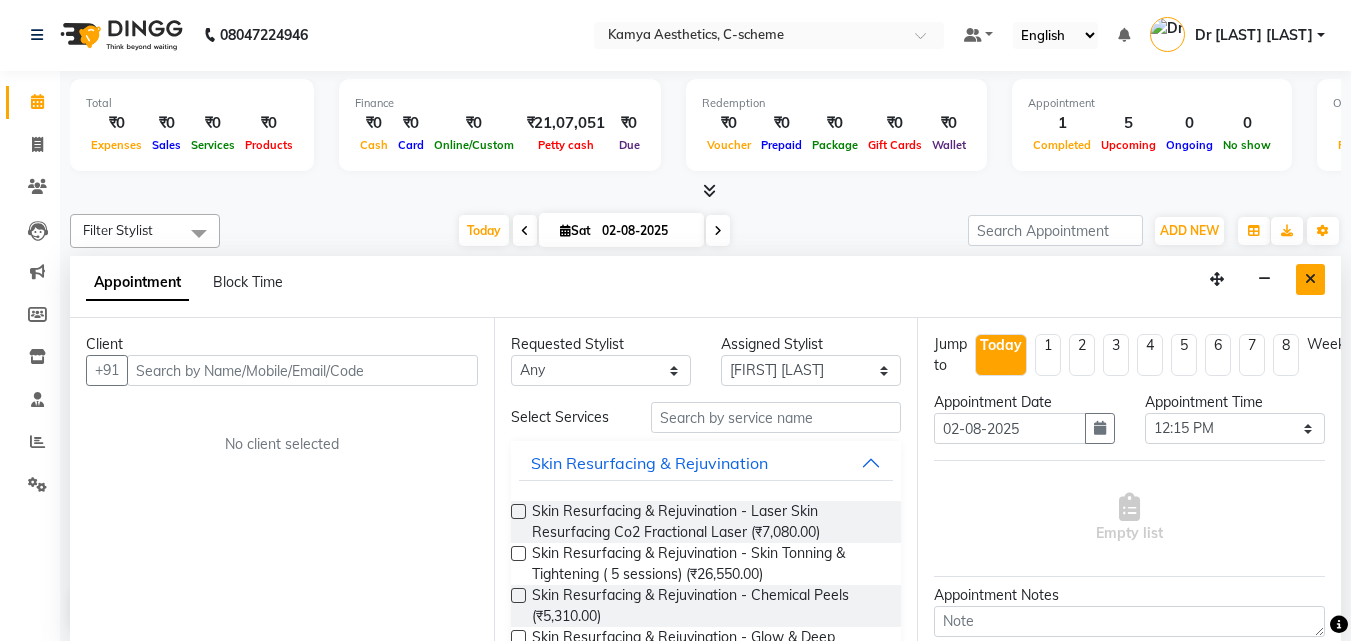 click at bounding box center [1310, 279] 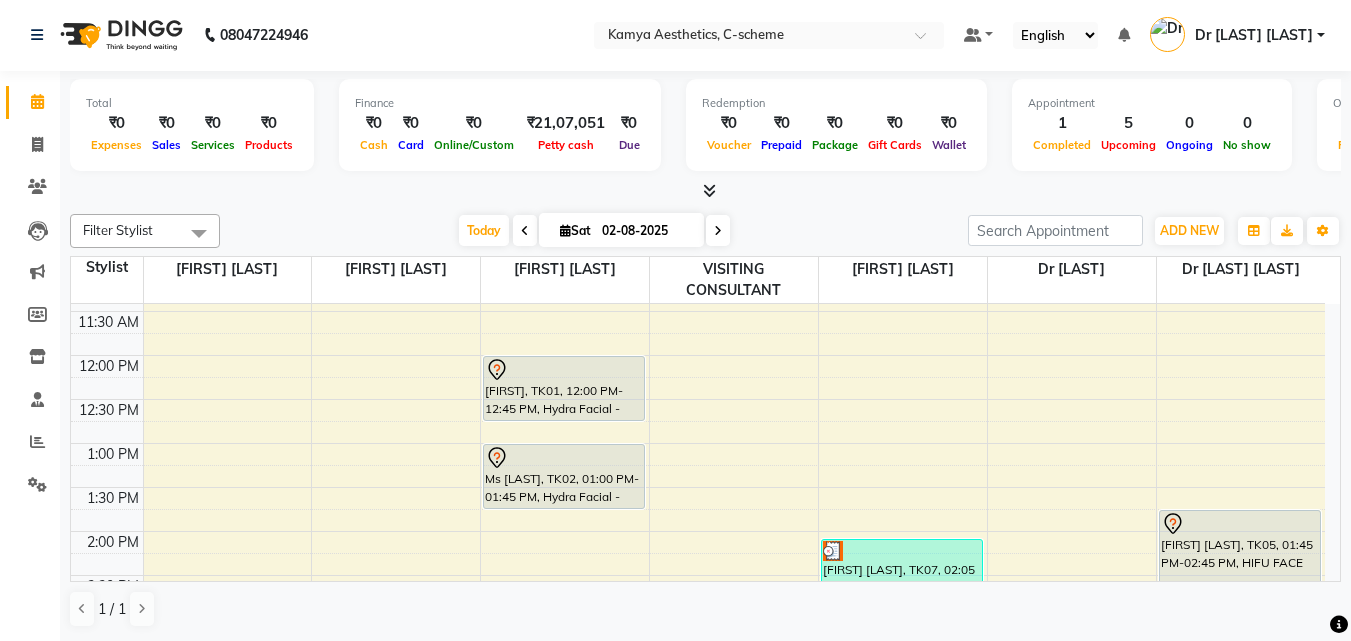 click at bounding box center [718, 230] 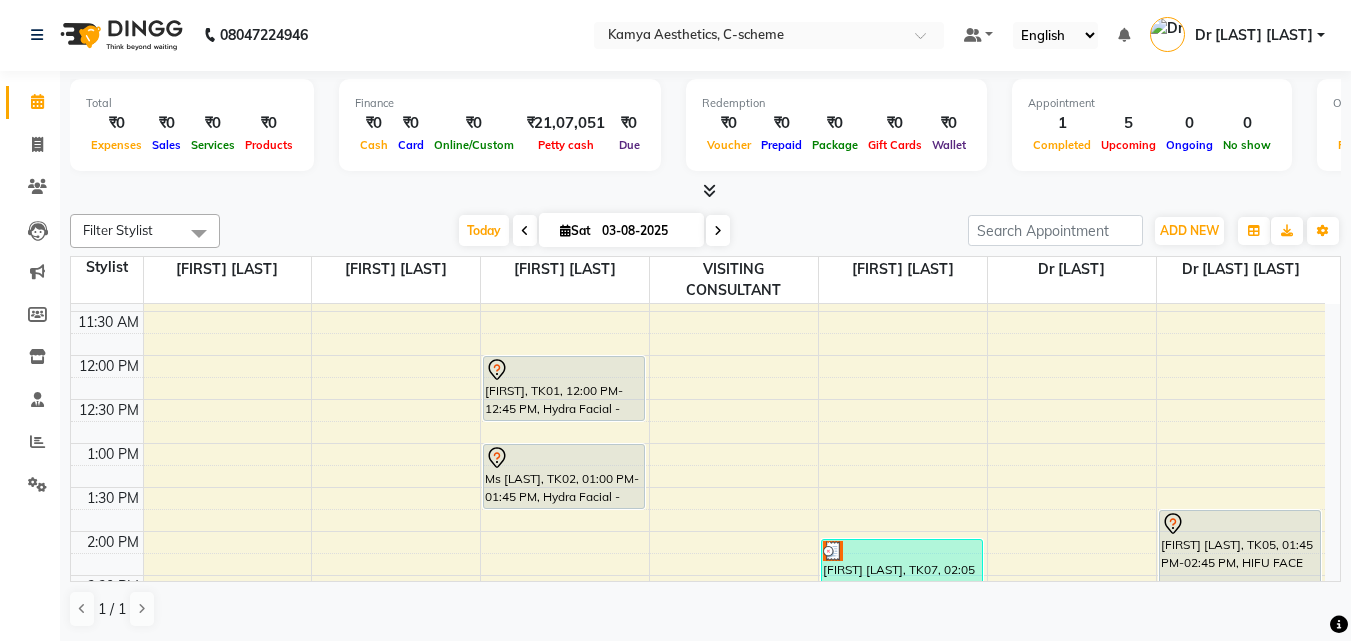 scroll, scrollTop: 0, scrollLeft: 0, axis: both 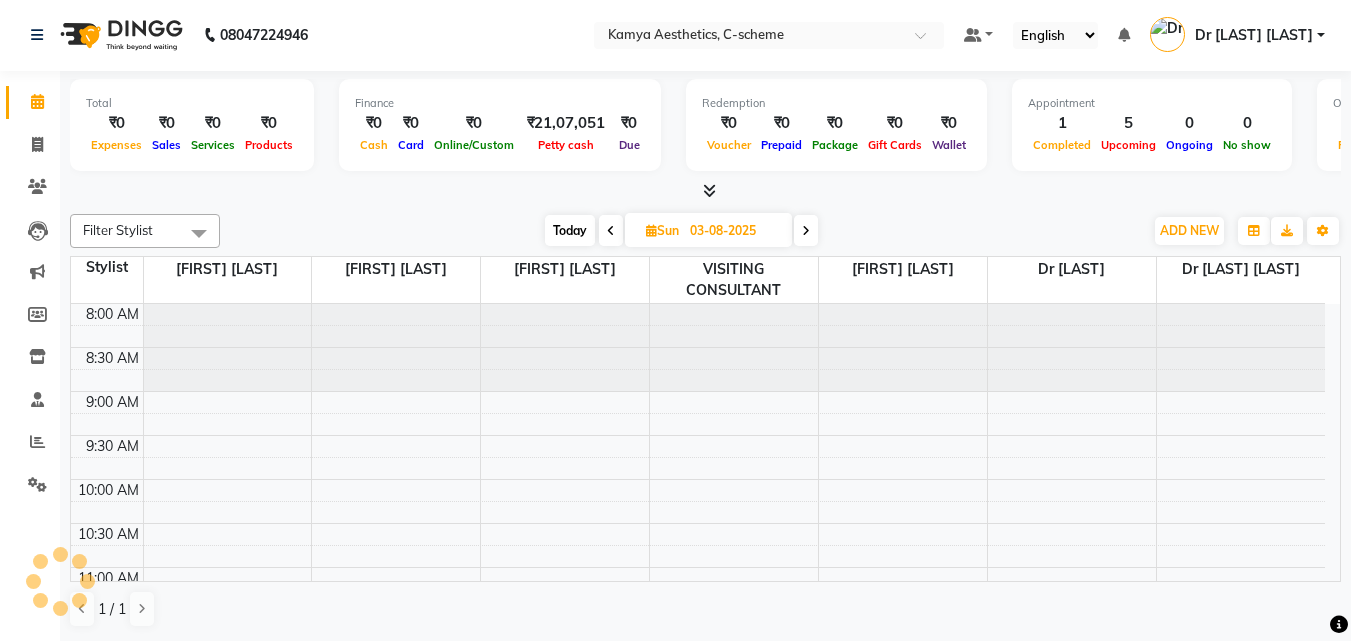 click on "03-08-2025" at bounding box center [734, 231] 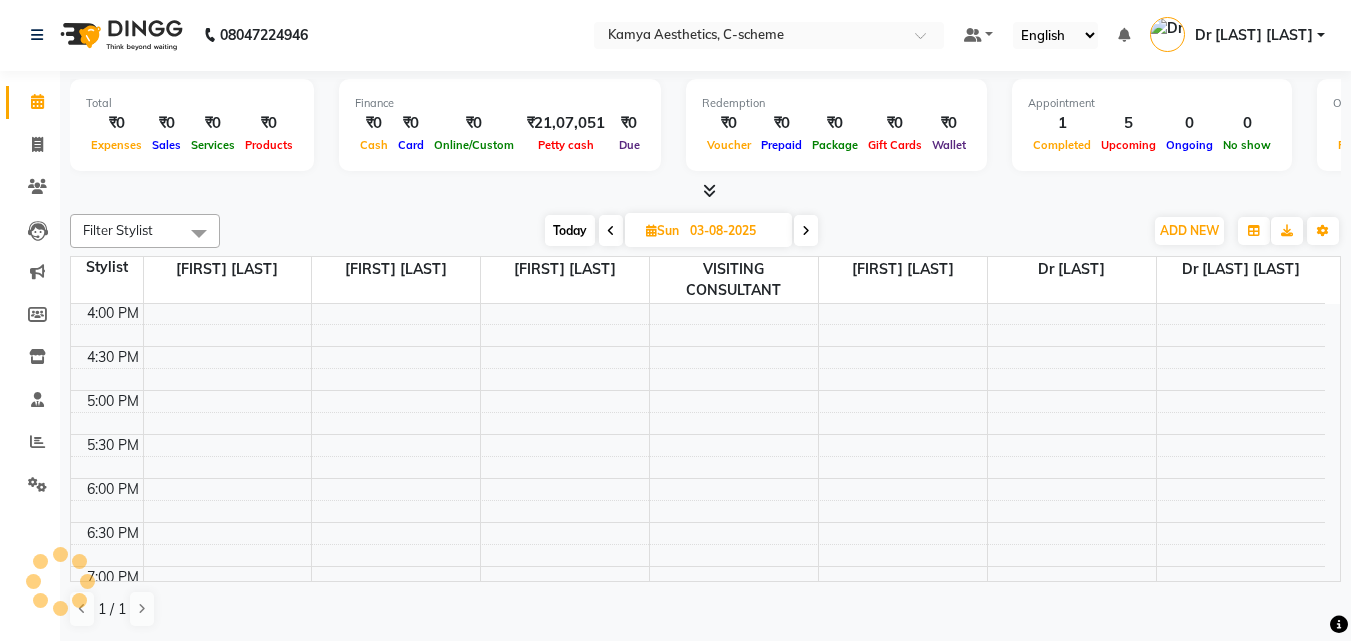 click on "03-08-2025" at bounding box center (734, 231) 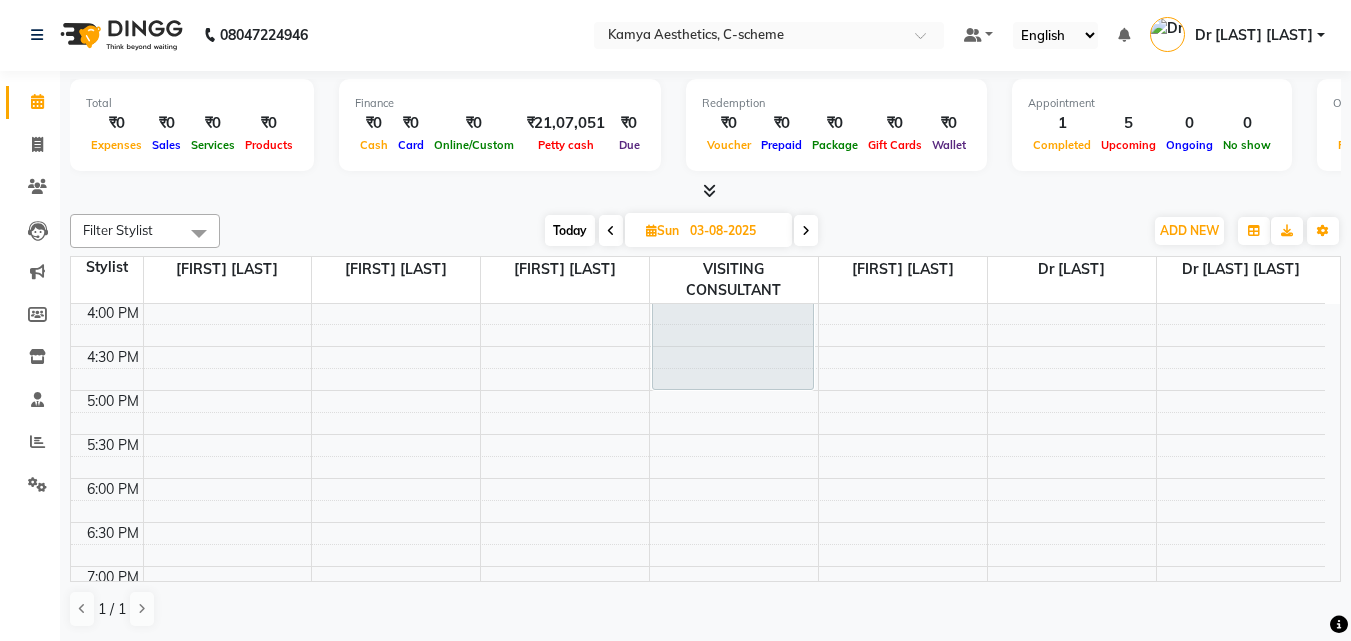 click at bounding box center [806, 230] 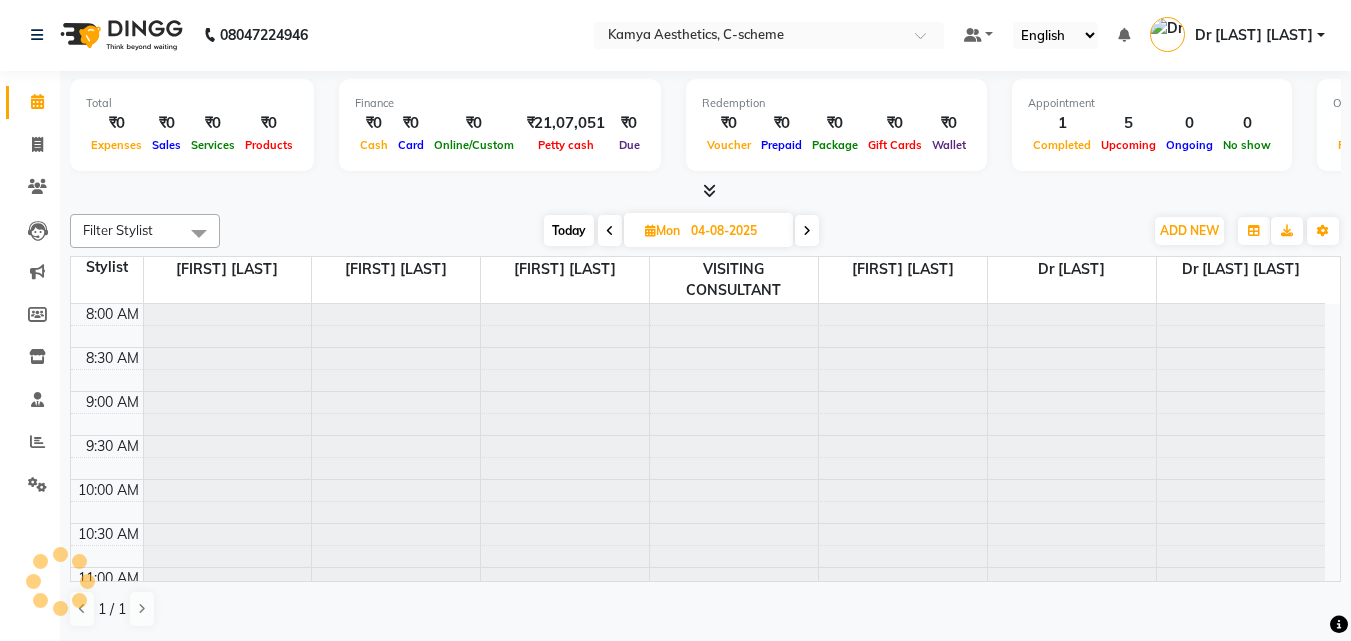 click at bounding box center (807, 230) 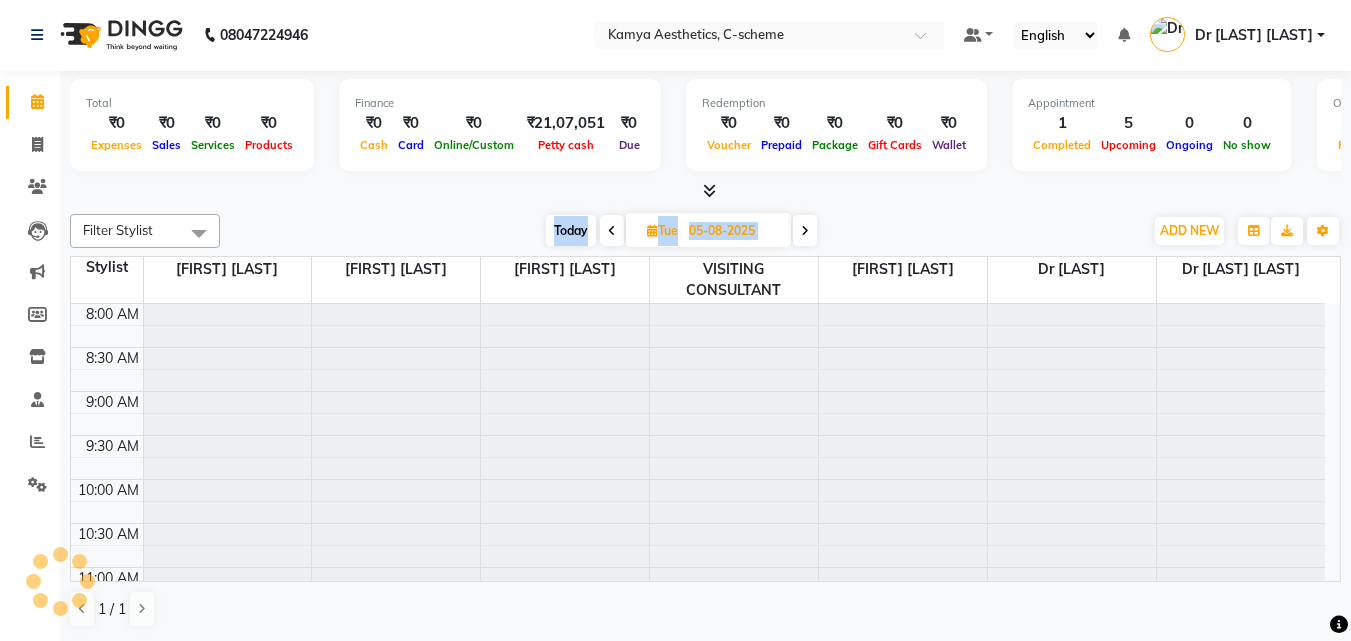 click at bounding box center [805, 230] 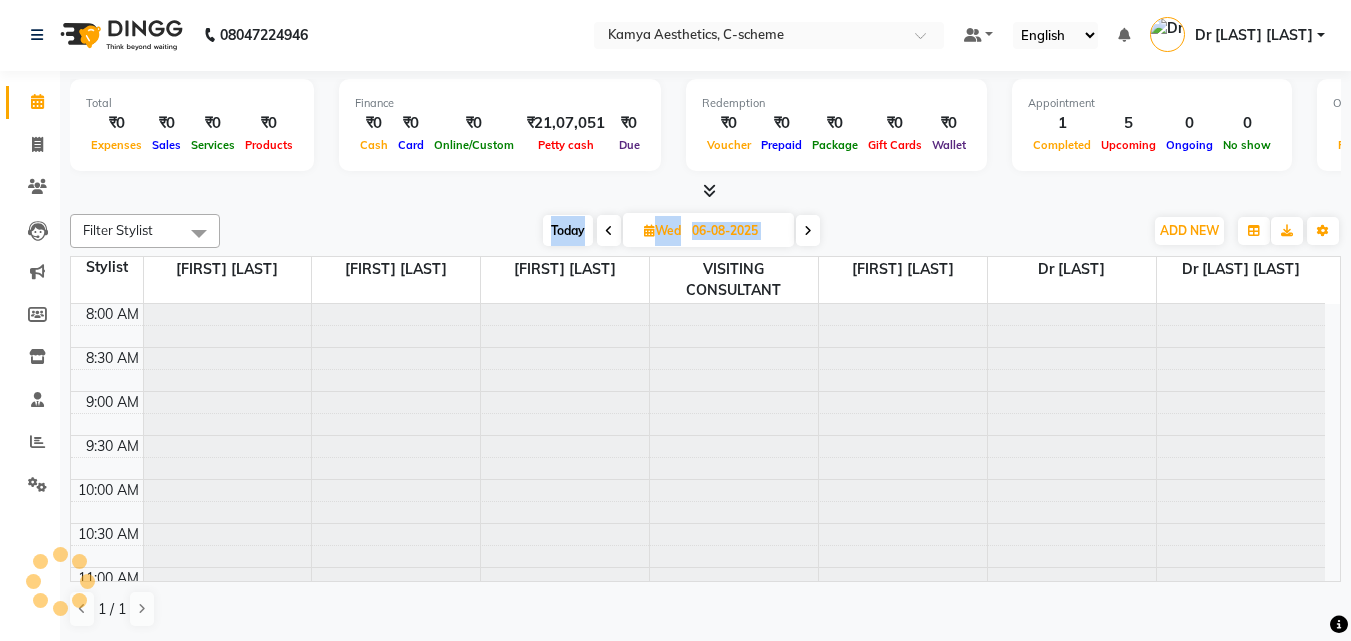 click at bounding box center [808, 230] 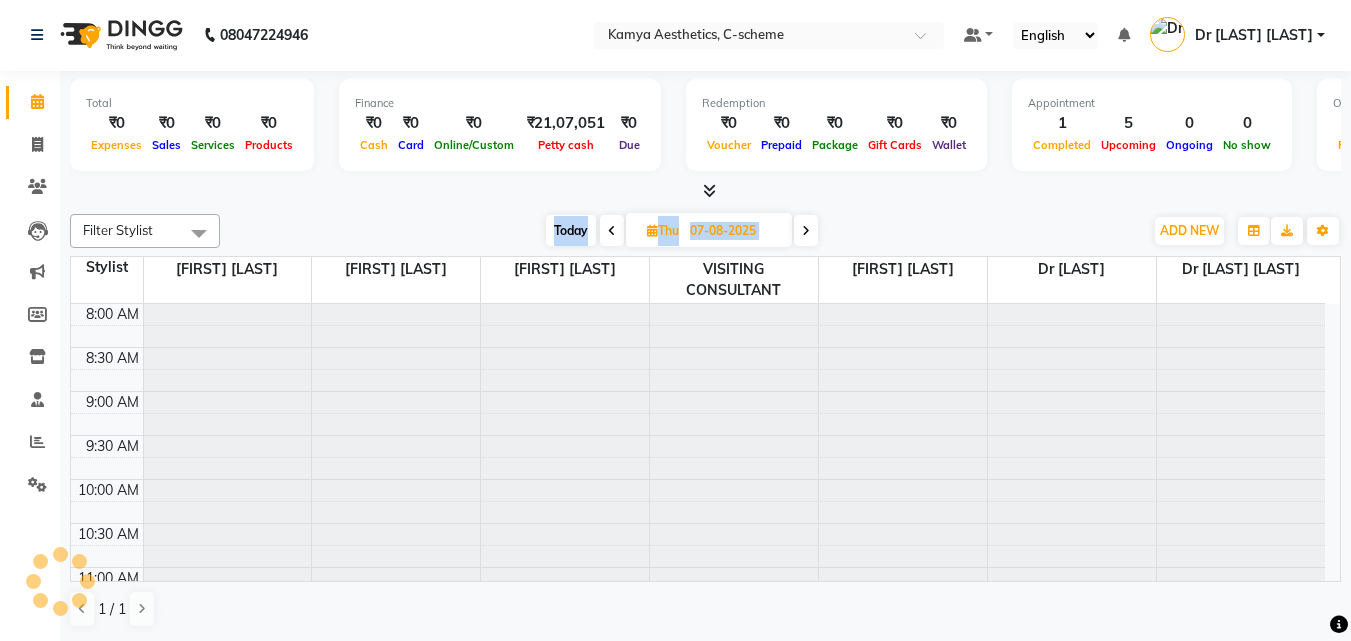 scroll, scrollTop: 705, scrollLeft: 0, axis: vertical 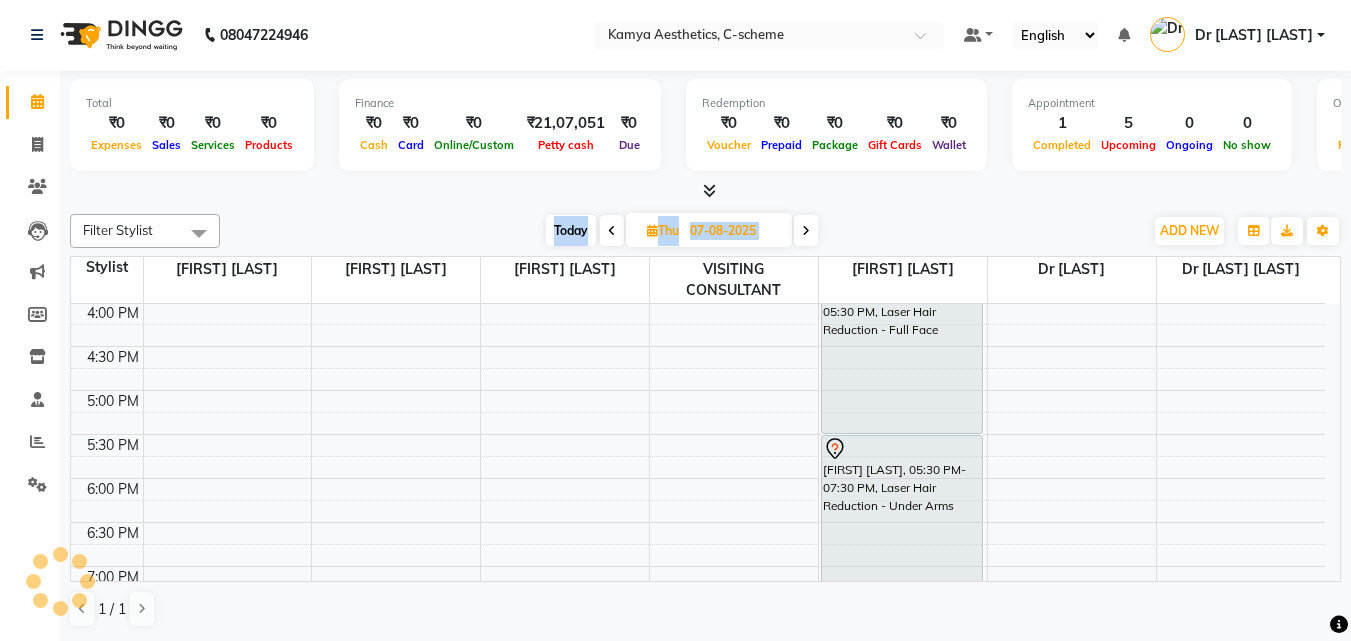 click at bounding box center (806, 230) 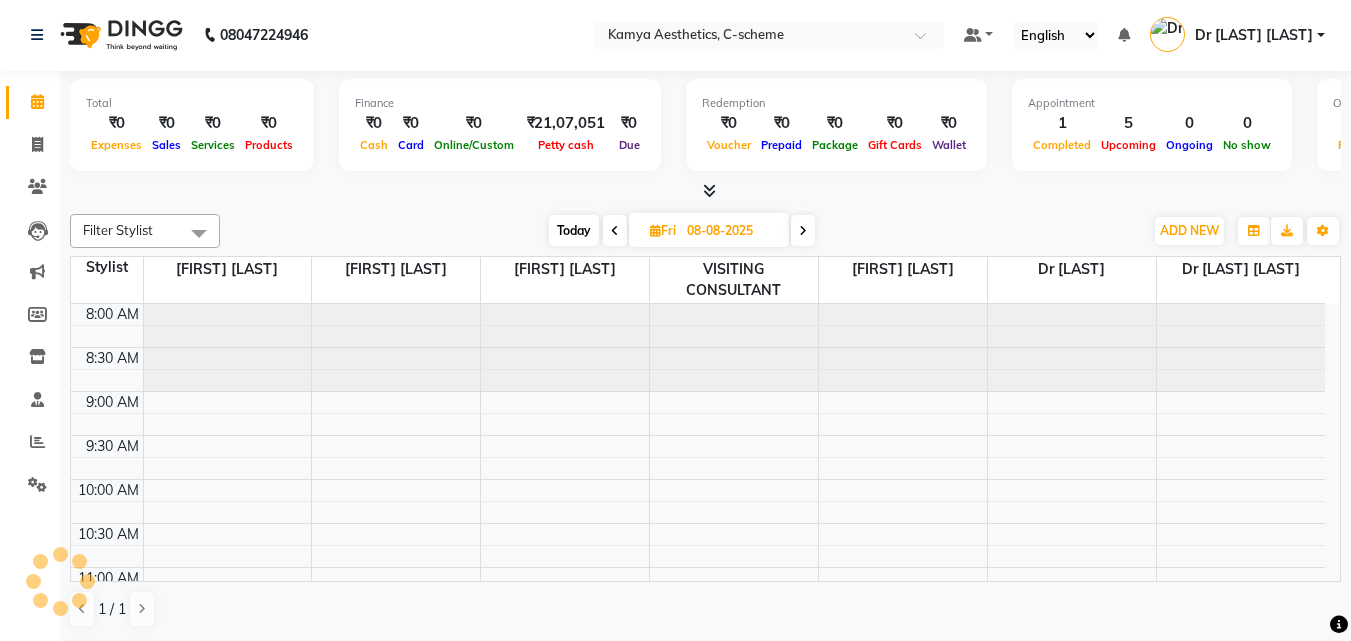 click at bounding box center [803, 230] 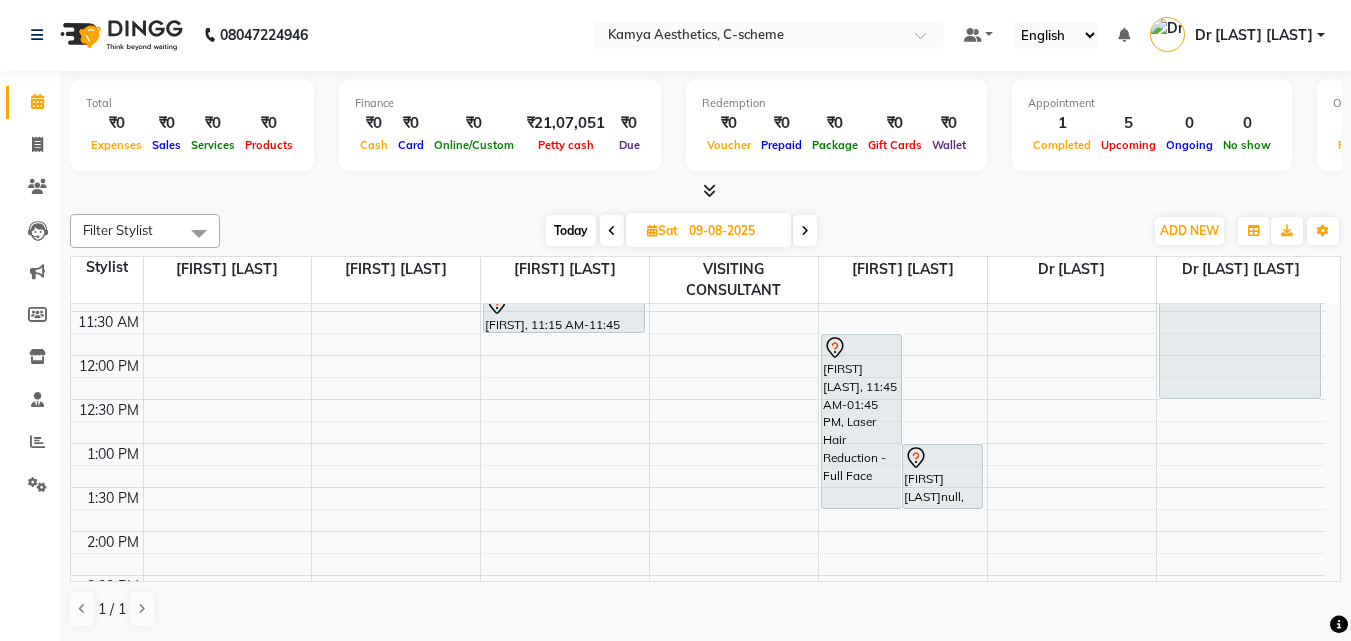 scroll, scrollTop: 0, scrollLeft: 0, axis: both 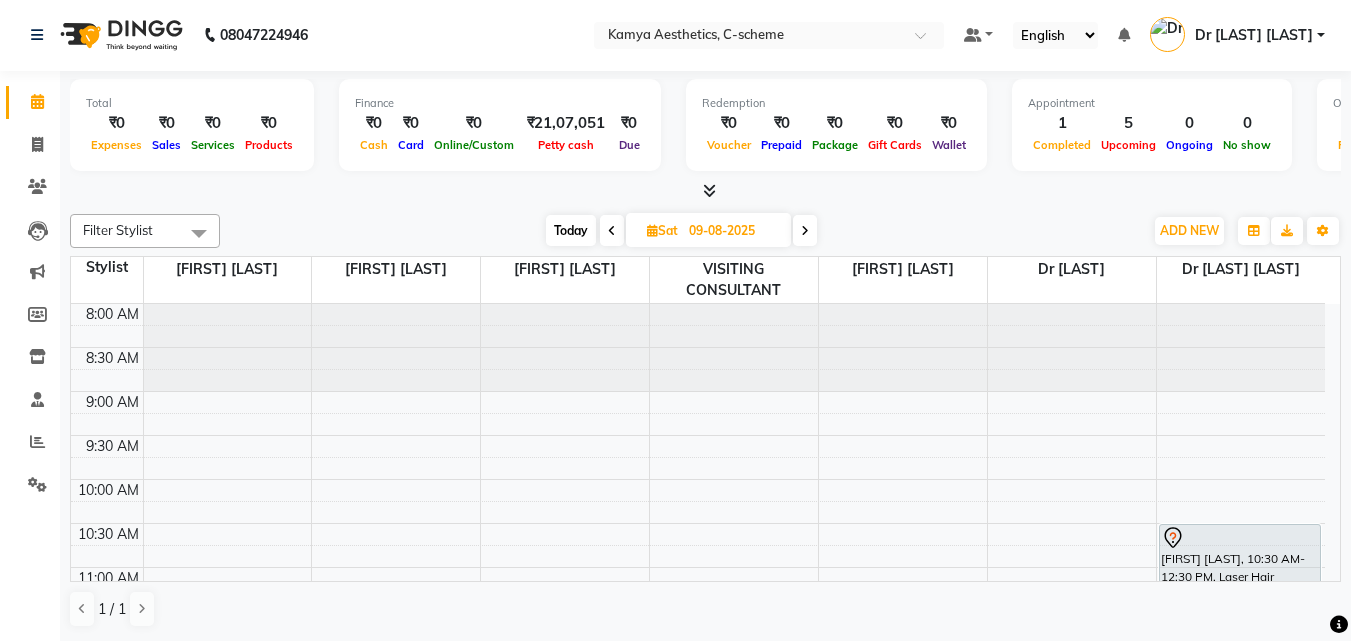 click on "Today" at bounding box center [571, 230] 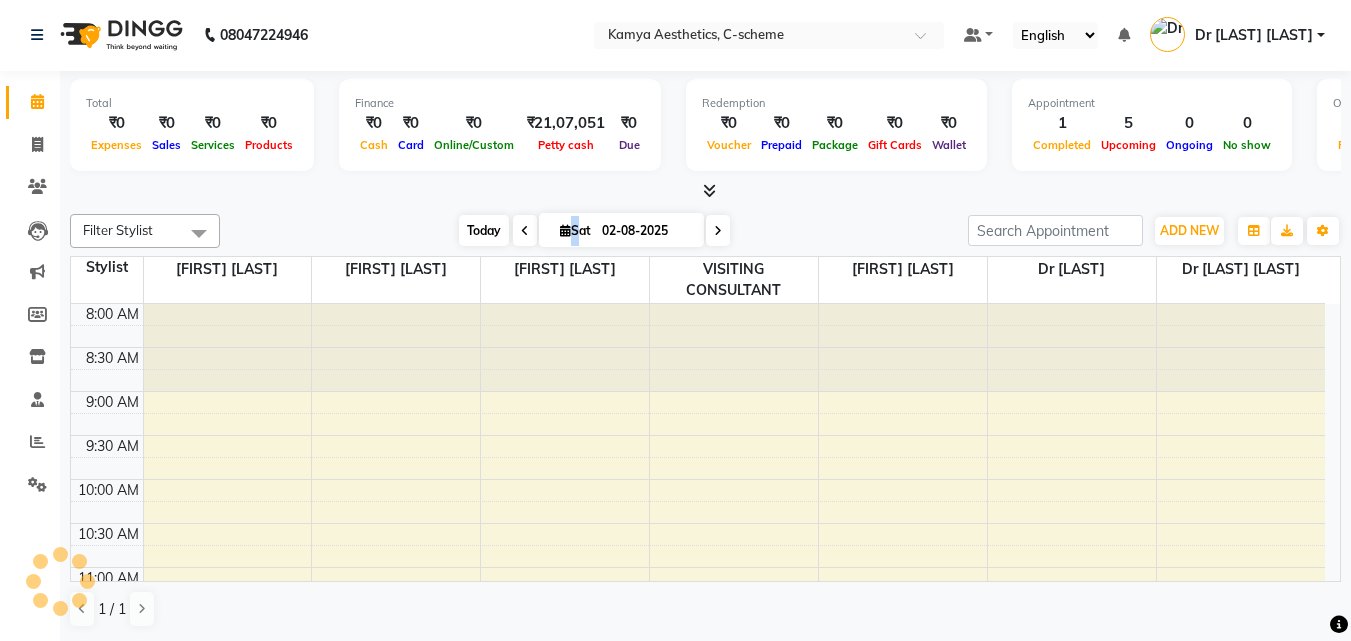 click on "Sat 02-08-2025" at bounding box center (621, 230) 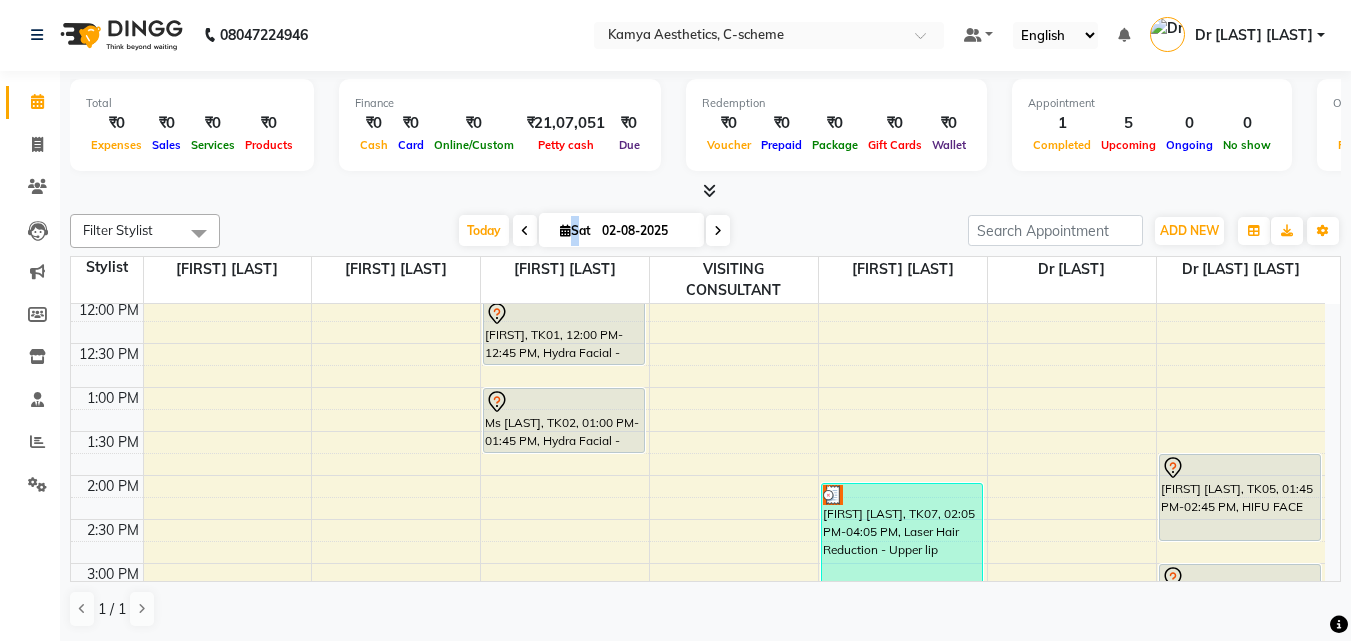 scroll, scrollTop: 405, scrollLeft: 0, axis: vertical 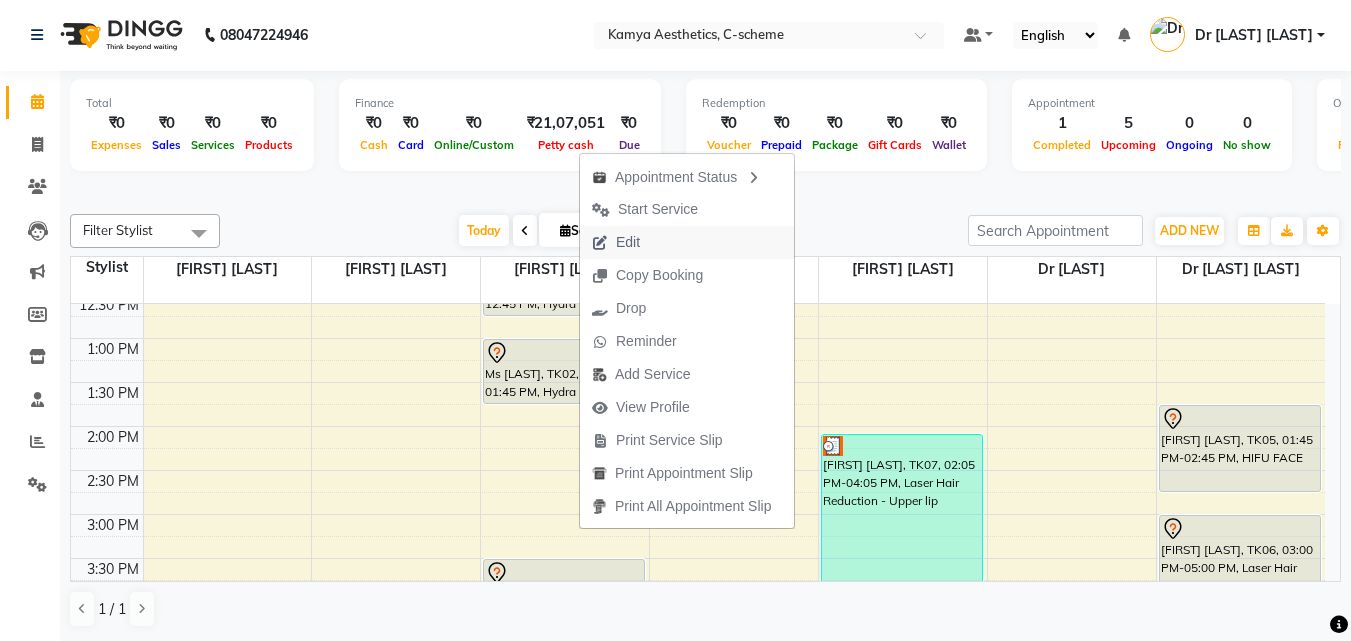 click on "Edit" at bounding box center [687, 242] 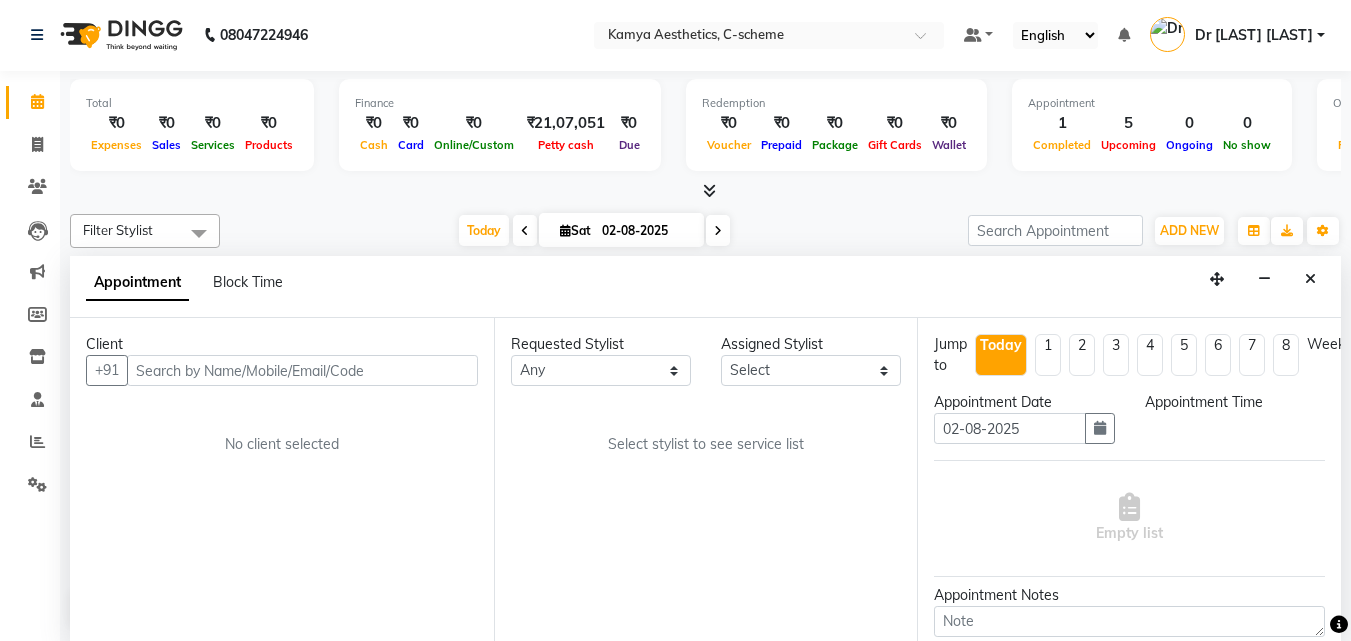 scroll, scrollTop: 0, scrollLeft: 0, axis: both 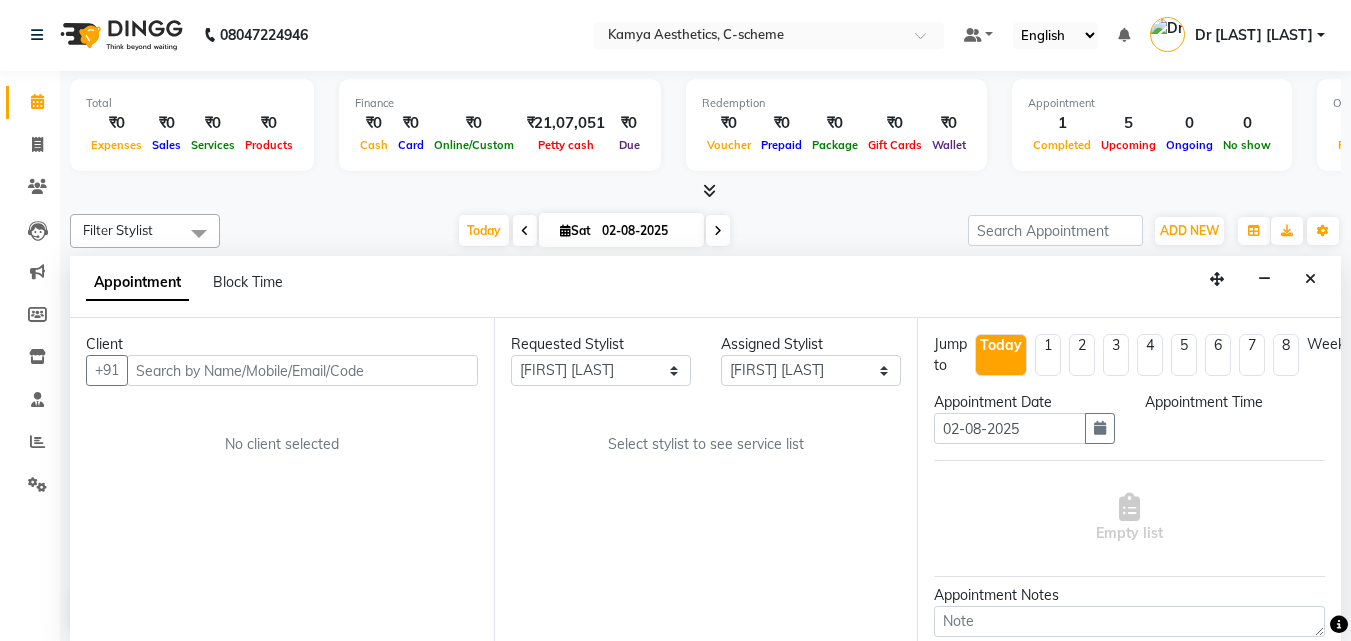 select on "780" 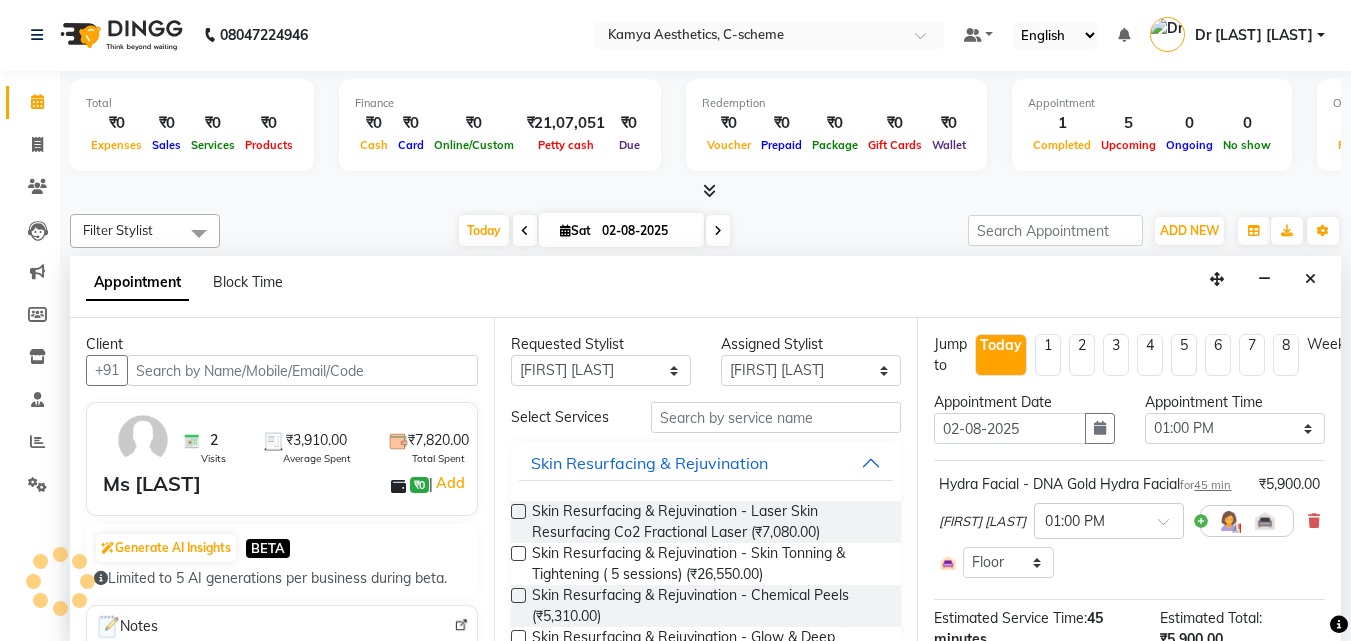 scroll, scrollTop: 705, scrollLeft: 0, axis: vertical 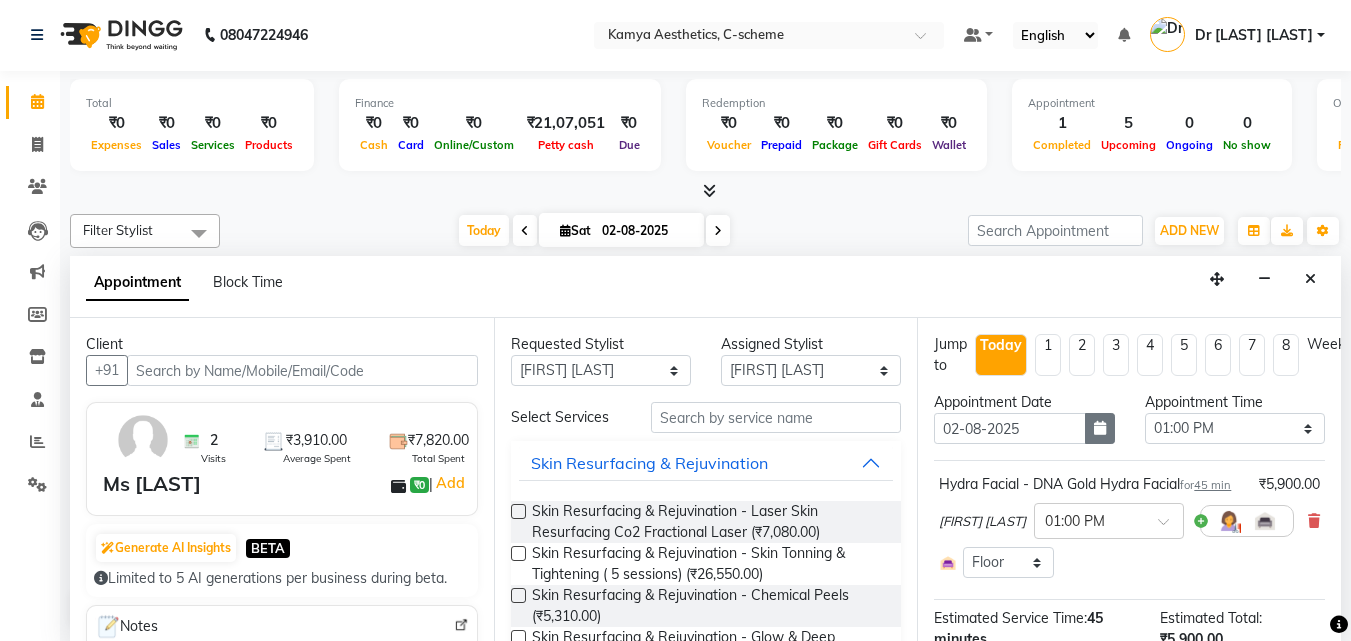 click at bounding box center (1100, 428) 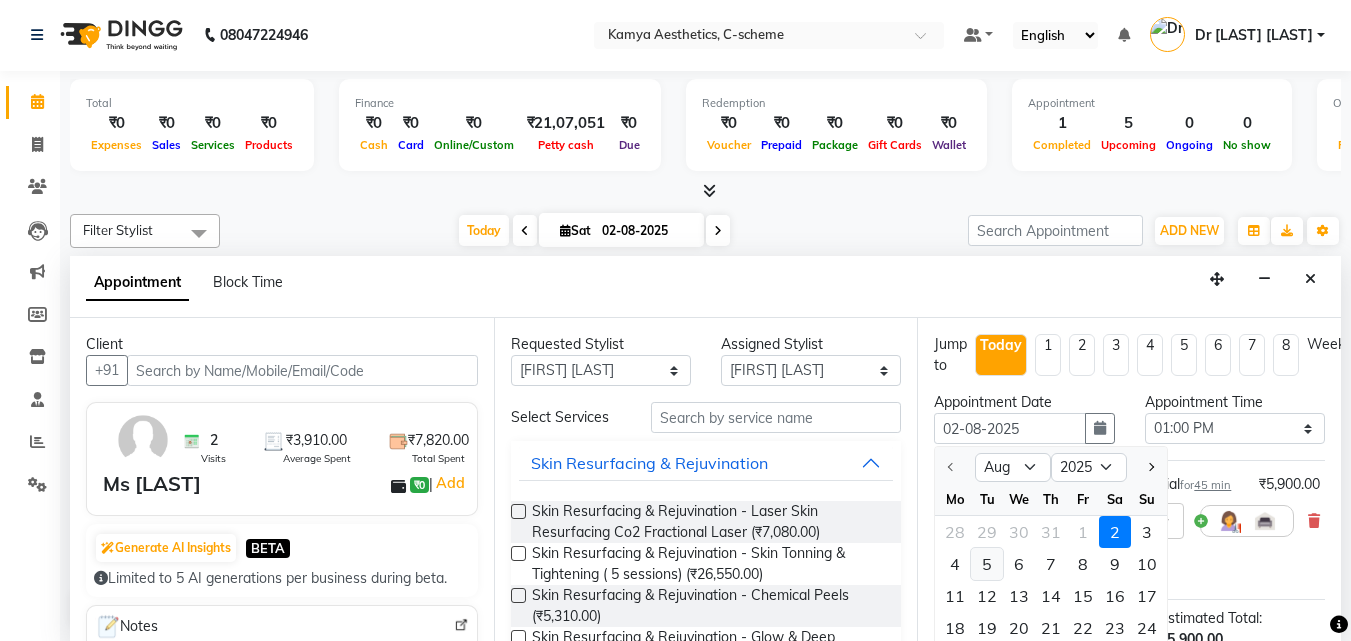 click on "5" at bounding box center [987, 564] 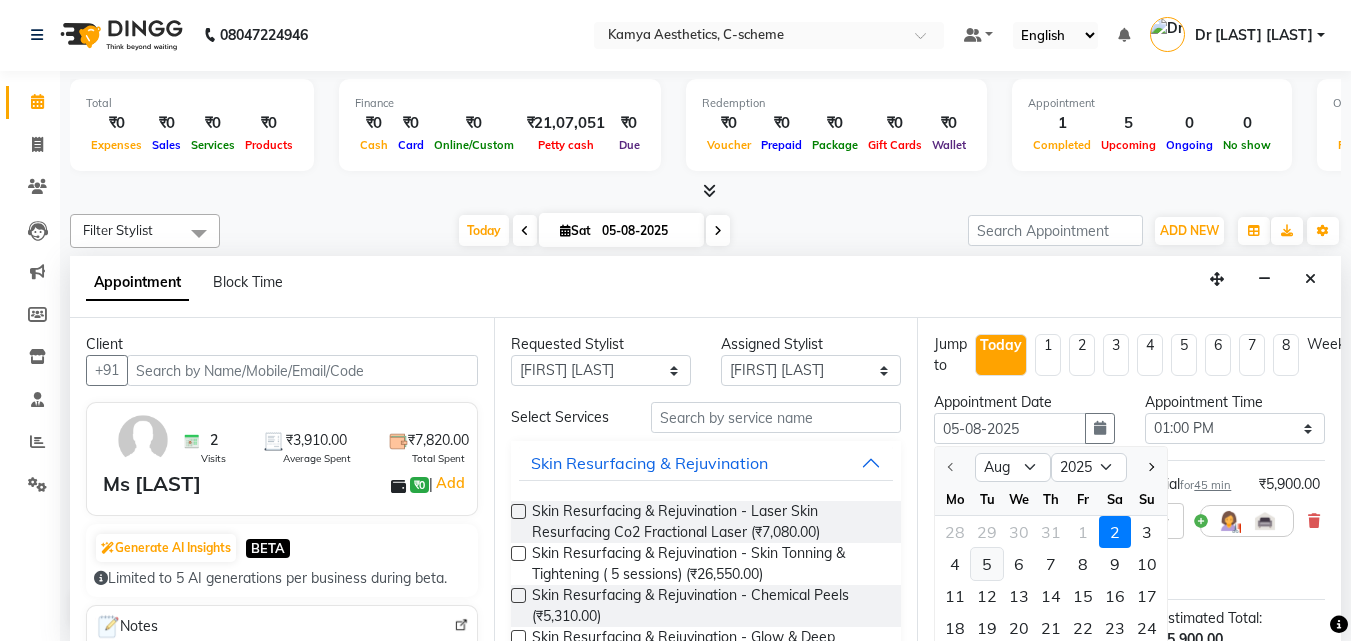 select on "780" 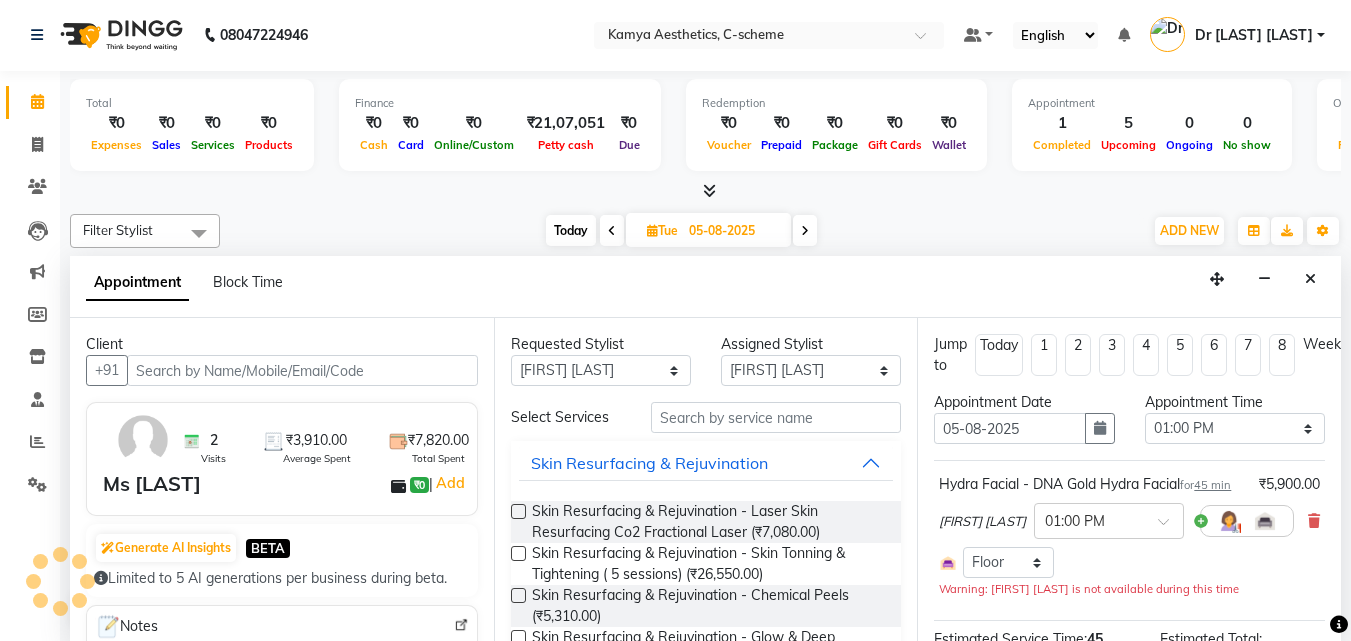 scroll, scrollTop: 705, scrollLeft: 0, axis: vertical 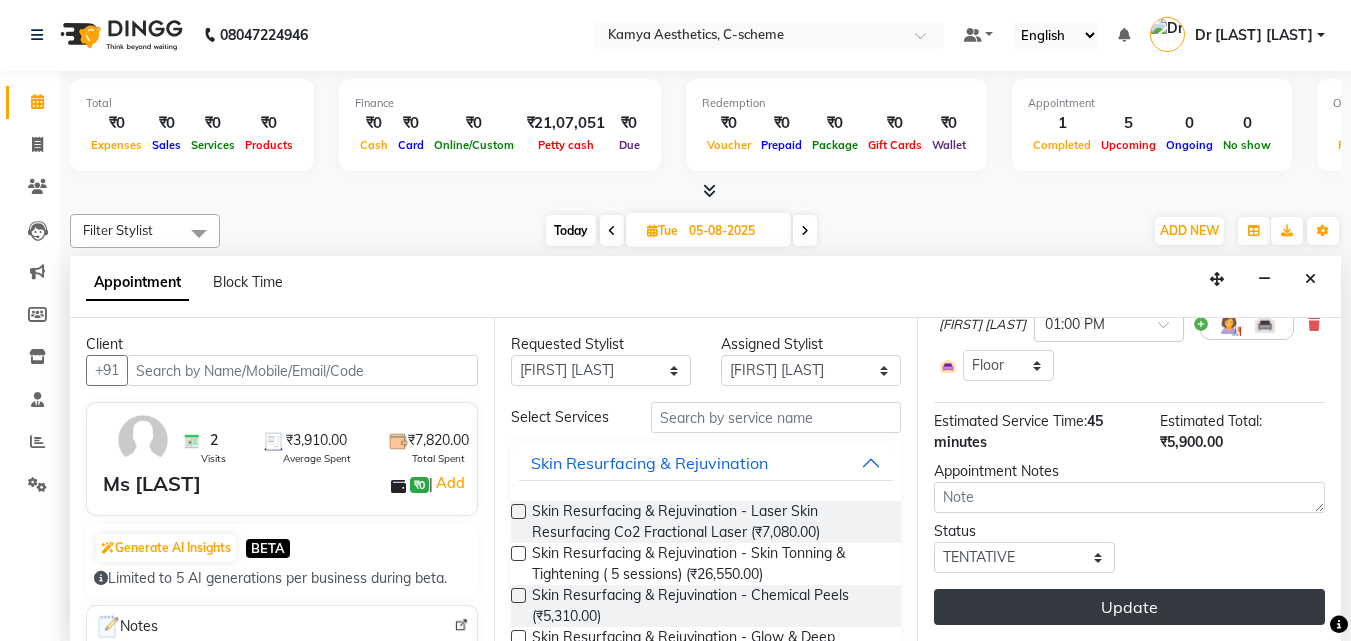click on "Update" at bounding box center (1129, 607) 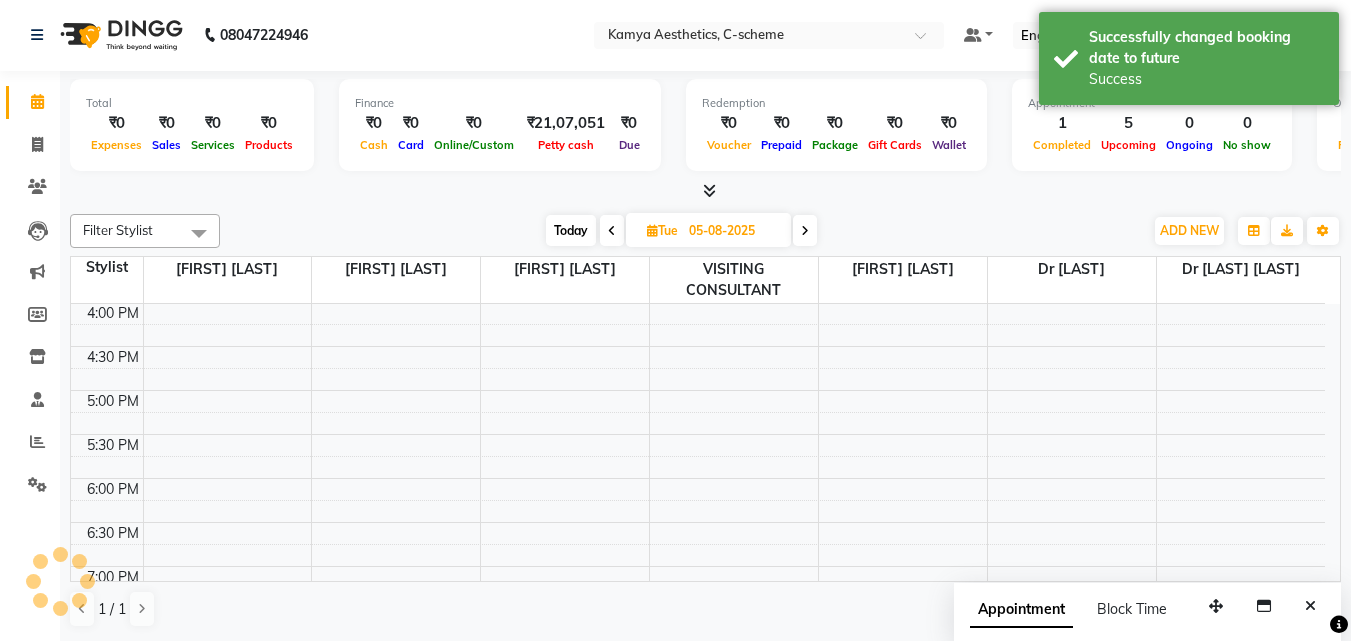 scroll, scrollTop: 0, scrollLeft: 0, axis: both 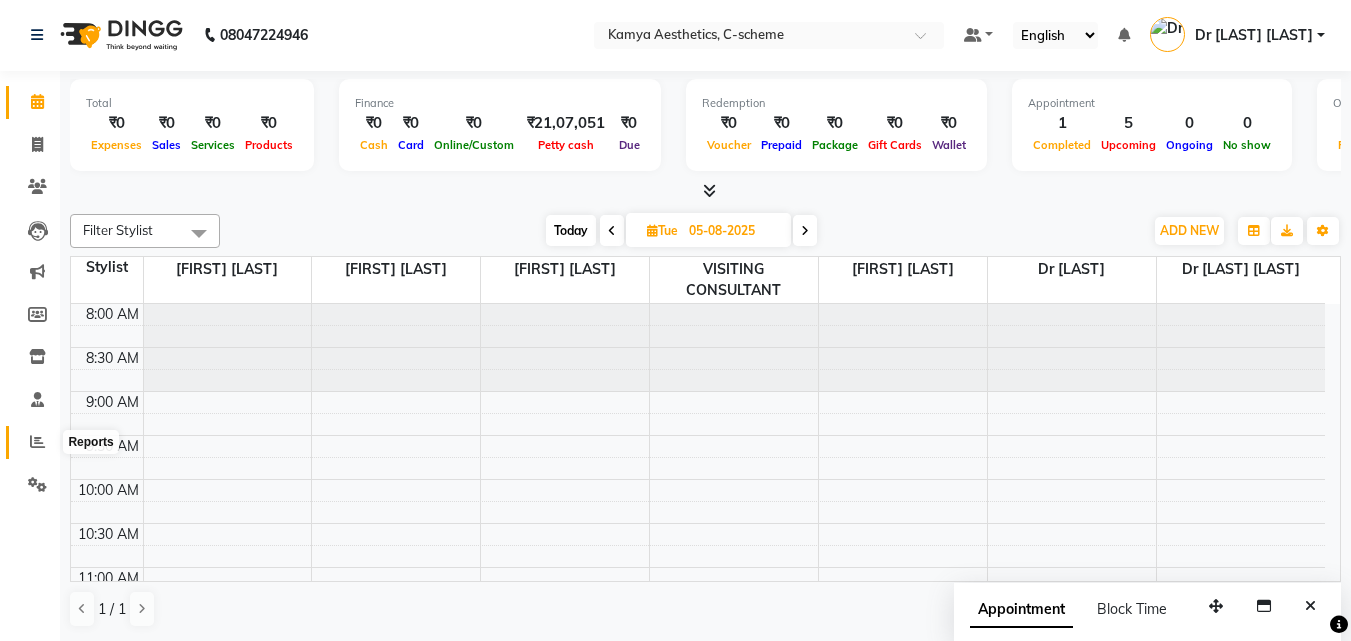 click 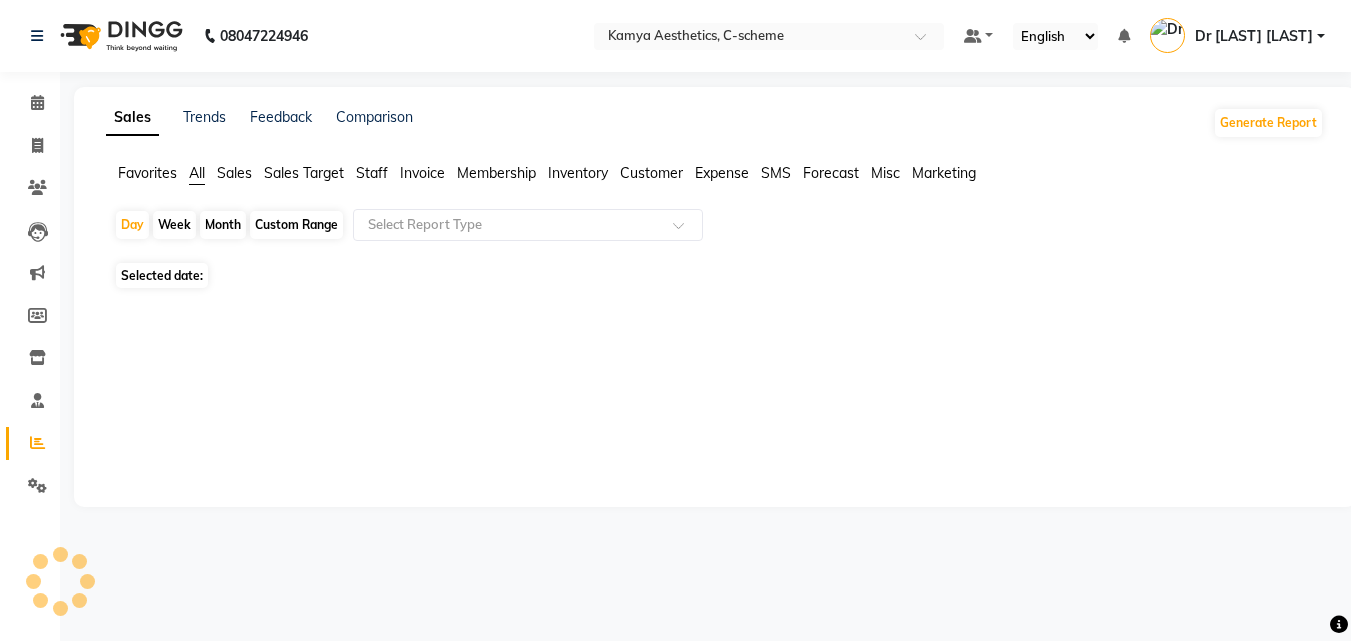 scroll, scrollTop: 0, scrollLeft: 0, axis: both 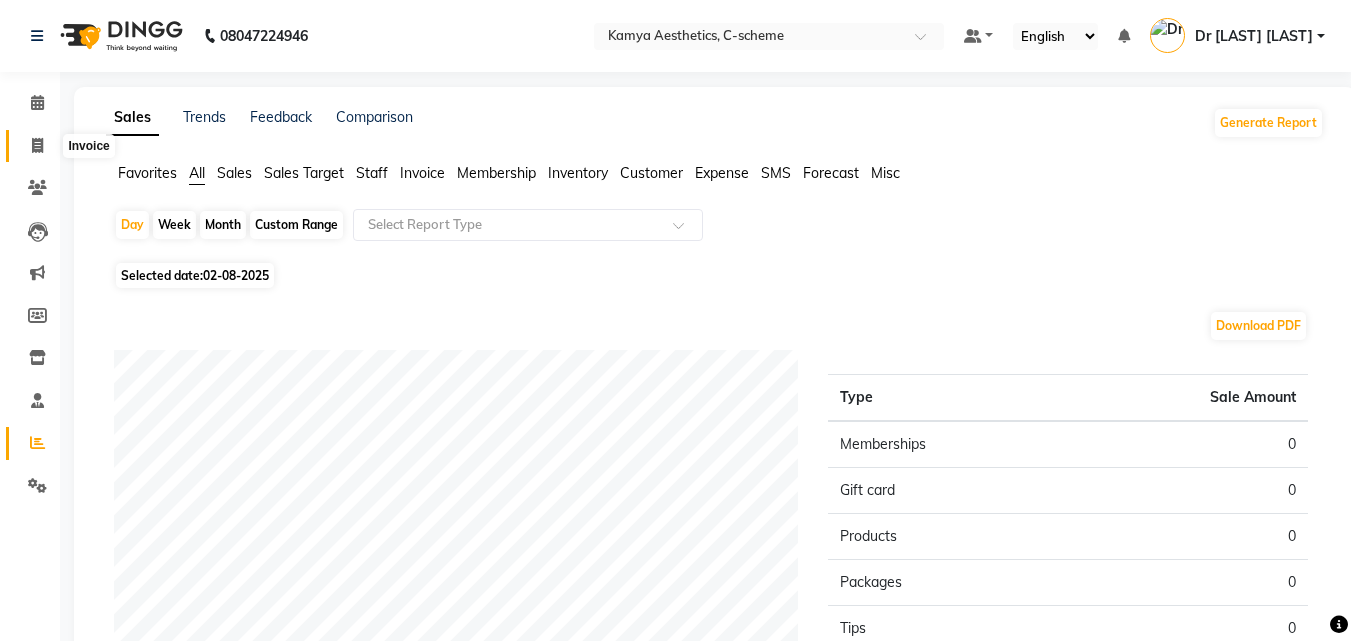 click 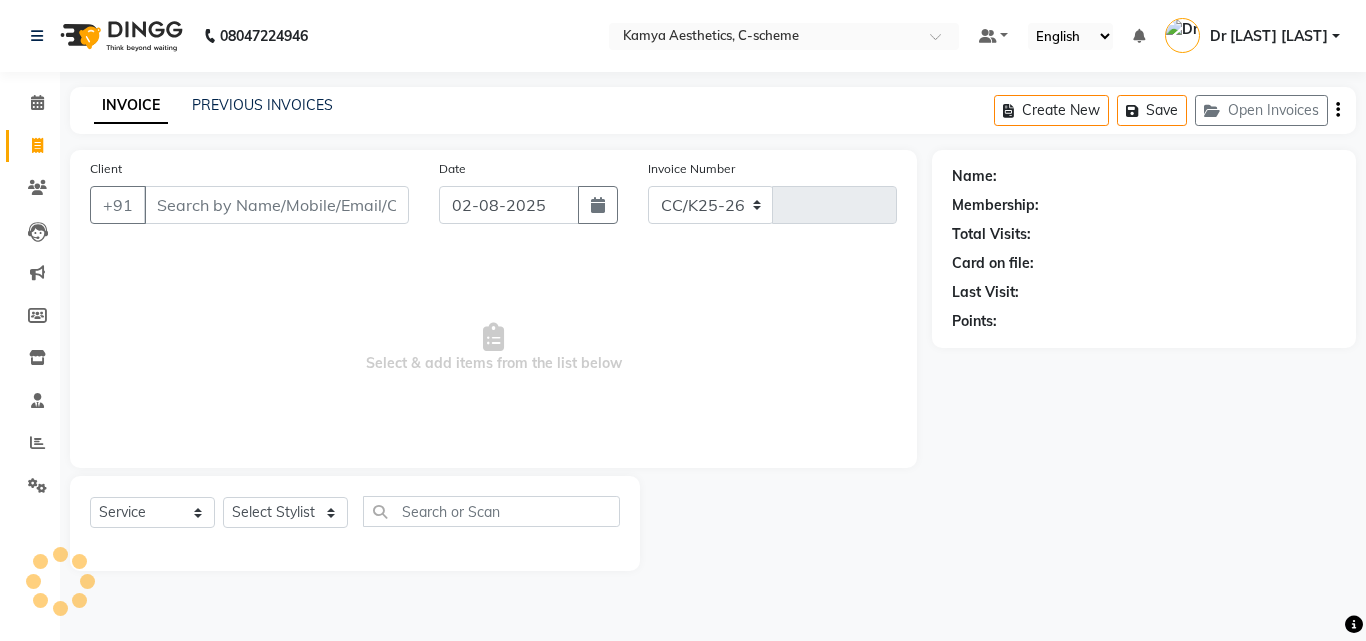 select on "5322" 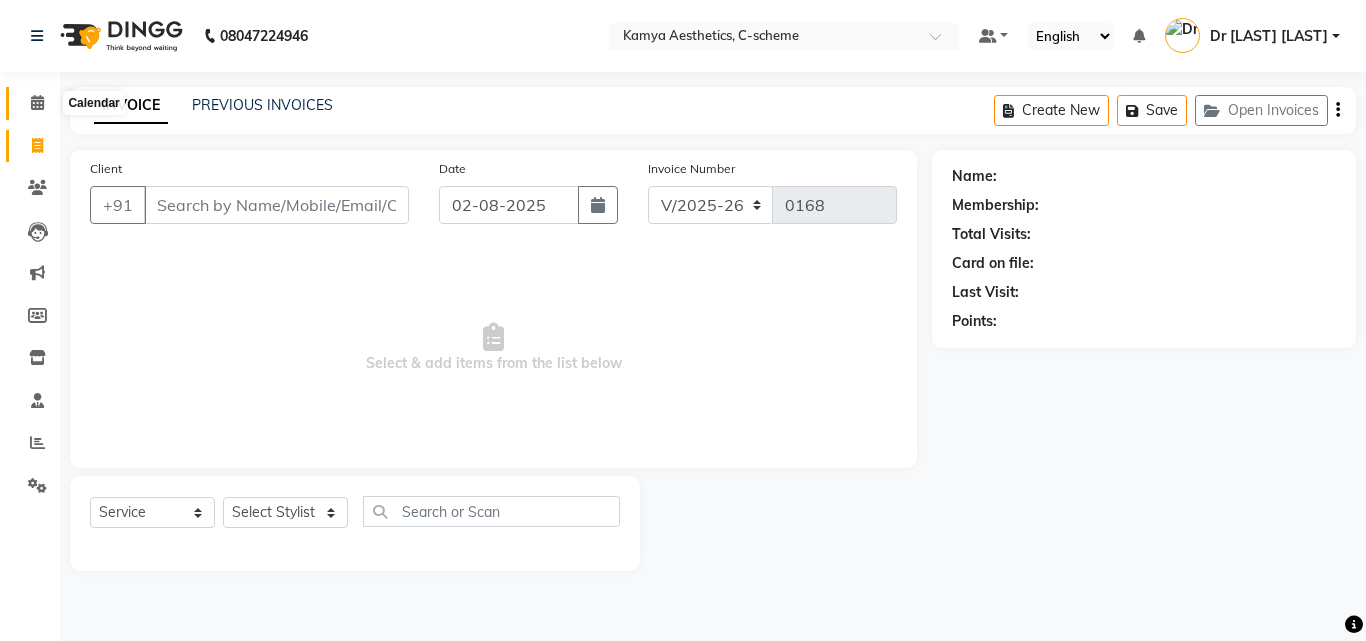 click 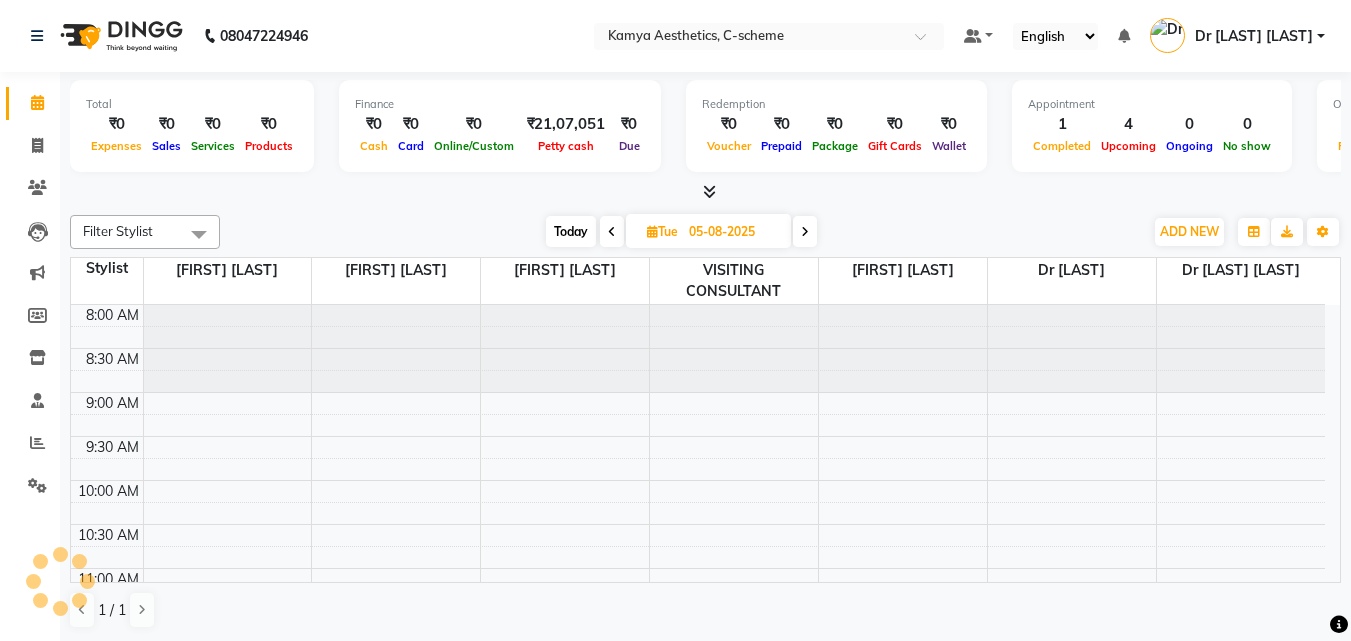 scroll, scrollTop: 705, scrollLeft: 0, axis: vertical 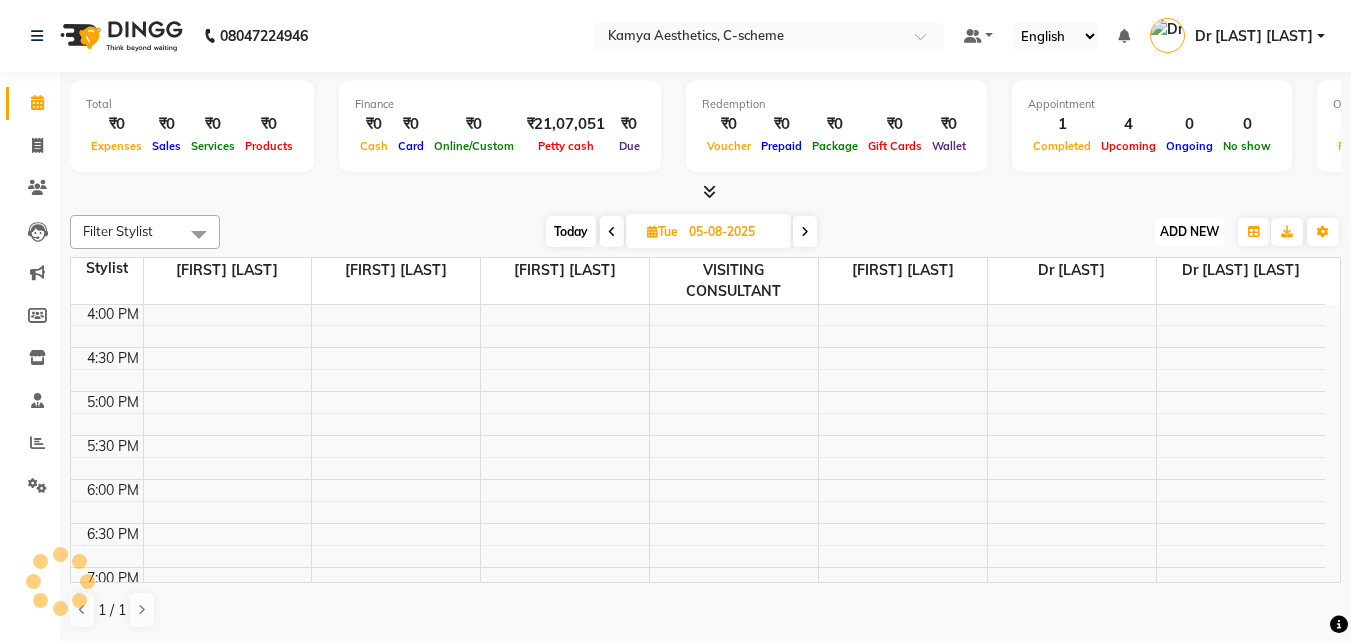 click on "ADD NEW" at bounding box center [1189, 231] 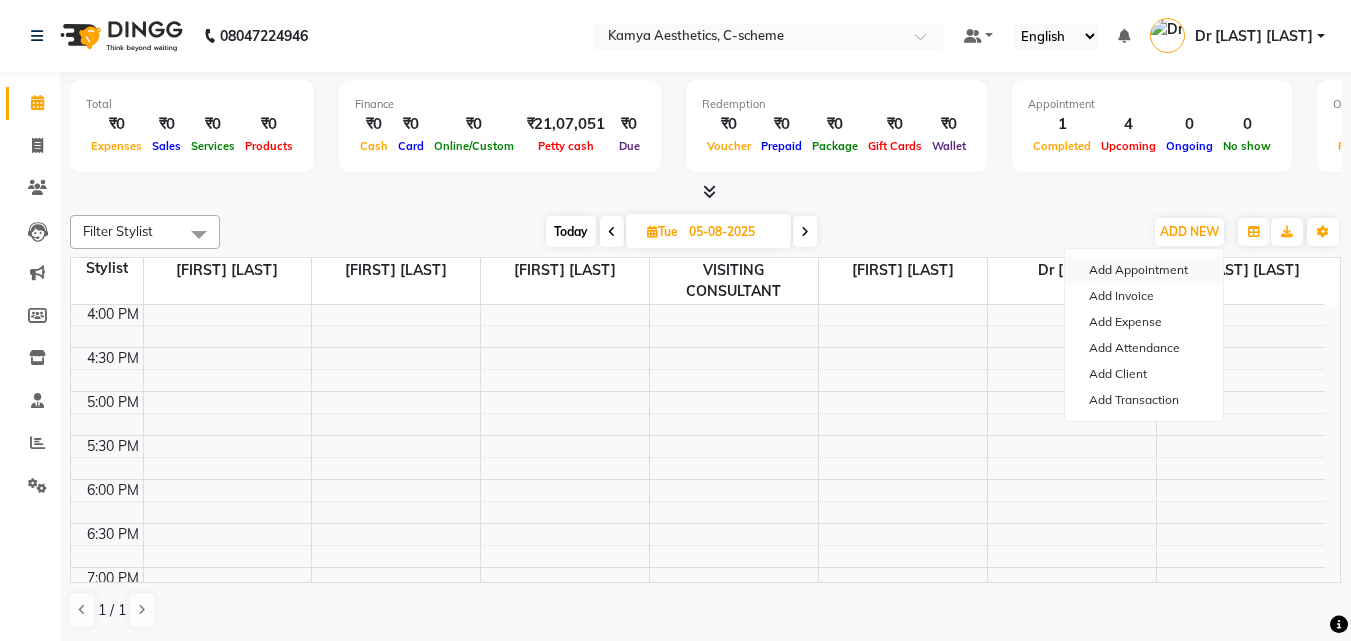 click on "Add Appointment" at bounding box center (1144, 270) 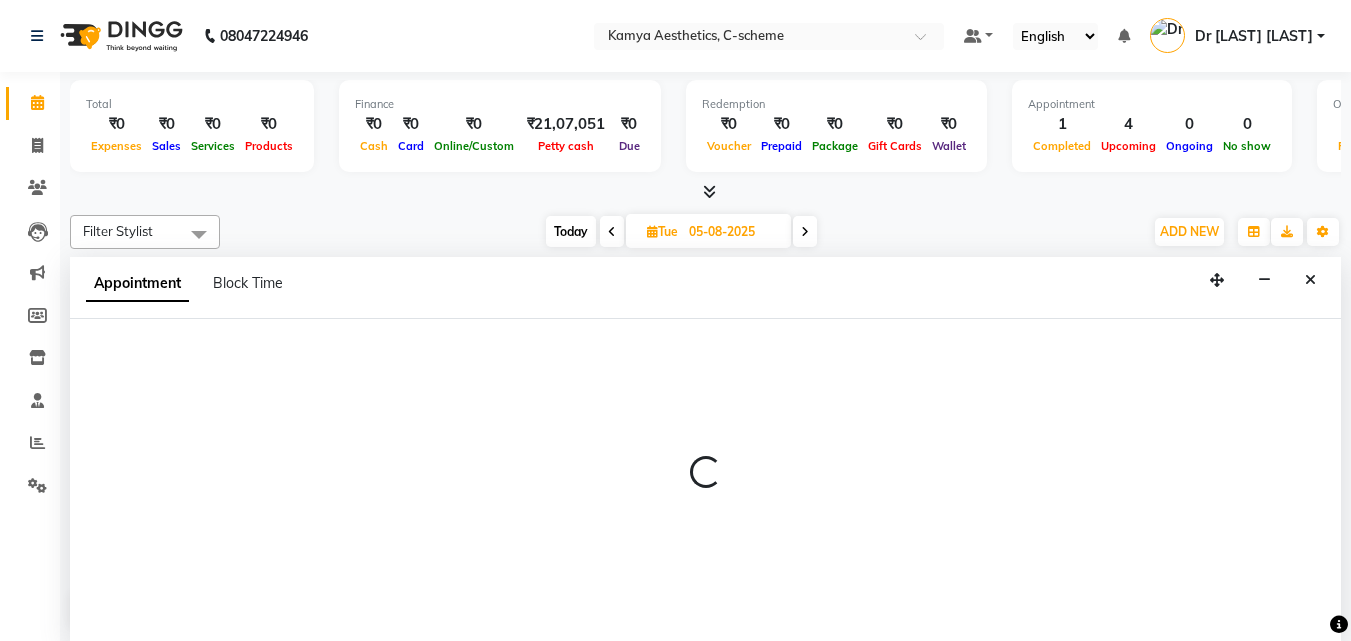 scroll, scrollTop: 1, scrollLeft: 0, axis: vertical 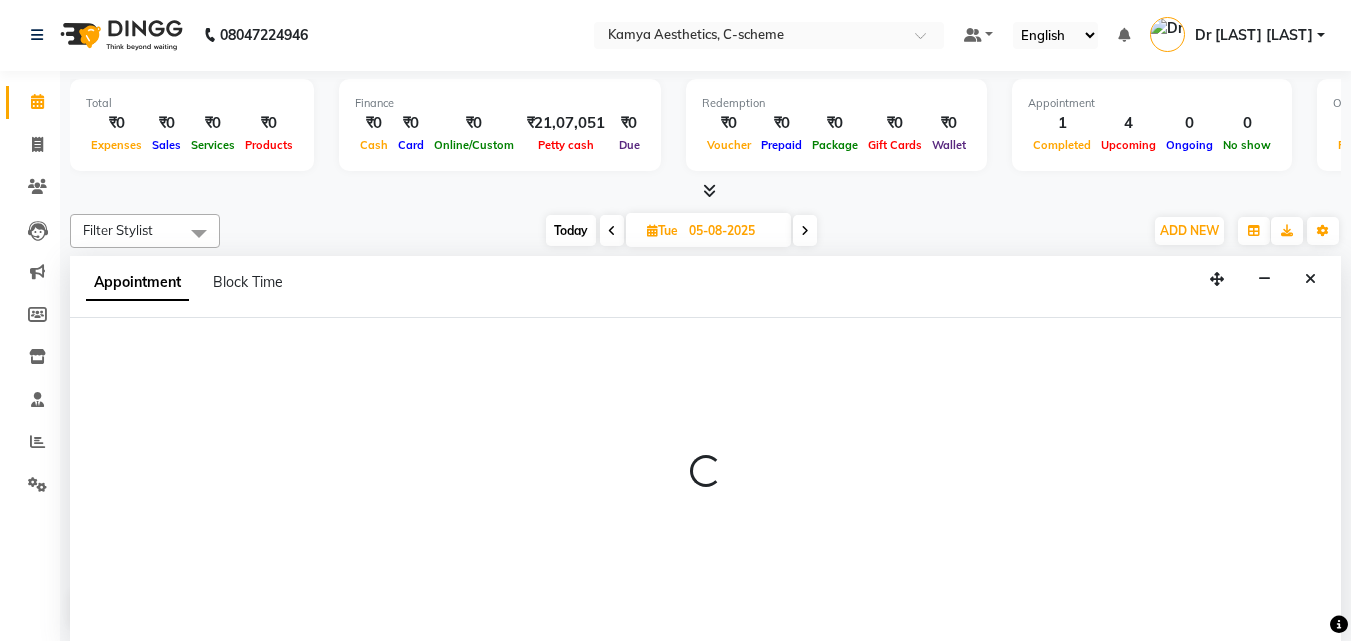 select on "540" 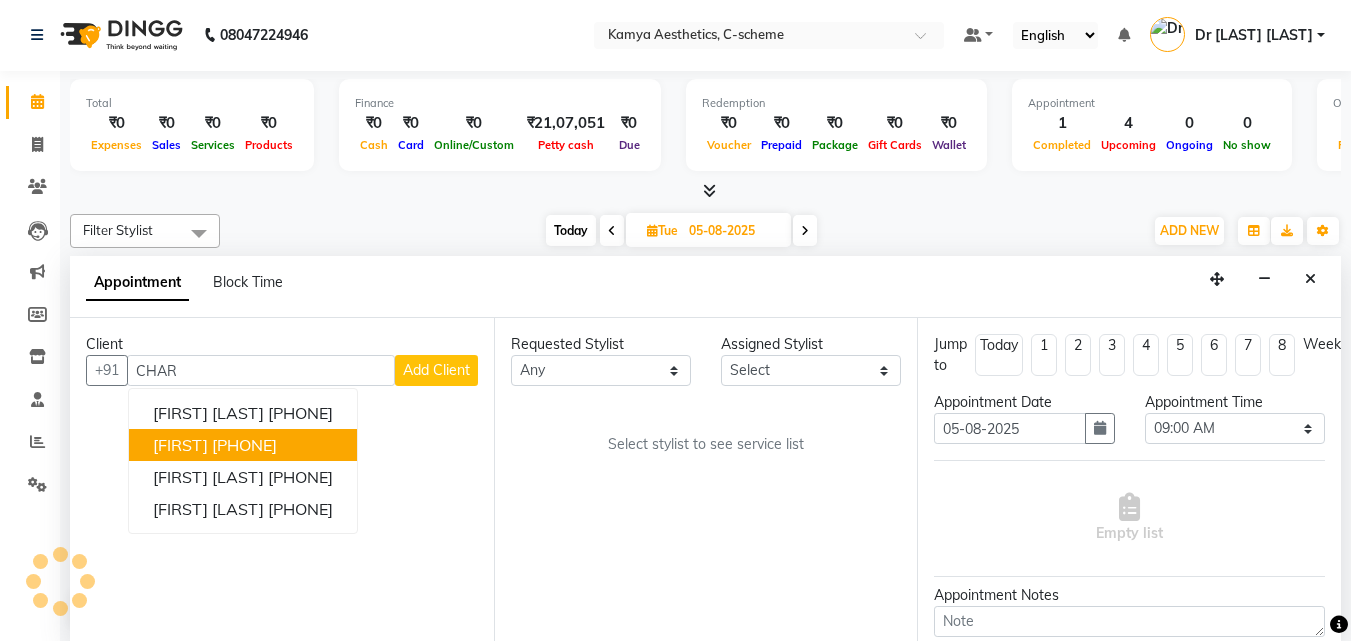 click on "[PHONE]" at bounding box center [244, 445] 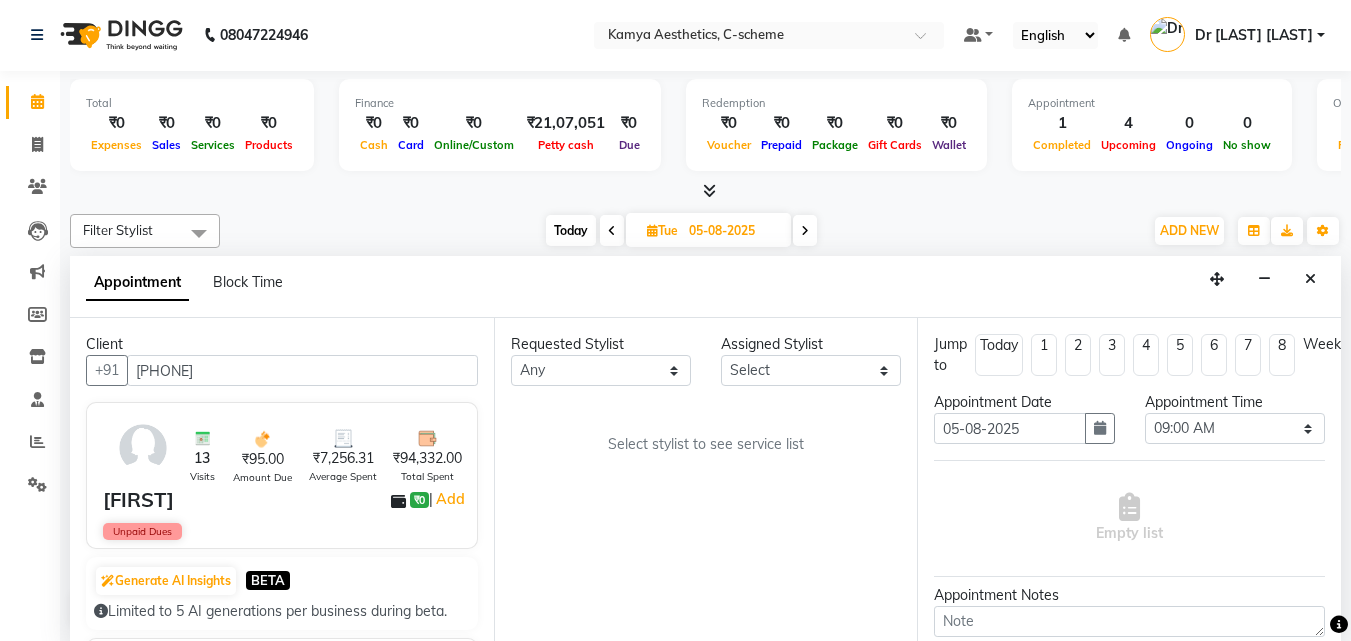 type on "[PHONE]" 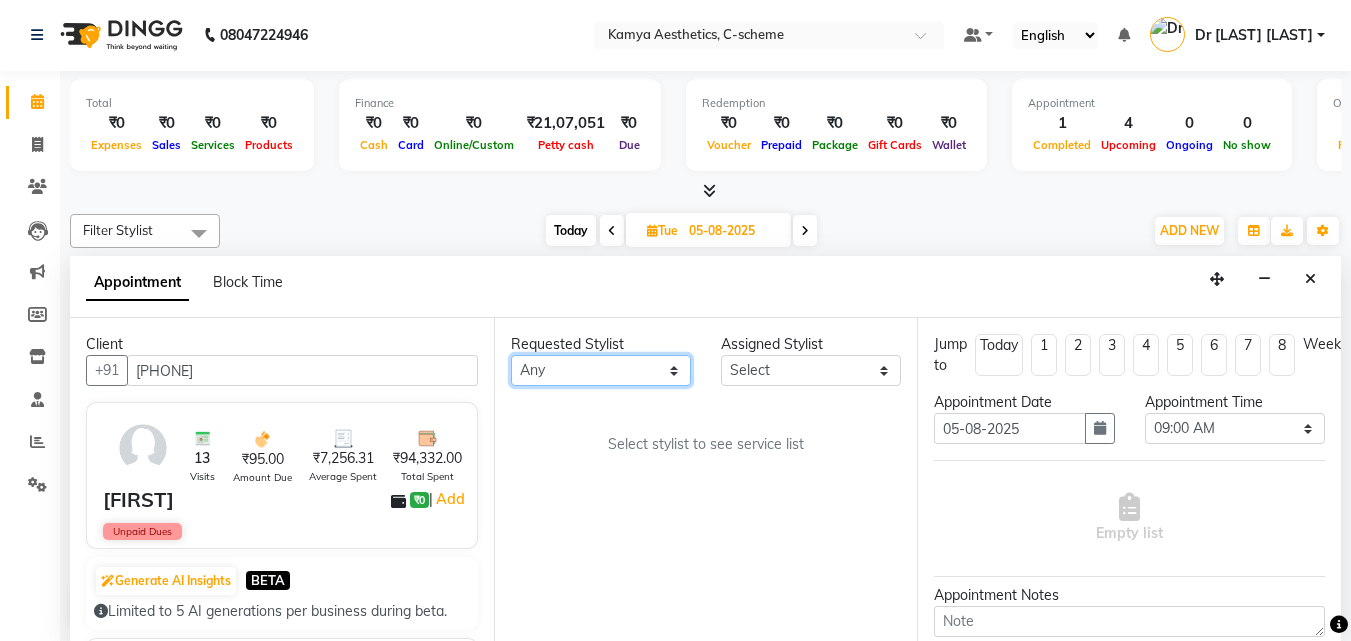 click on "Any [FIRST] [LAST] Dr [LAST] Dr [LAST] [LAST] [LAST] [LAST] [LAST] VISITING CONSULTANT" at bounding box center (601, 370) 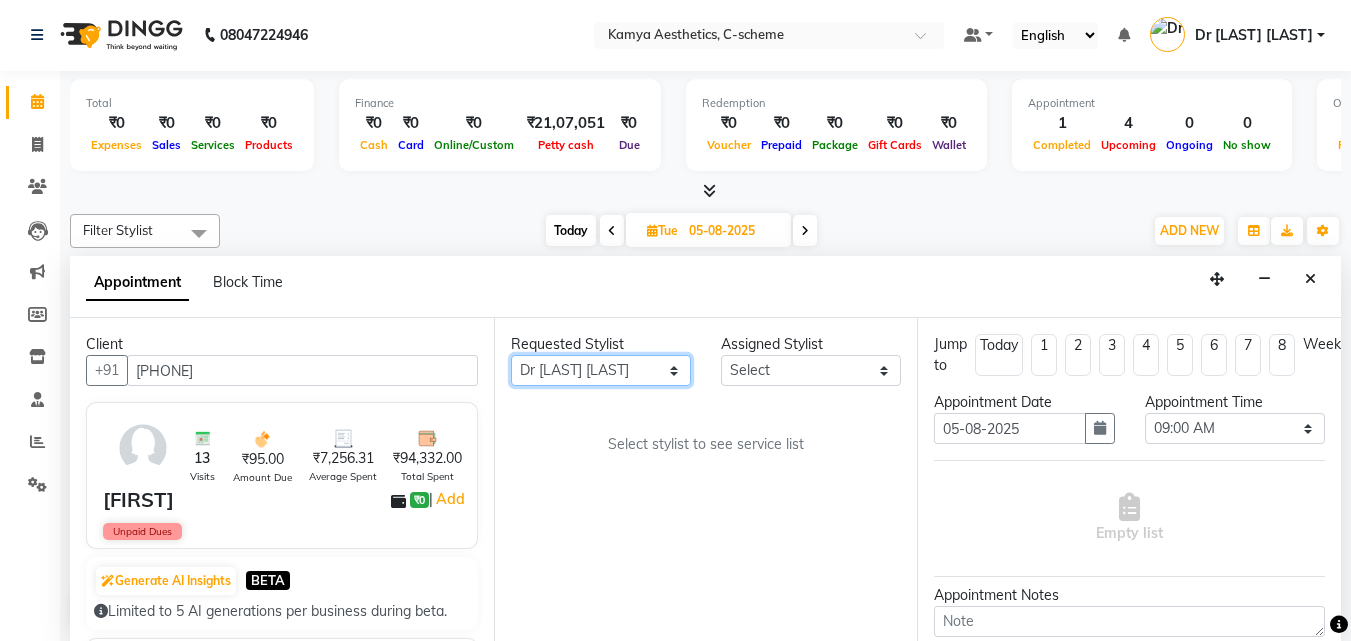 click on "Any [FIRST] [LAST] Dr [LAST] Dr [LAST] [LAST] [LAST] [LAST] [LAST] VISITING CONSULTANT" at bounding box center [601, 370] 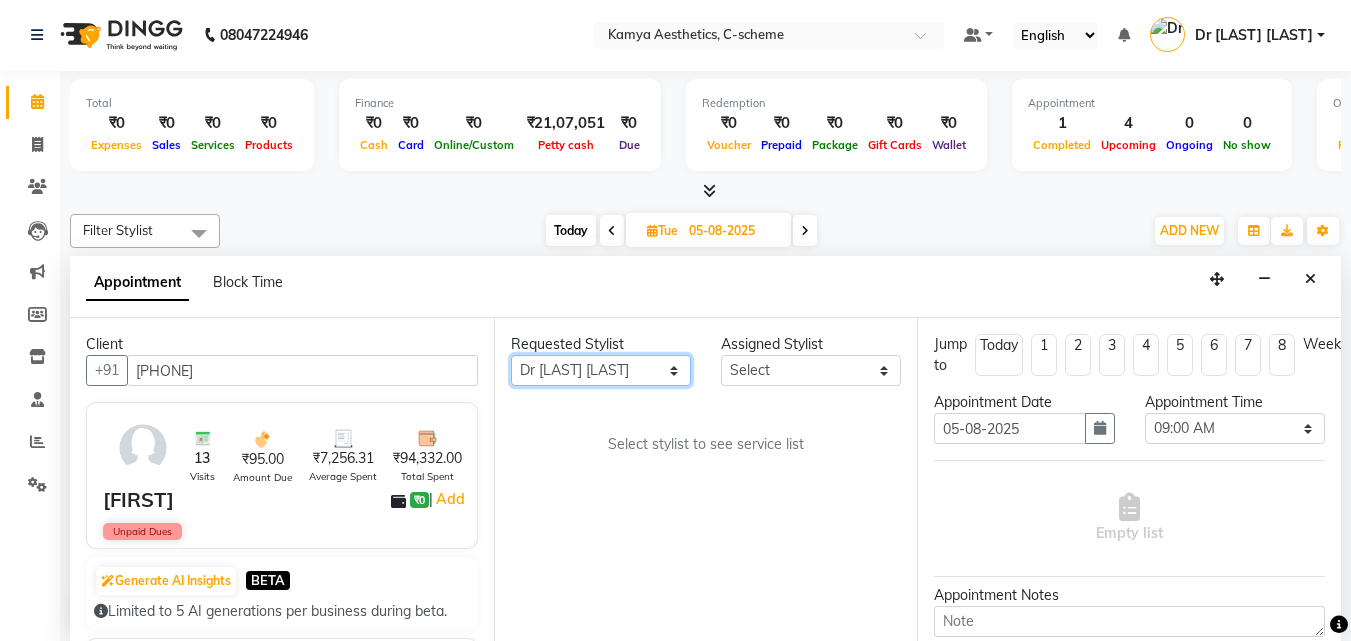 select on "49120" 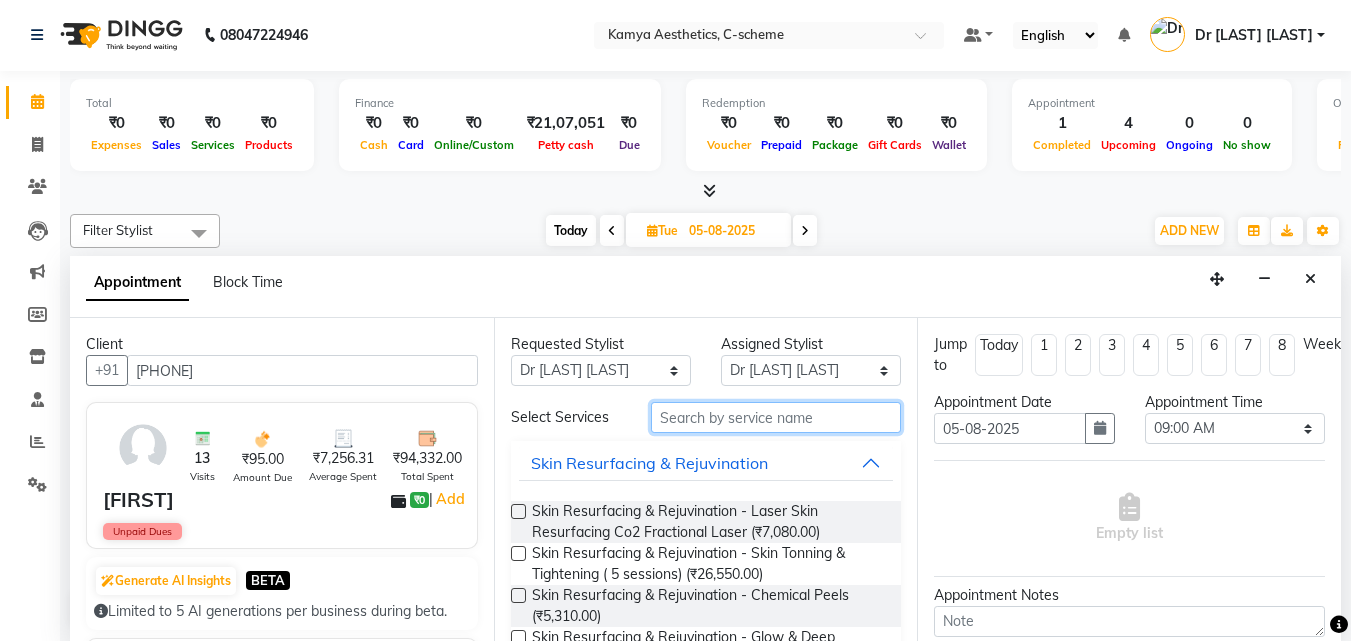 click at bounding box center [776, 417] 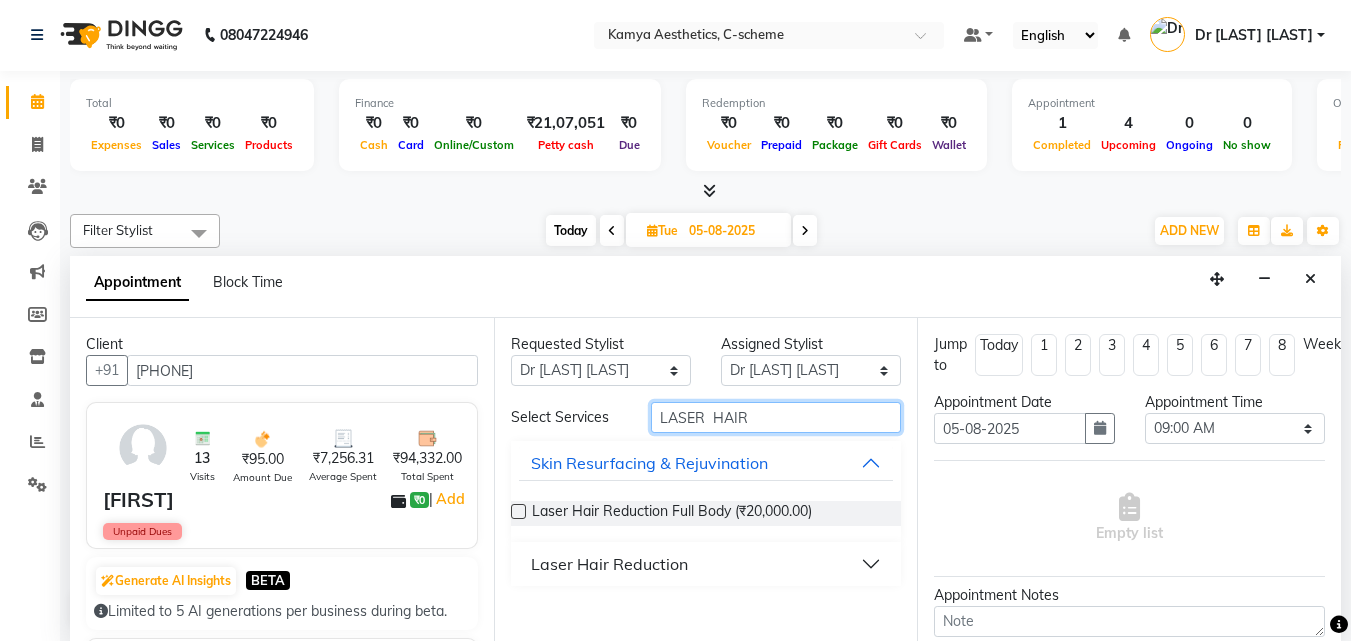 type on "LASER  HAIR" 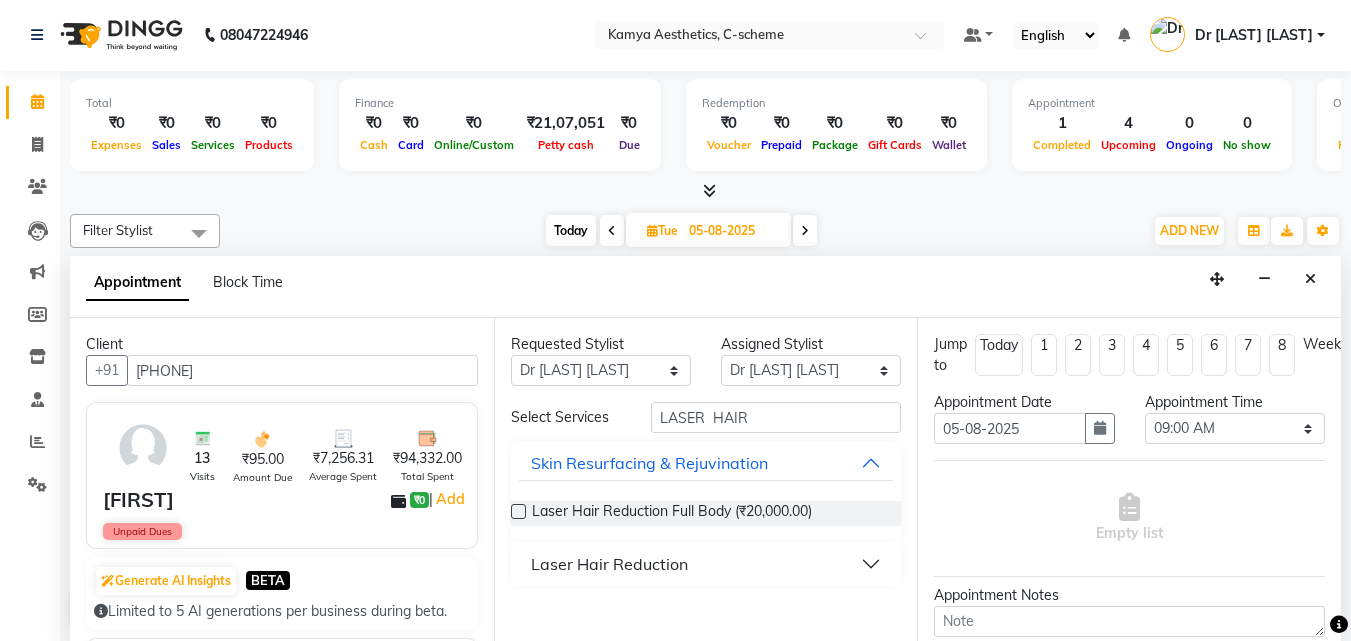 click at bounding box center [518, 511] 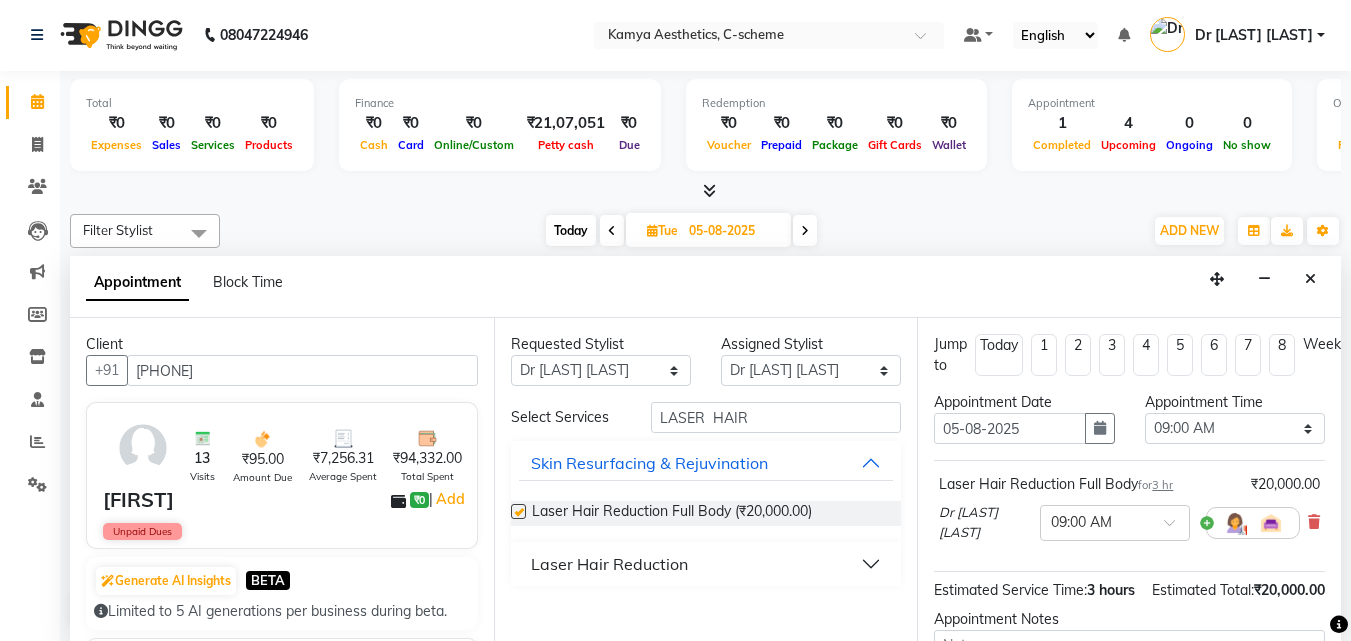 checkbox on "false" 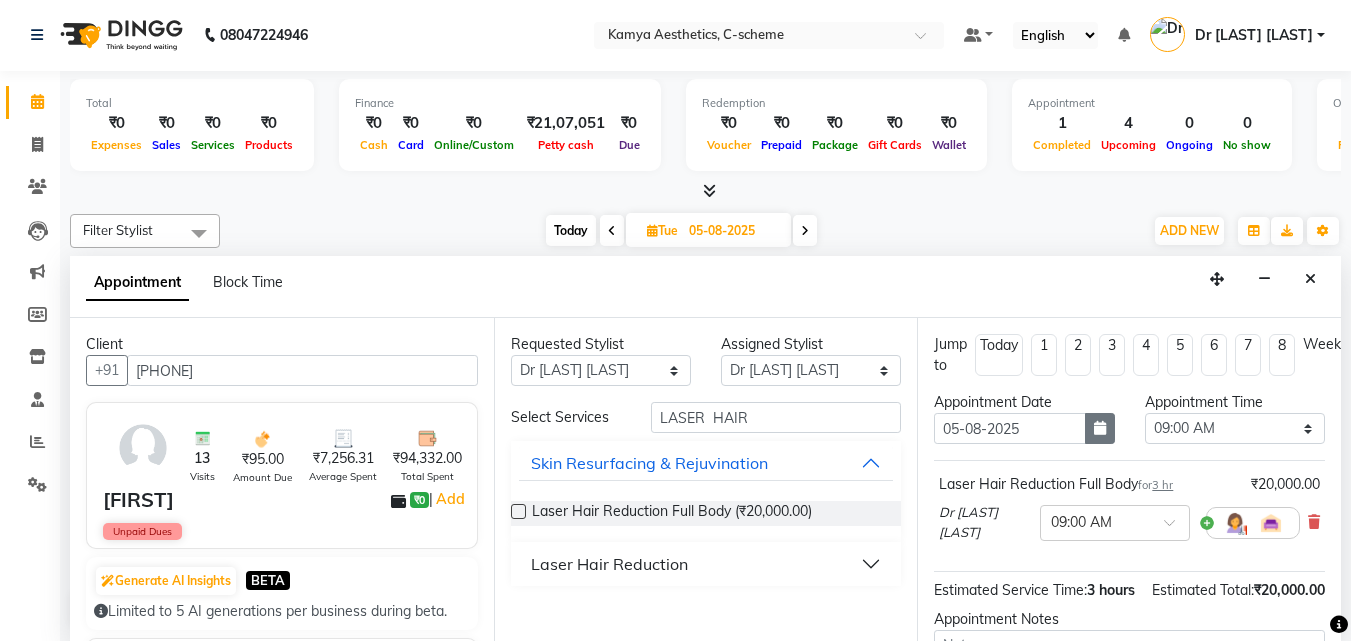 click at bounding box center [1100, 428] 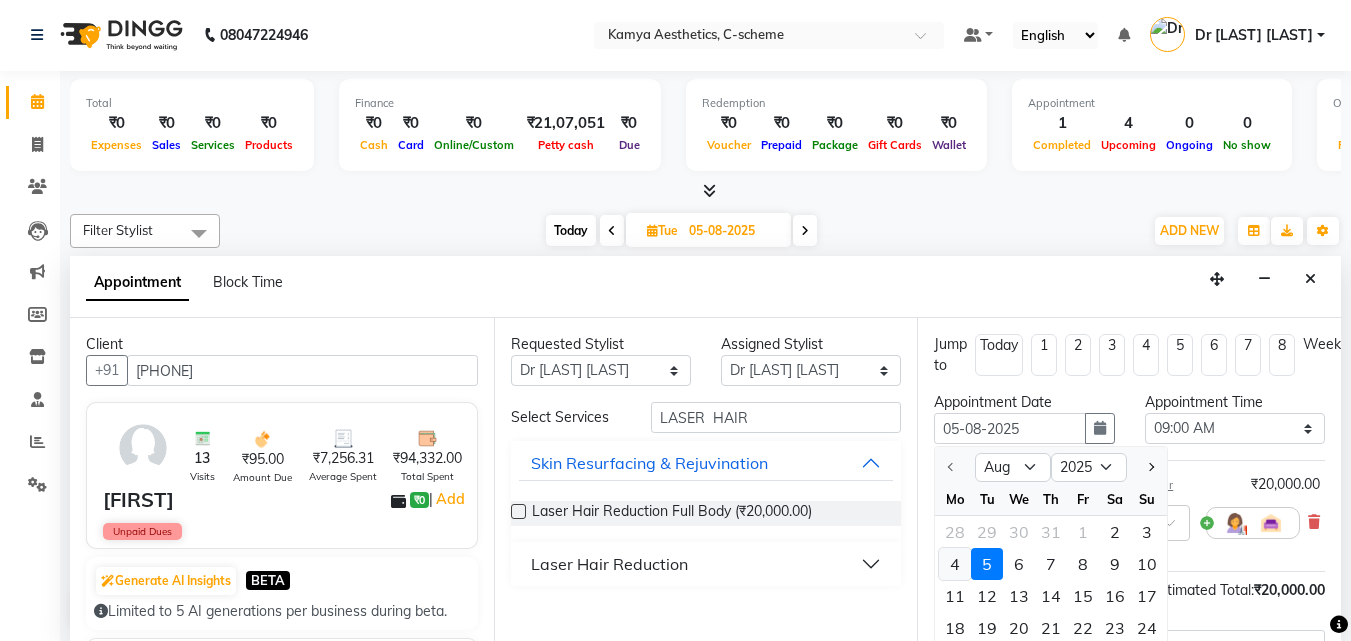 click on "4" at bounding box center [955, 564] 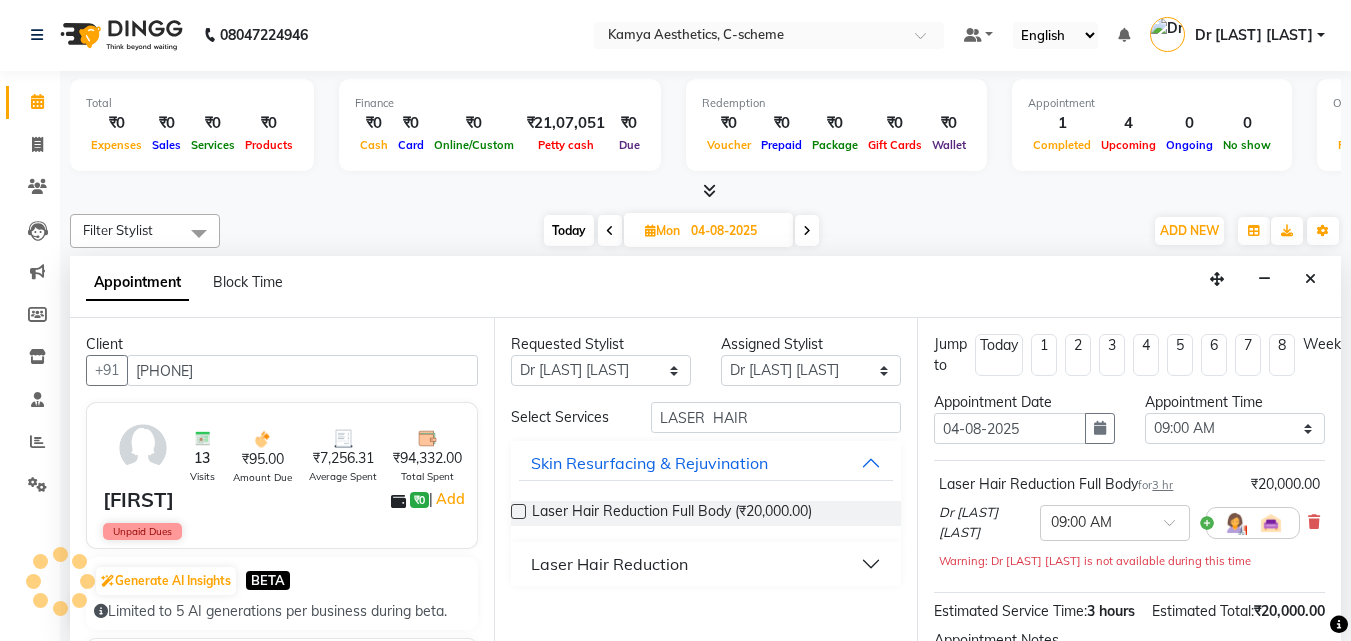 scroll, scrollTop: 705, scrollLeft: 0, axis: vertical 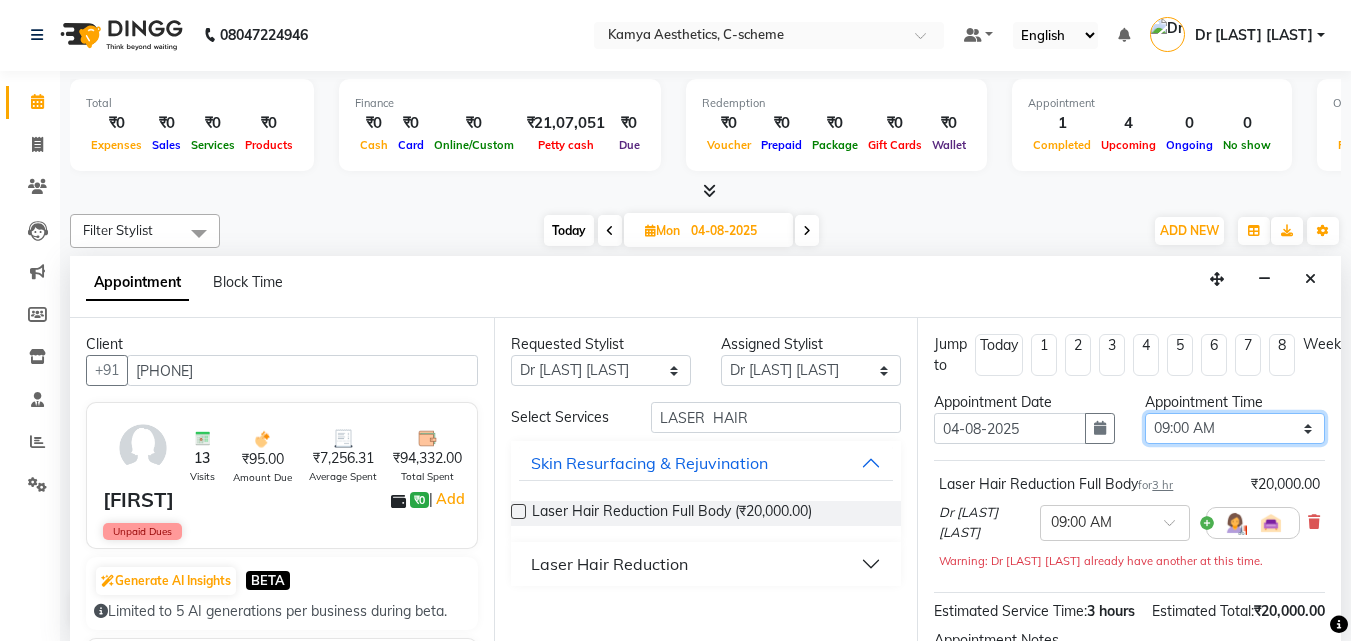 click on "Select 09:00 AM 09:15 AM 09:30 AM 09:45 AM 10:00 AM 10:15 AM 10:30 AM 10:45 AM 11:00 AM 11:15 AM 11:30 AM 11:45 AM 12:00 PM 12:15 PM 12:30 PM 12:45 PM 01:00 PM 01:15 PM 01:30 PM 01:45 PM 02:00 PM 02:15 PM 02:30 PM 02:45 PM 03:00 PM 03:15 PM 03:30 PM 03:45 PM 04:00 PM 04:15 PM 04:30 PM 04:45 PM 05:00 PM 05:15 PM 05:30 PM 05:45 PM 06:00 PM 06:15 PM 06:30 PM 06:45 PM 07:00 PM 07:15 PM 07:30 PM 07:45 PM 08:00 PM" at bounding box center [1235, 428] 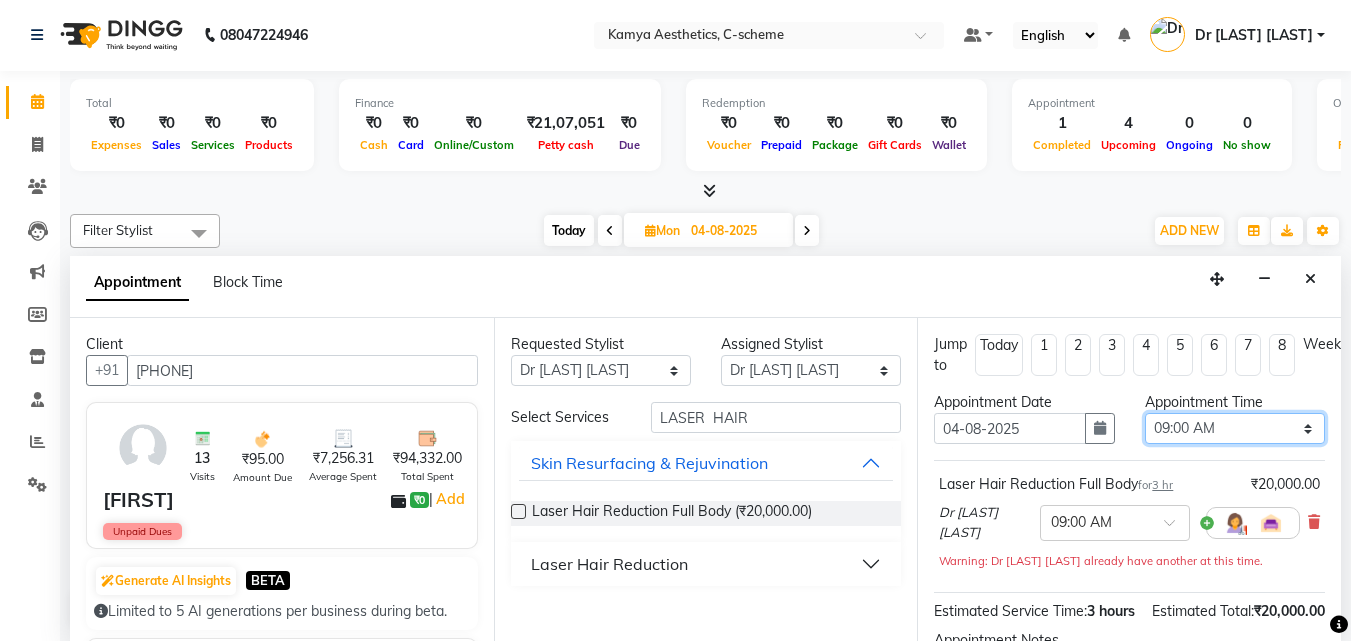 select on "840" 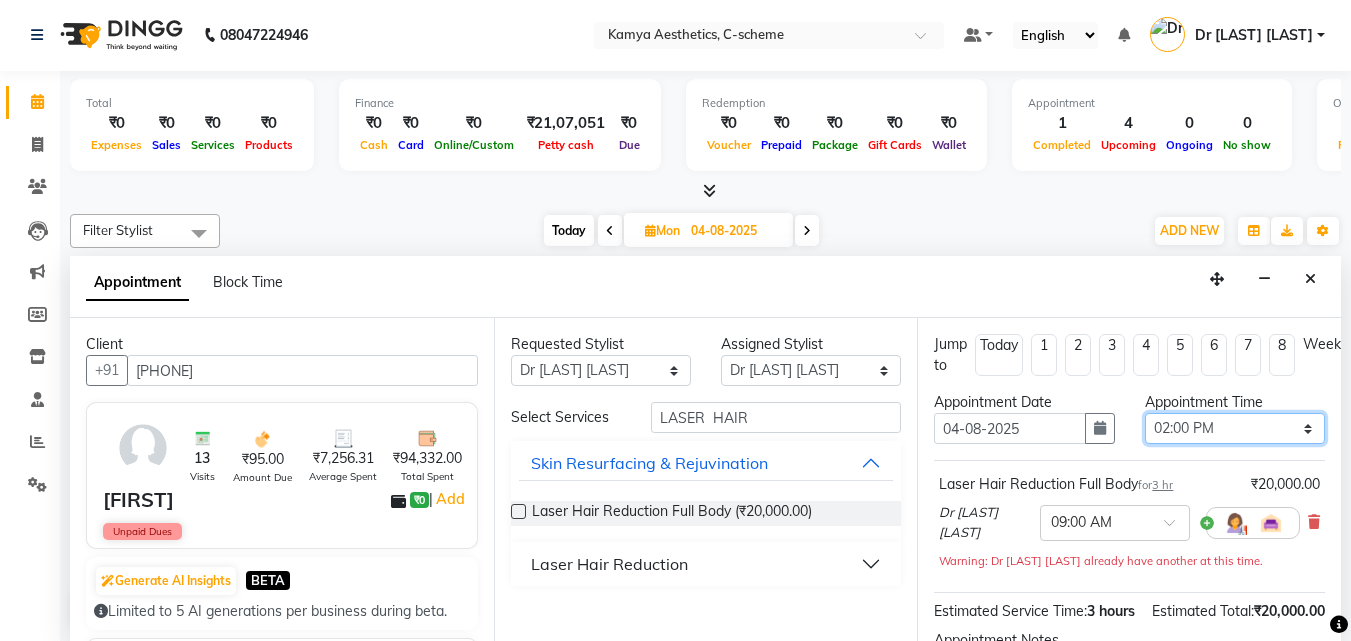 click on "Select 09:00 AM 09:15 AM 09:30 AM 09:45 AM 10:00 AM 10:15 AM 10:30 AM 10:45 AM 11:00 AM 11:15 AM 11:30 AM 11:45 AM 12:00 PM 12:15 PM 12:30 PM 12:45 PM 01:00 PM 01:15 PM 01:30 PM 01:45 PM 02:00 PM 02:15 PM 02:30 PM 02:45 PM 03:00 PM 03:15 PM 03:30 PM 03:45 PM 04:00 PM 04:15 PM 04:30 PM 04:45 PM 05:00 PM 05:15 PM 05:30 PM 05:45 PM 06:00 PM 06:15 PM 06:30 PM 06:45 PM 07:00 PM 07:15 PM 07:30 PM 07:45 PM 08:00 PM" at bounding box center [1235, 428] 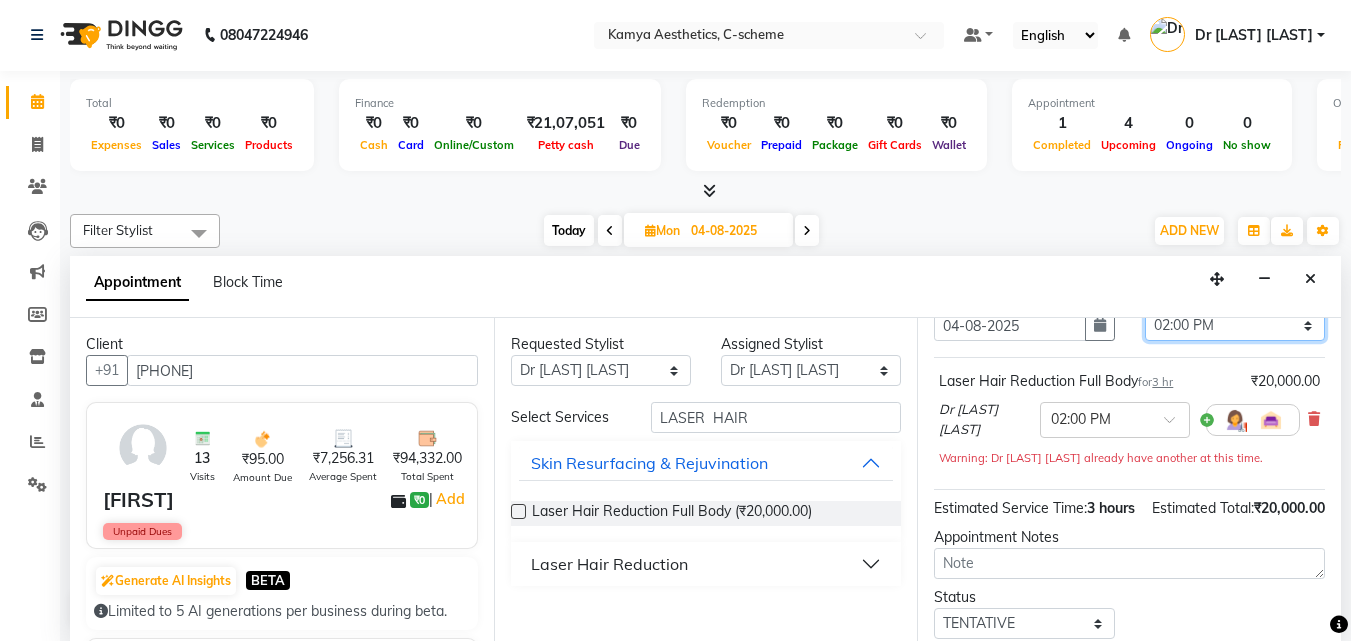 scroll, scrollTop: 263, scrollLeft: 0, axis: vertical 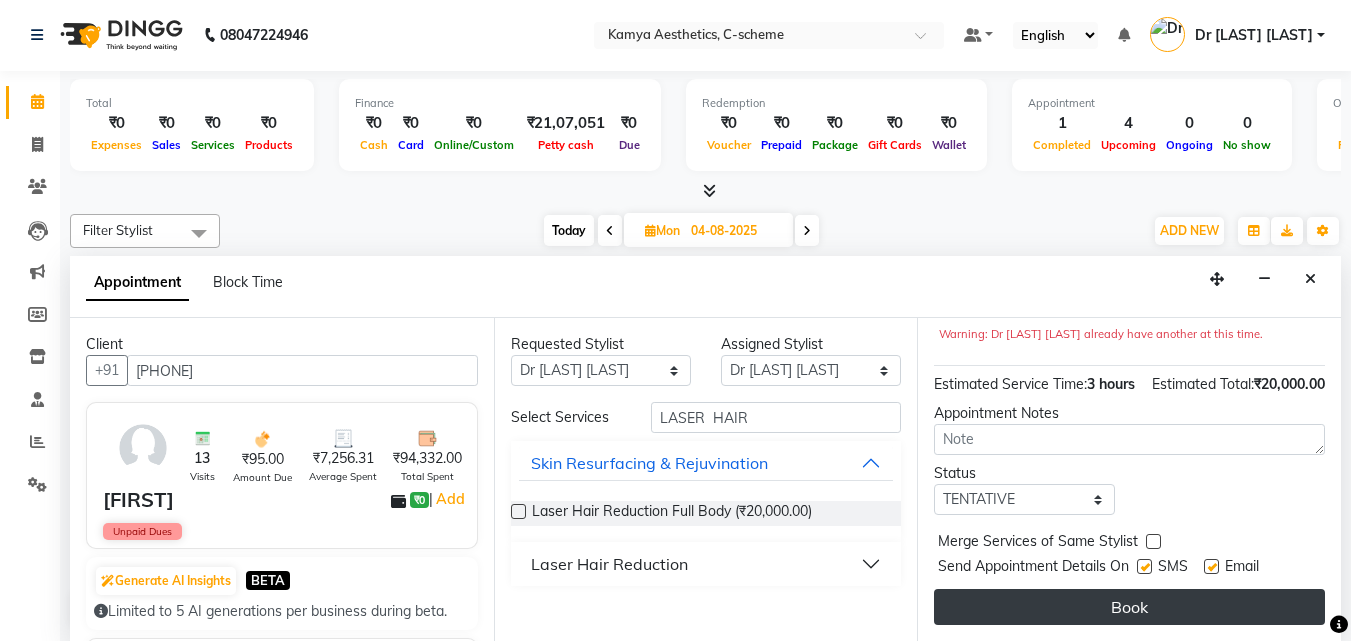 click on "Book" at bounding box center (1129, 607) 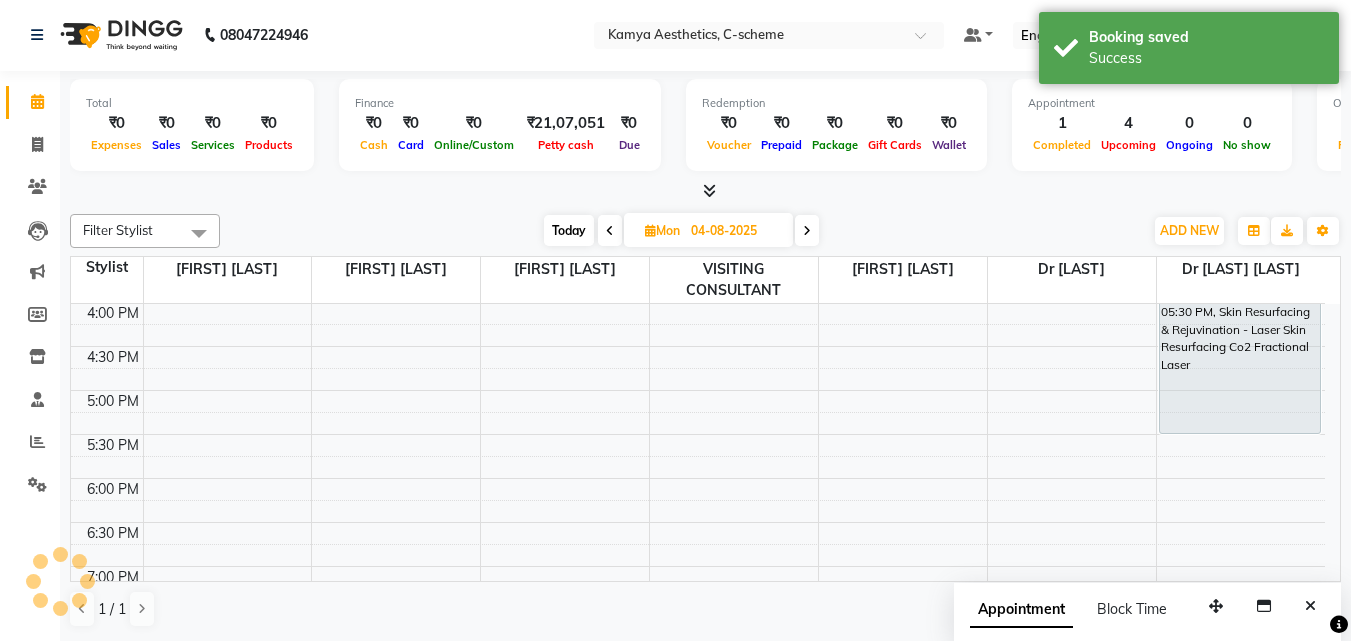scroll, scrollTop: 0, scrollLeft: 0, axis: both 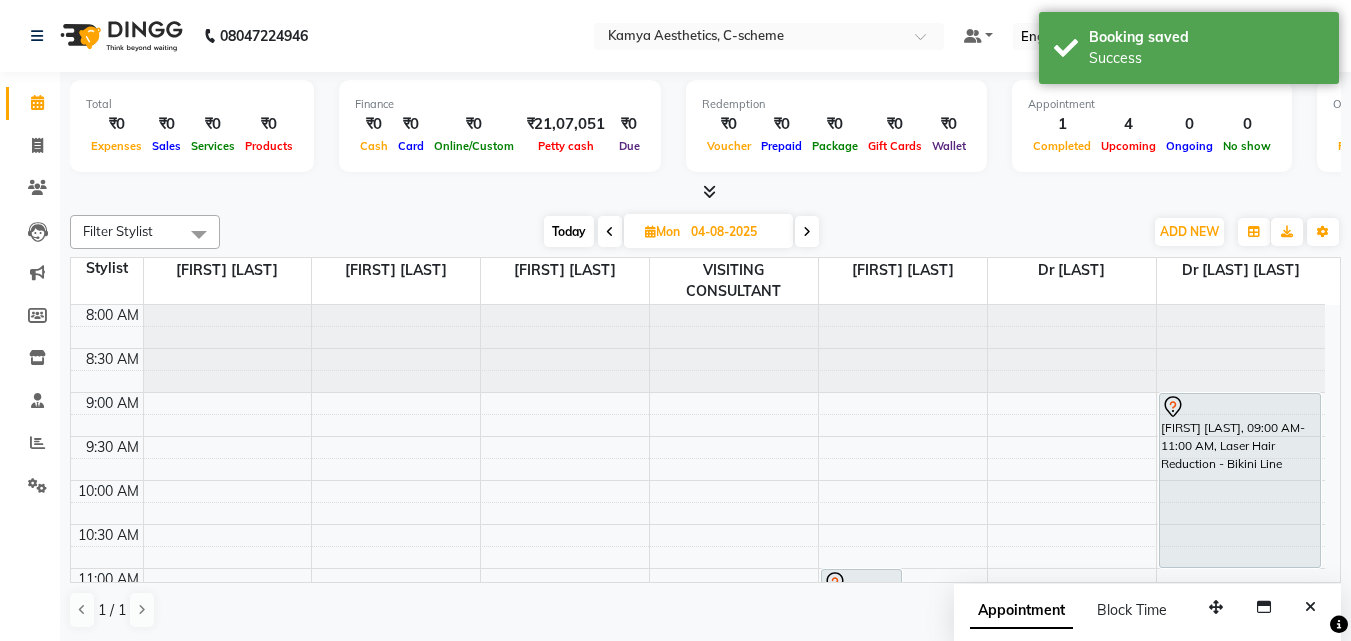 click on "Today" at bounding box center [569, 231] 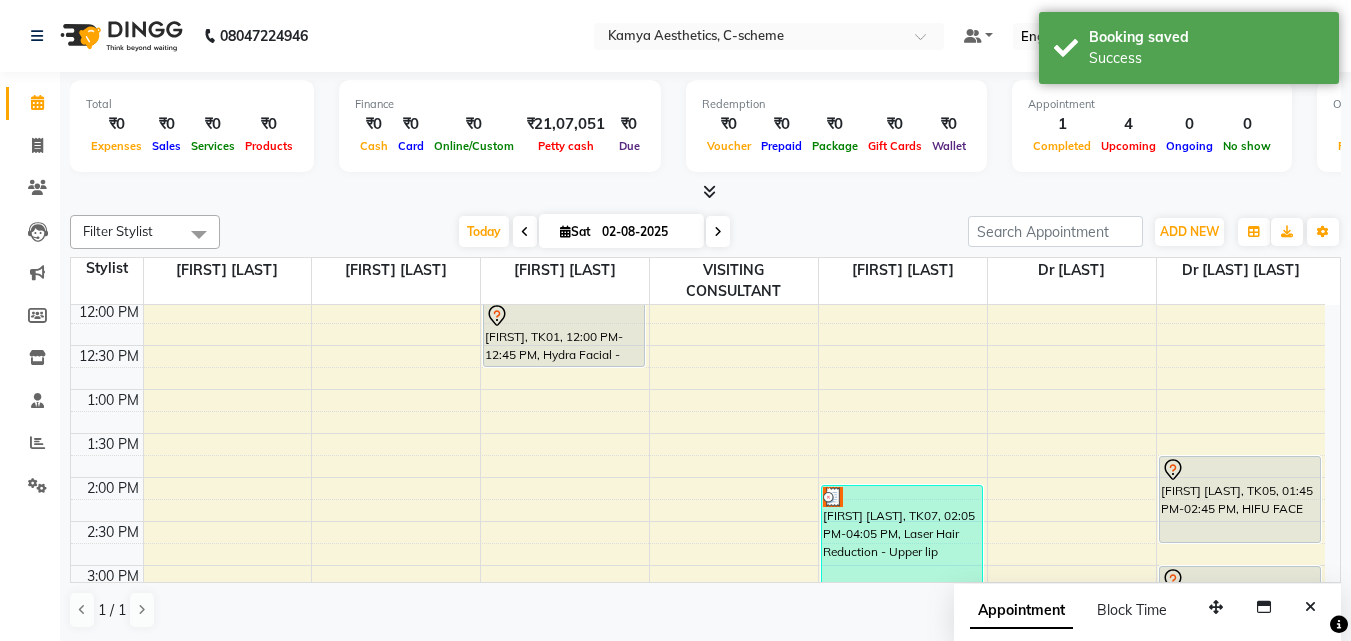 scroll, scrollTop: 305, scrollLeft: 0, axis: vertical 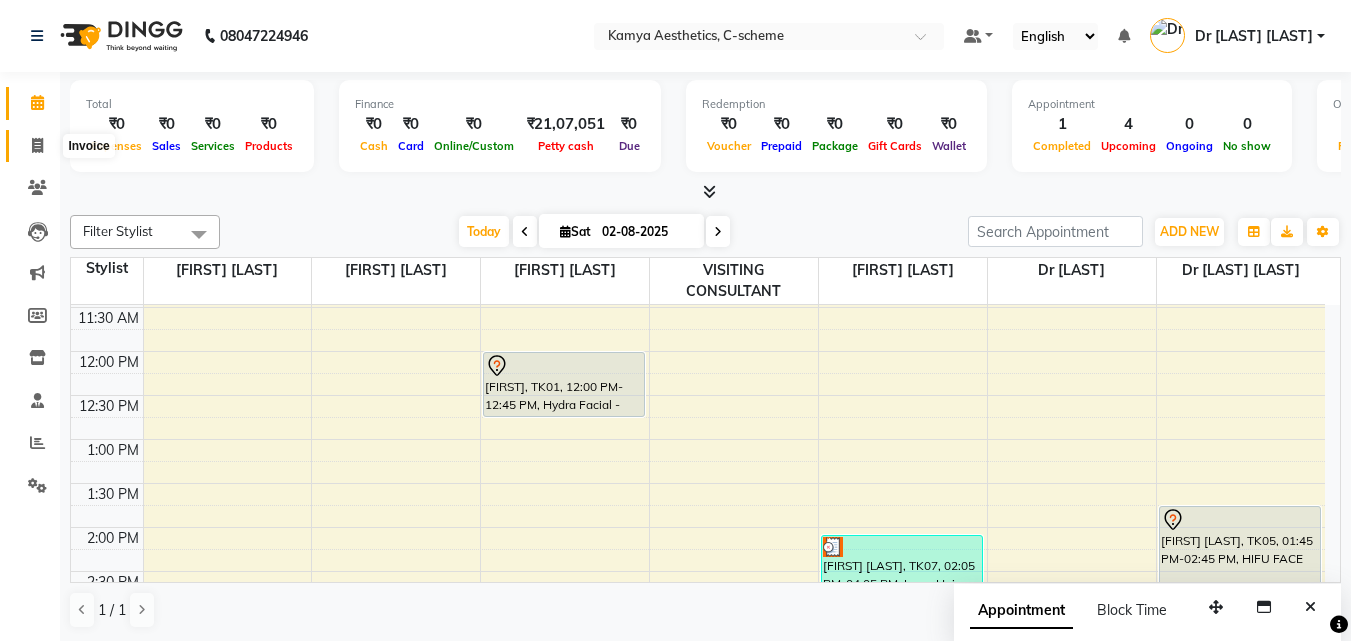 click 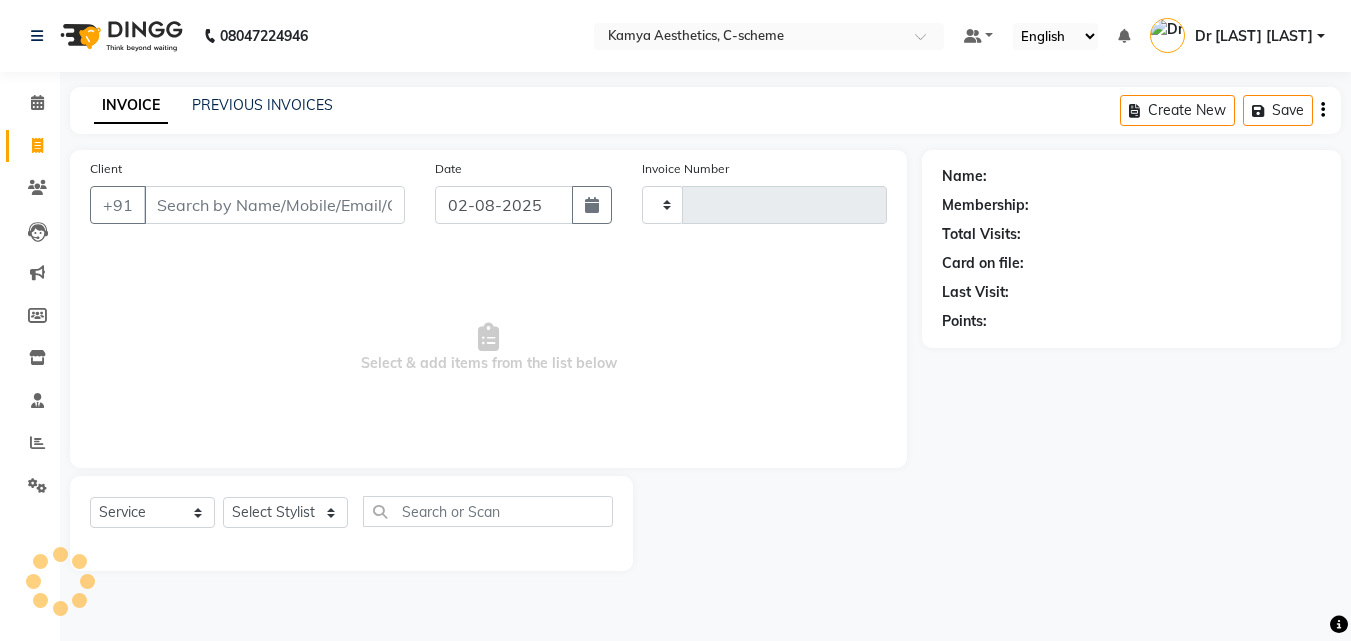 type on "0168" 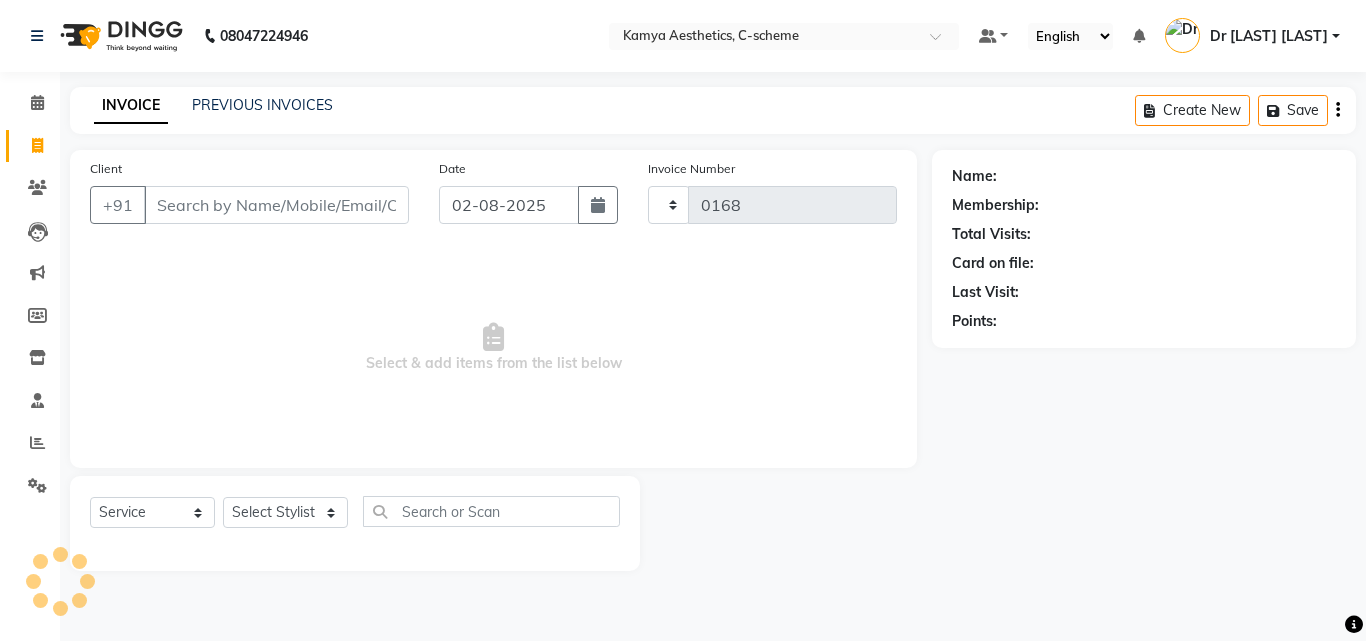 select on "5322" 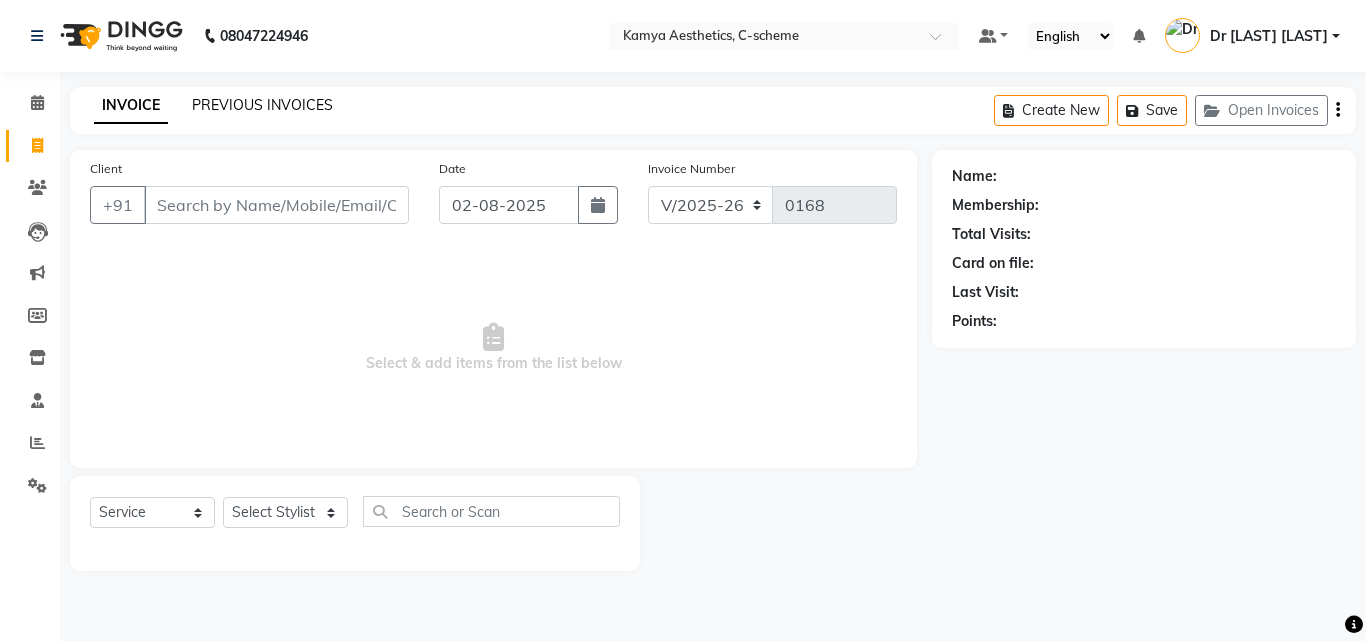 click on "PREVIOUS INVOICES" 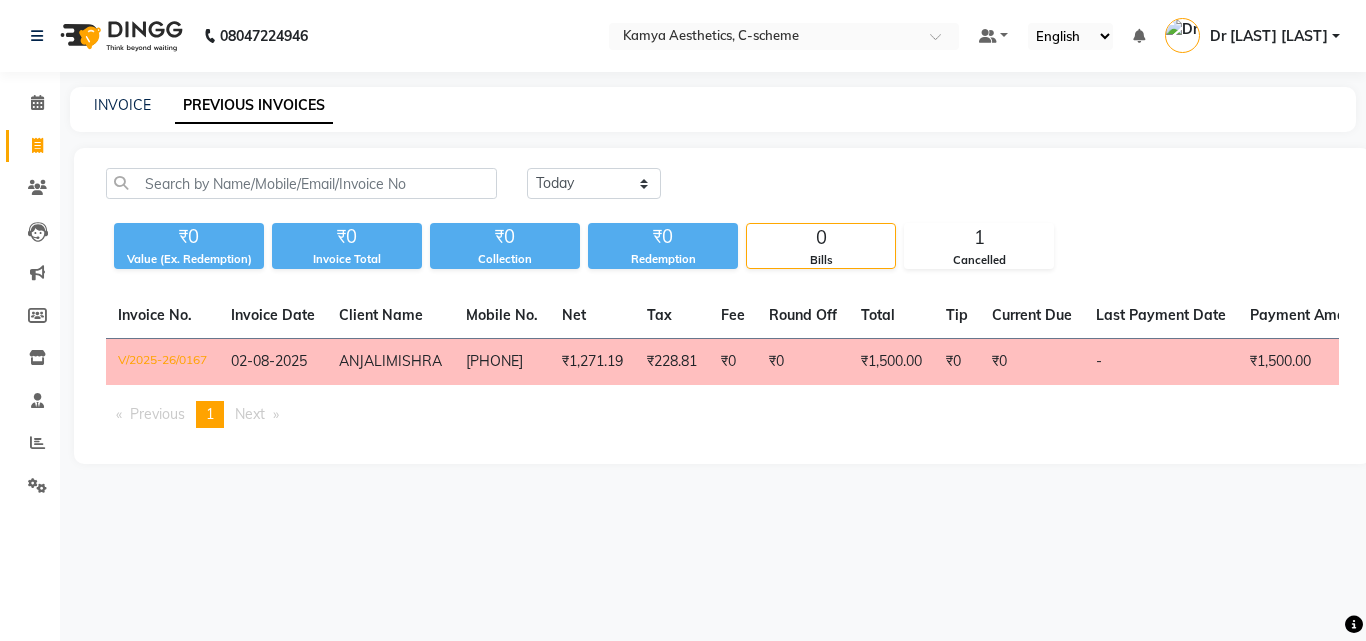 click on "₹0" 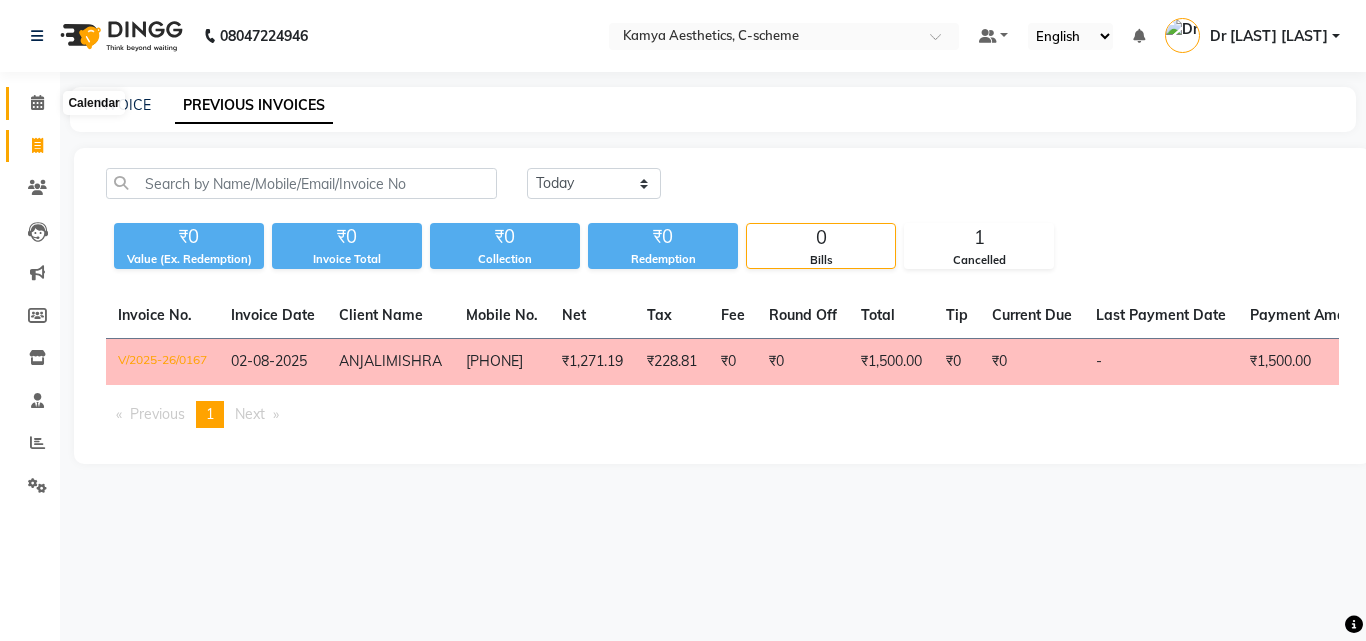 click 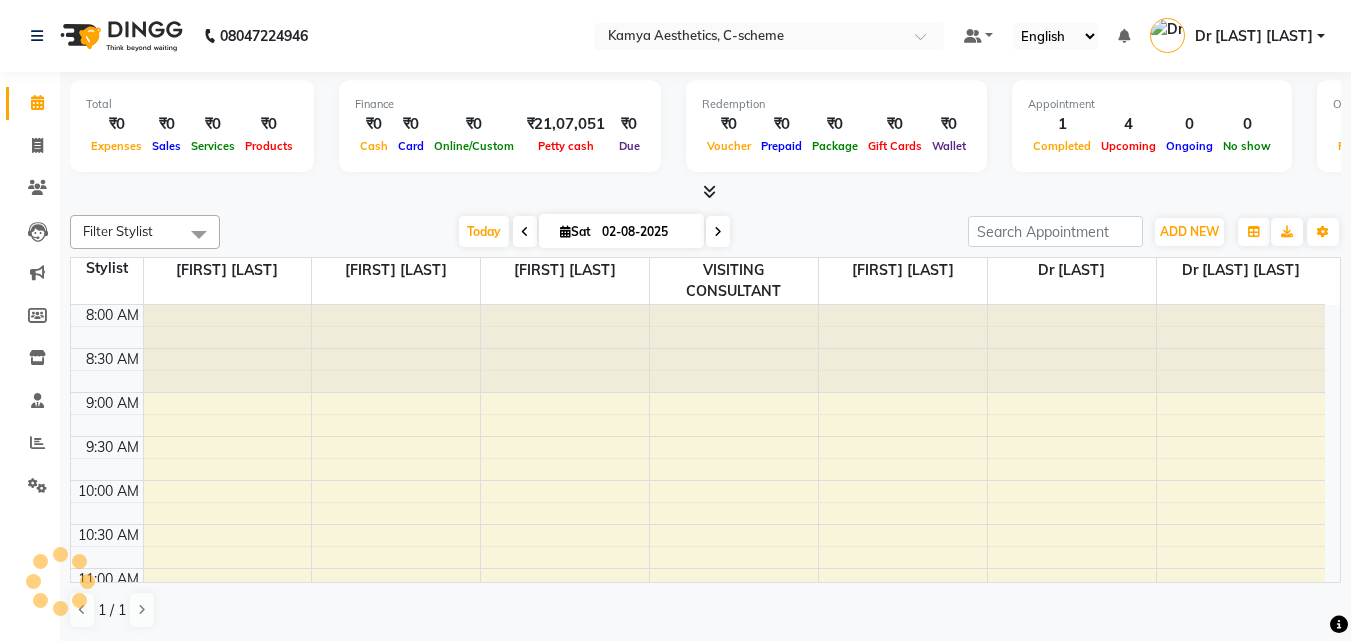 scroll, scrollTop: 0, scrollLeft: 0, axis: both 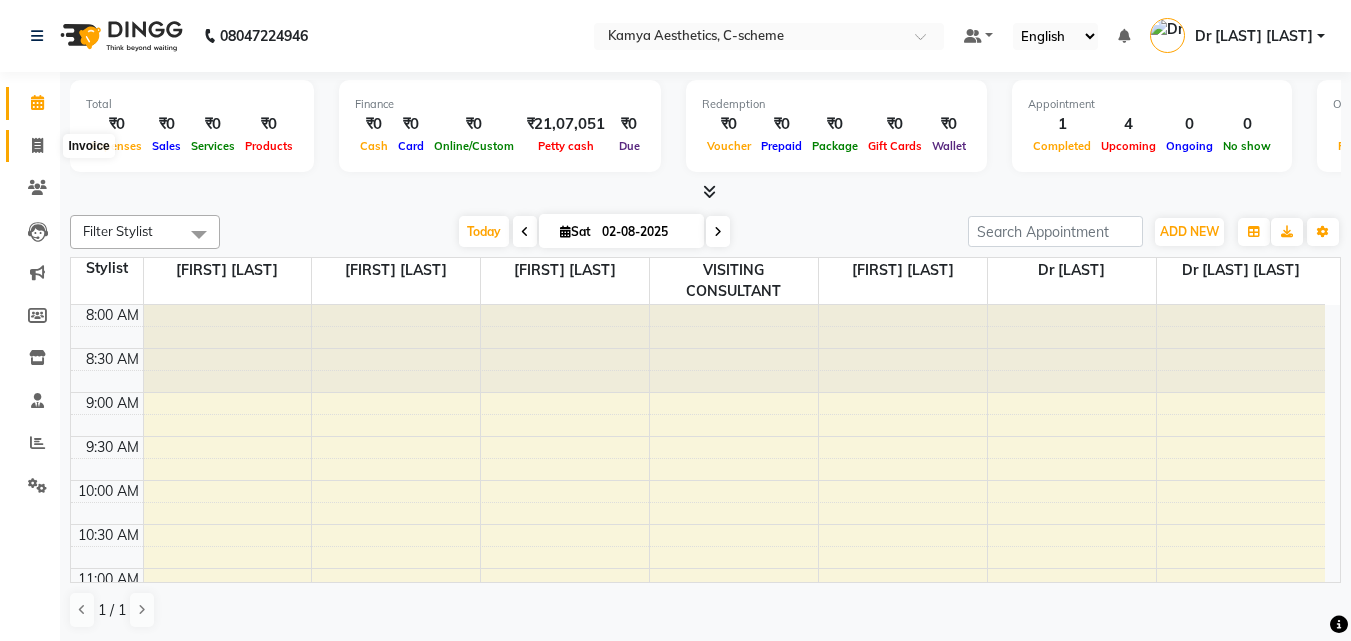 click 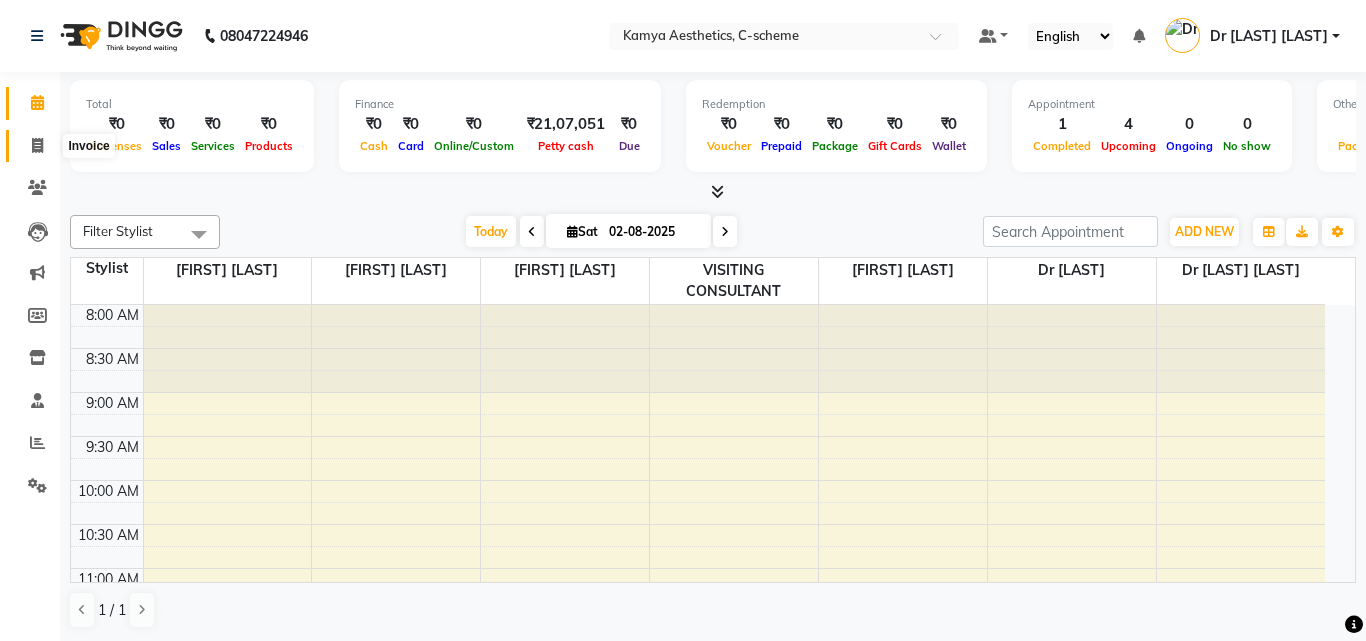 select on "service" 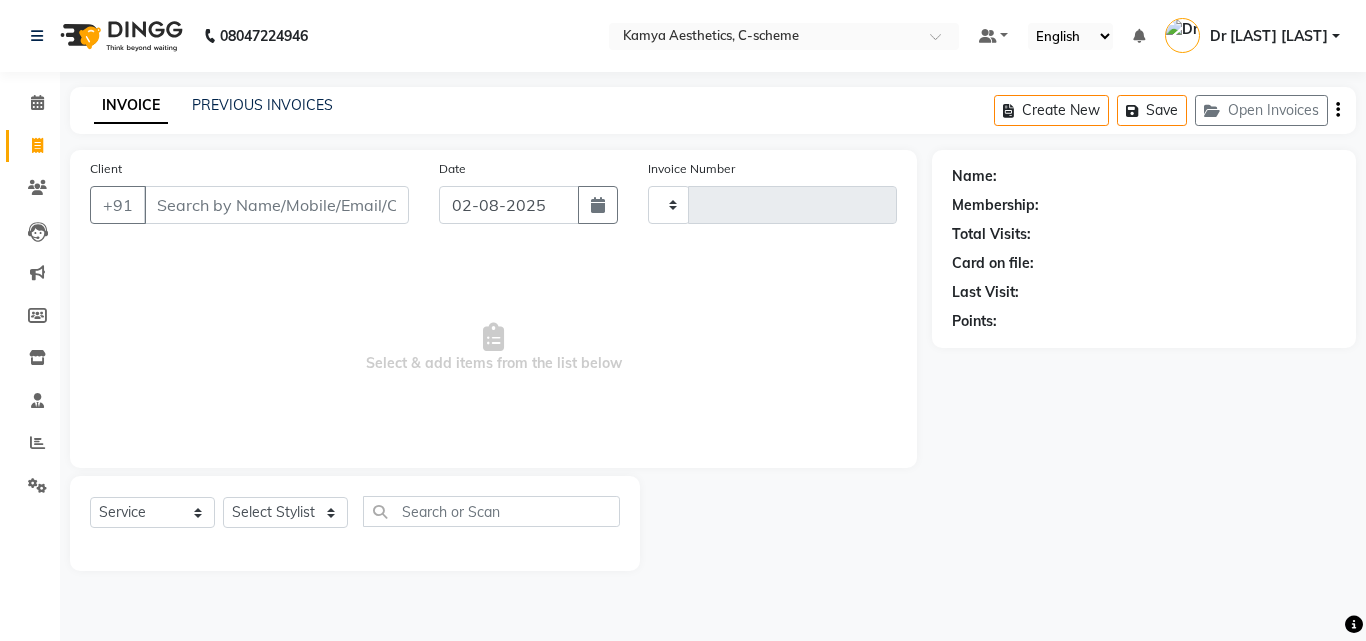 type on "0168" 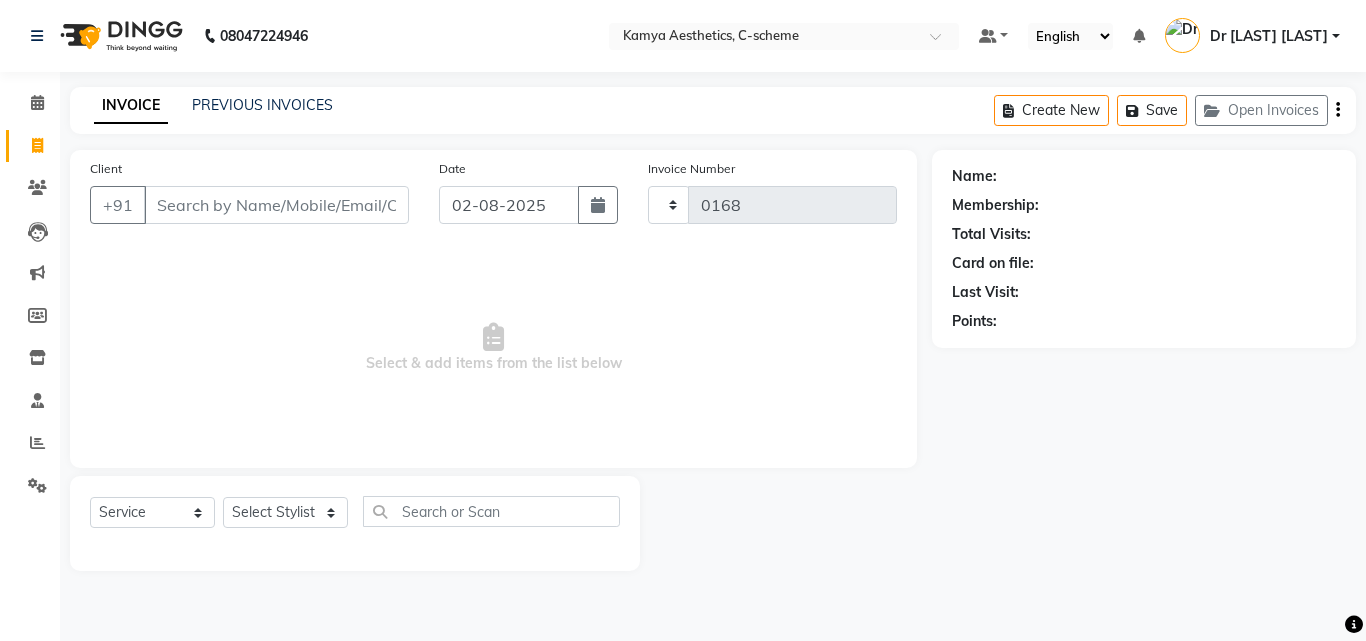 select on "5322" 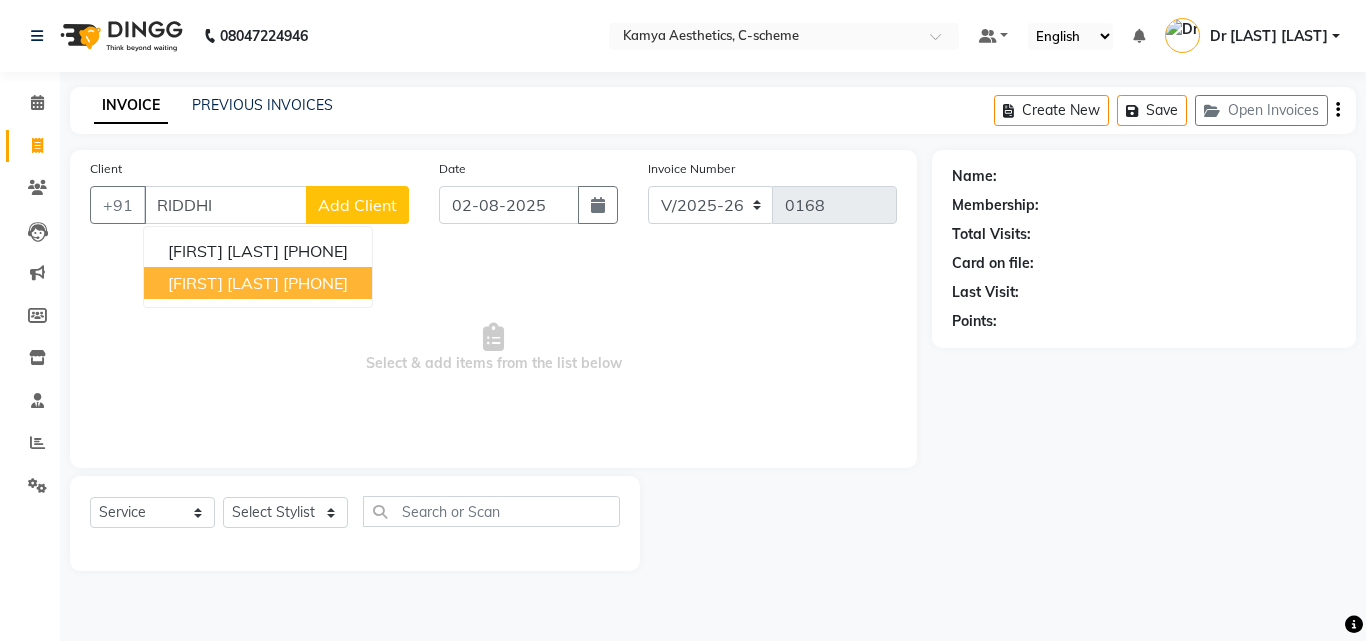 click on "[PHONE]" at bounding box center (315, 283) 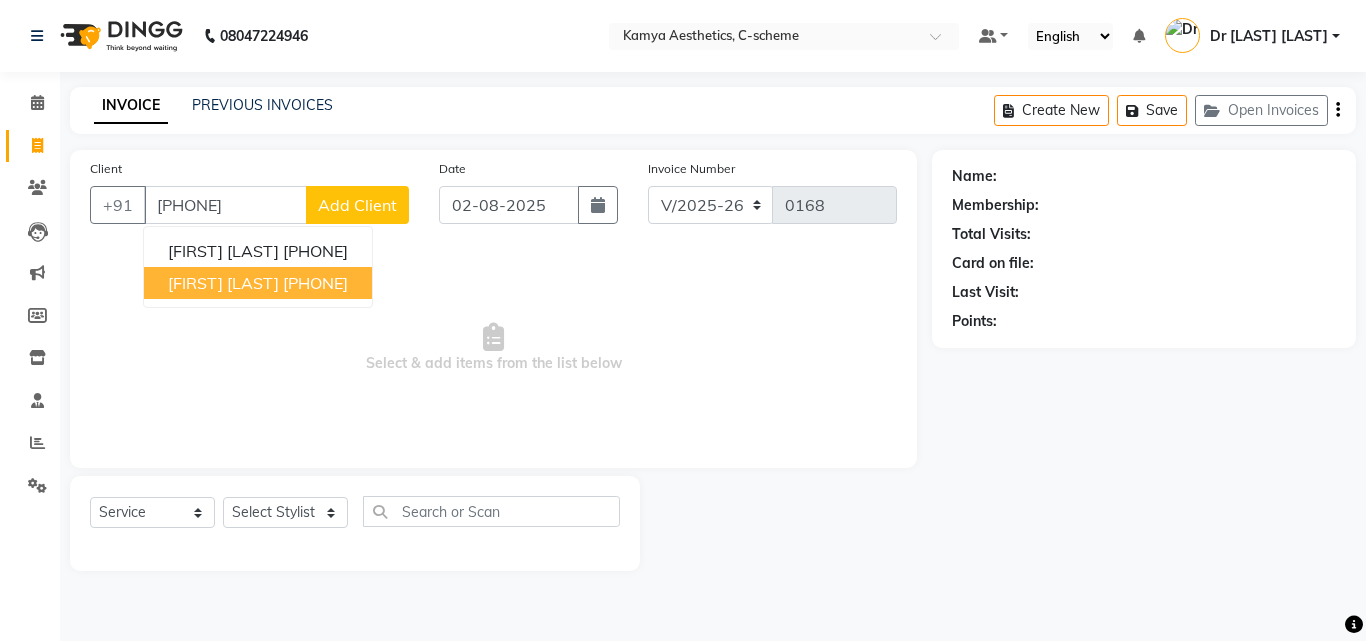 type on "[PHONE]" 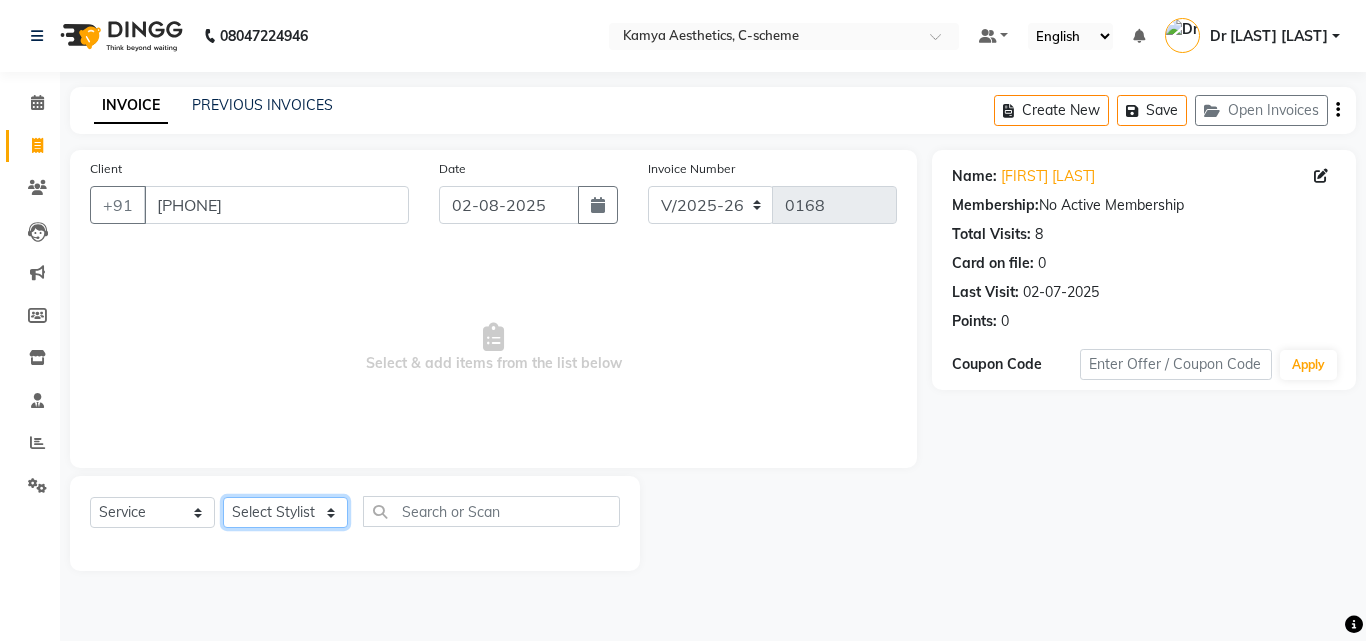 click on "Select Stylist [FIRST] [LAST] Dr [LAST] Dr [LAST] [LAST] [LAST] [LAST] VISITING CONSULTANT" 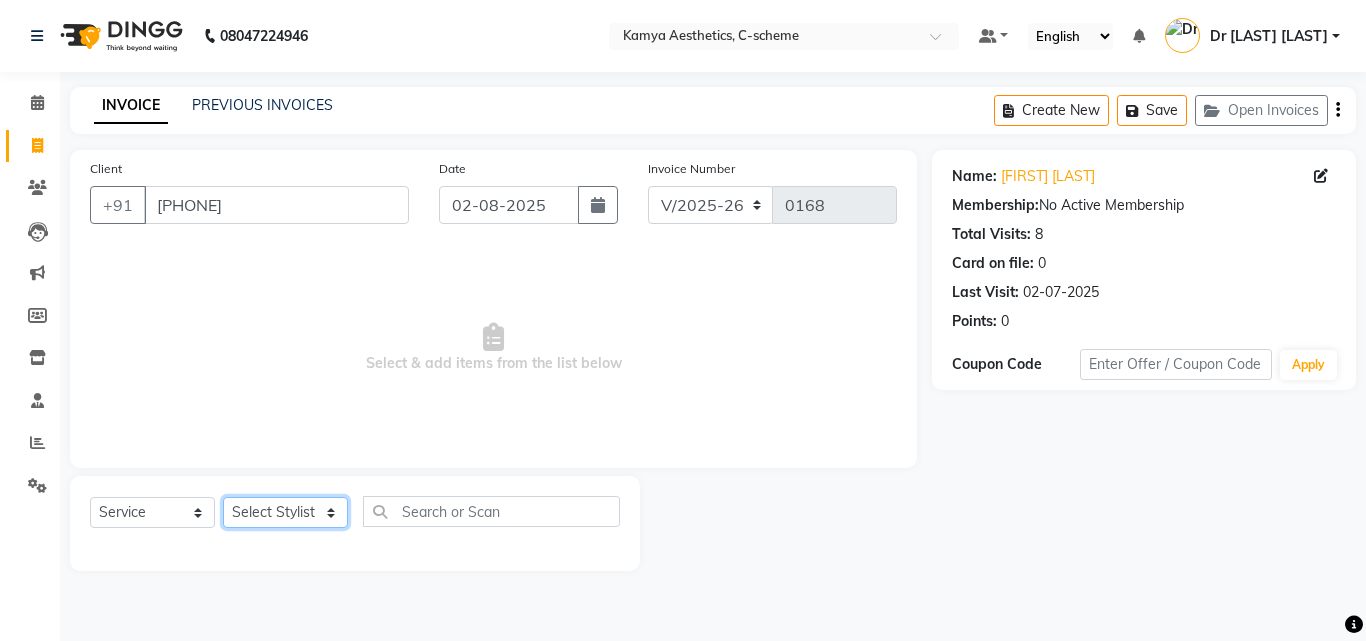 select on "42841" 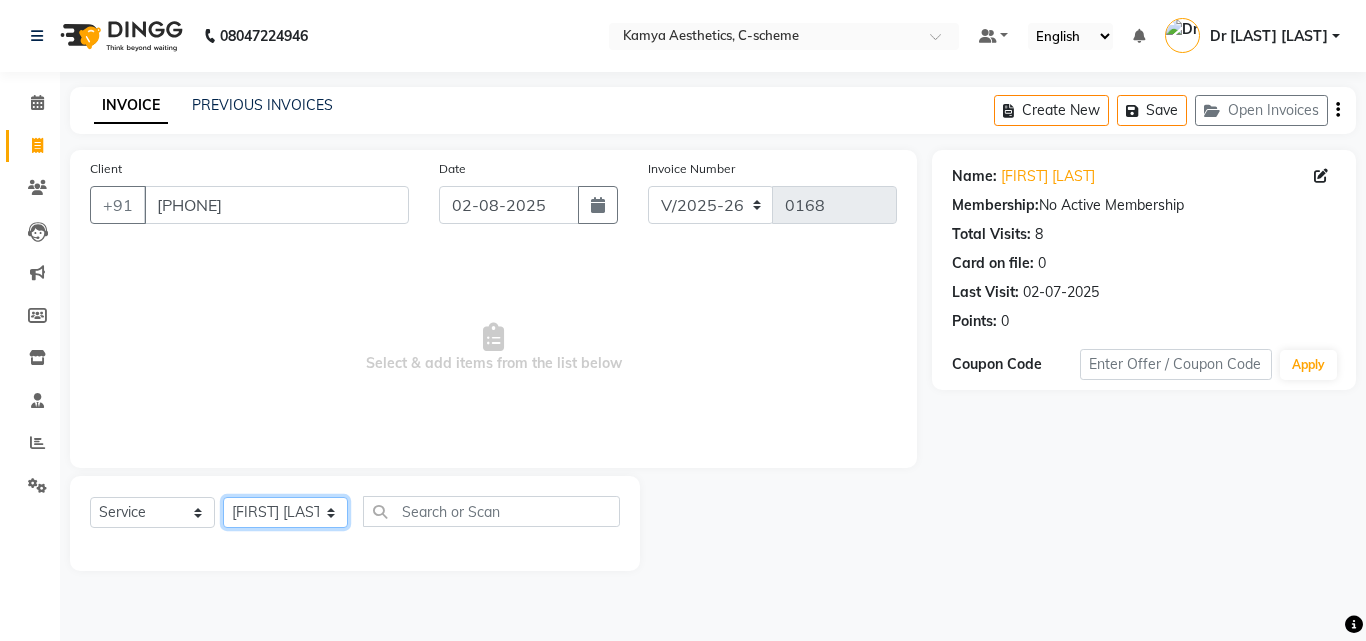click on "Select Stylist [FIRST] [LAST] Dr [LAST] Dr [LAST] [LAST] [LAST] [LAST] VISITING CONSULTANT" 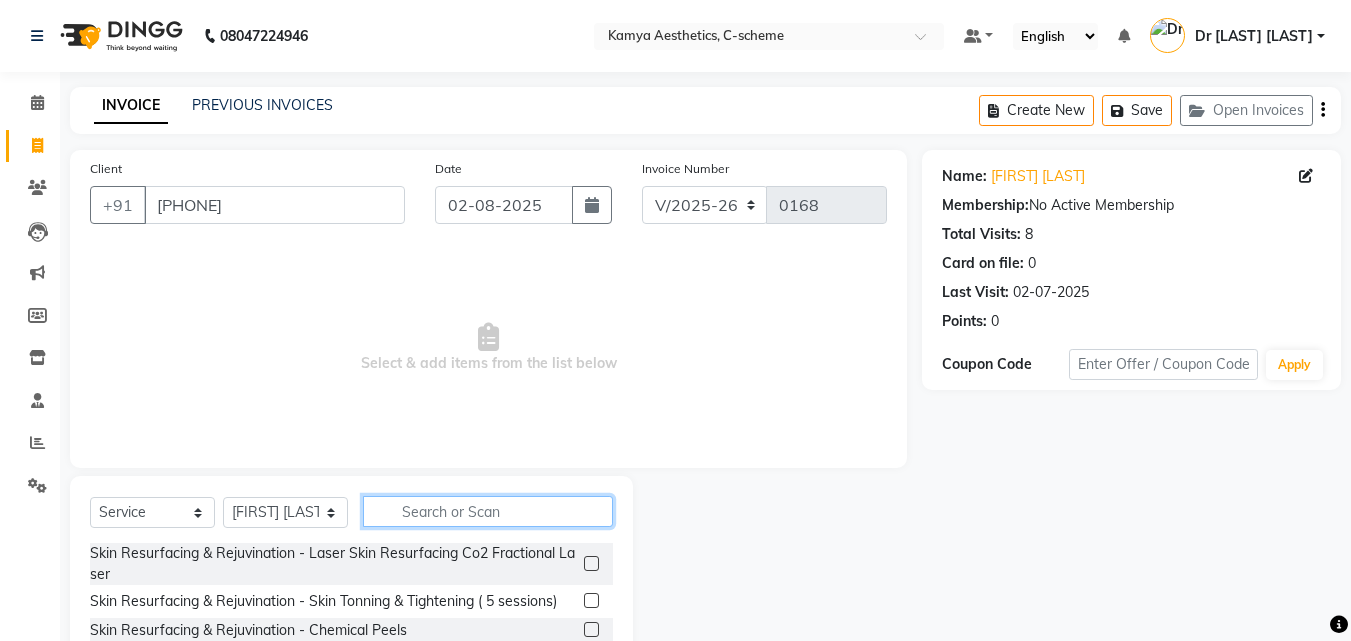 click 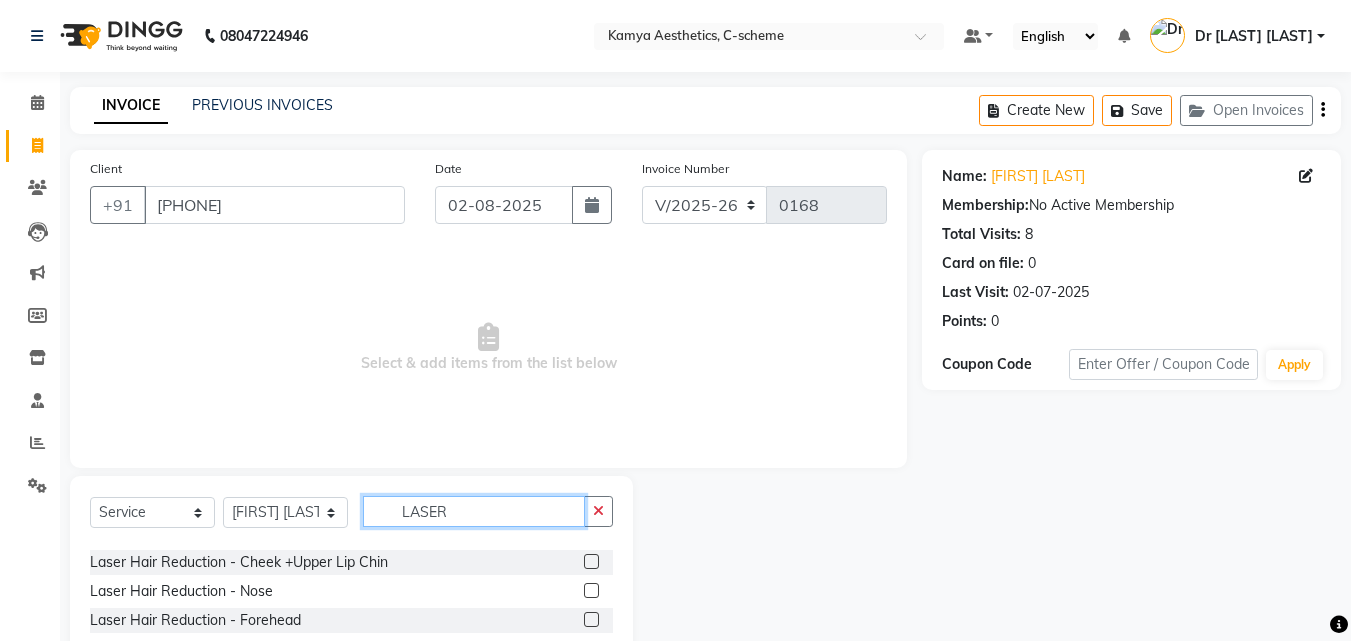 scroll, scrollTop: 400, scrollLeft: 0, axis: vertical 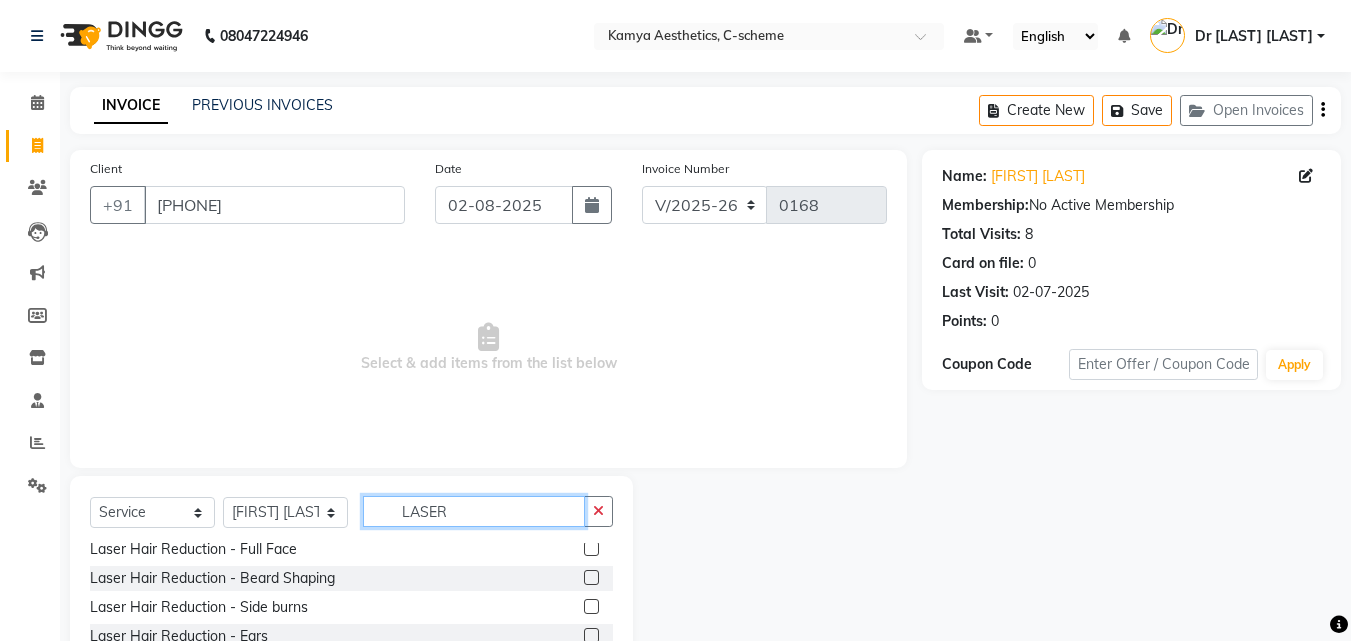 type on "LASER" 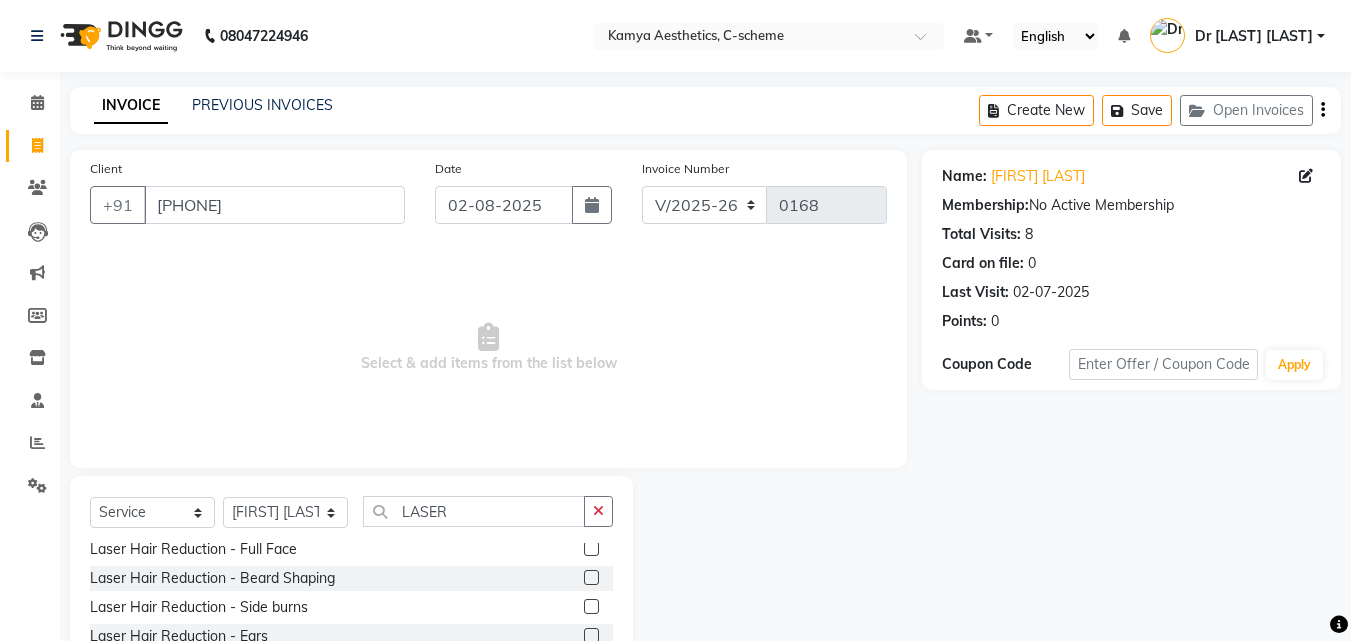 click 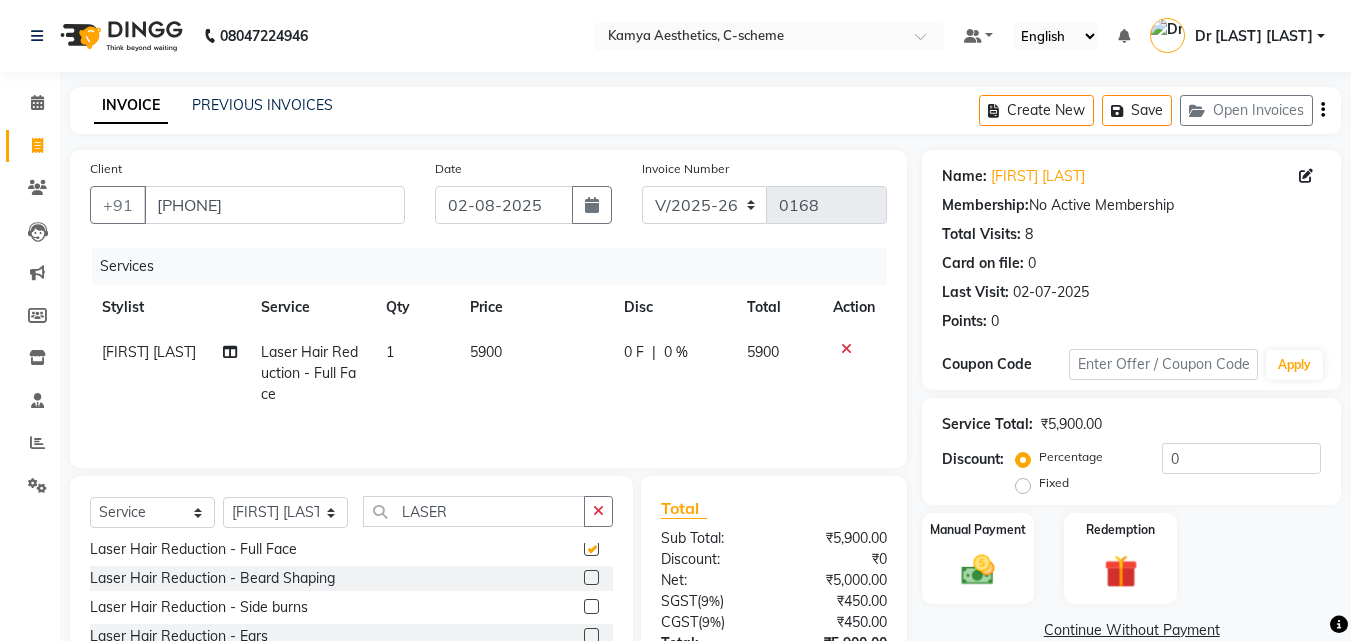checkbox on "false" 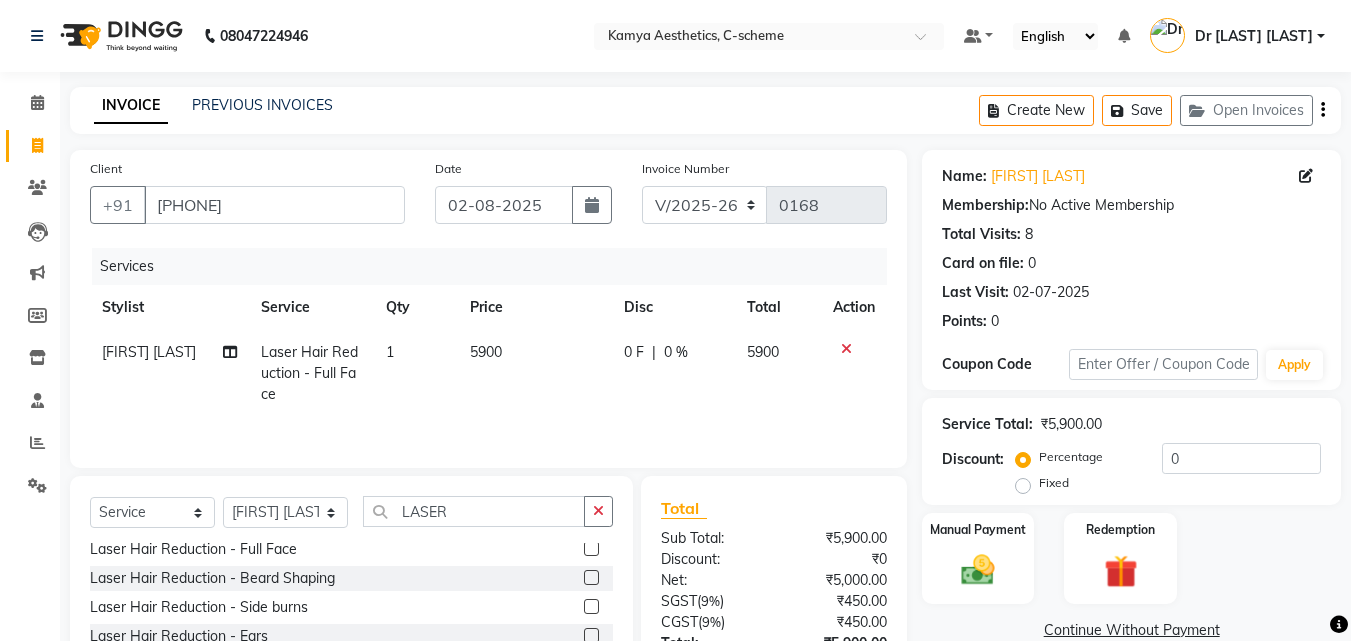 scroll, scrollTop: 100, scrollLeft: 0, axis: vertical 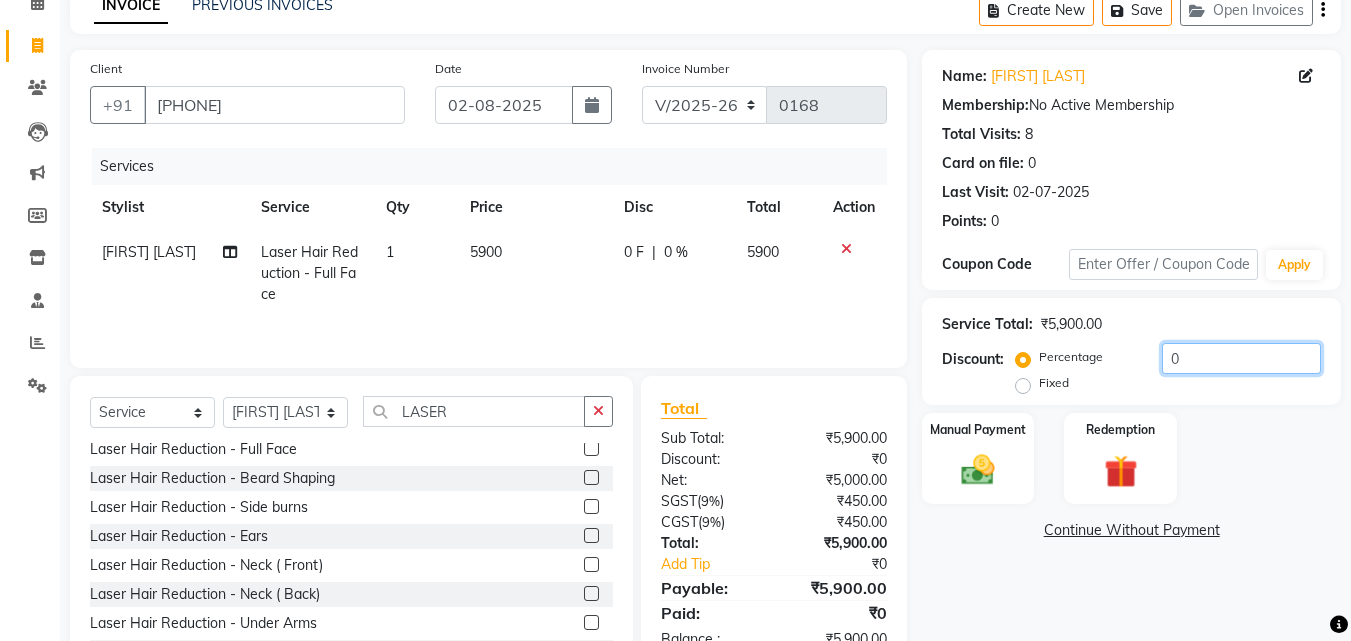 click on "0" 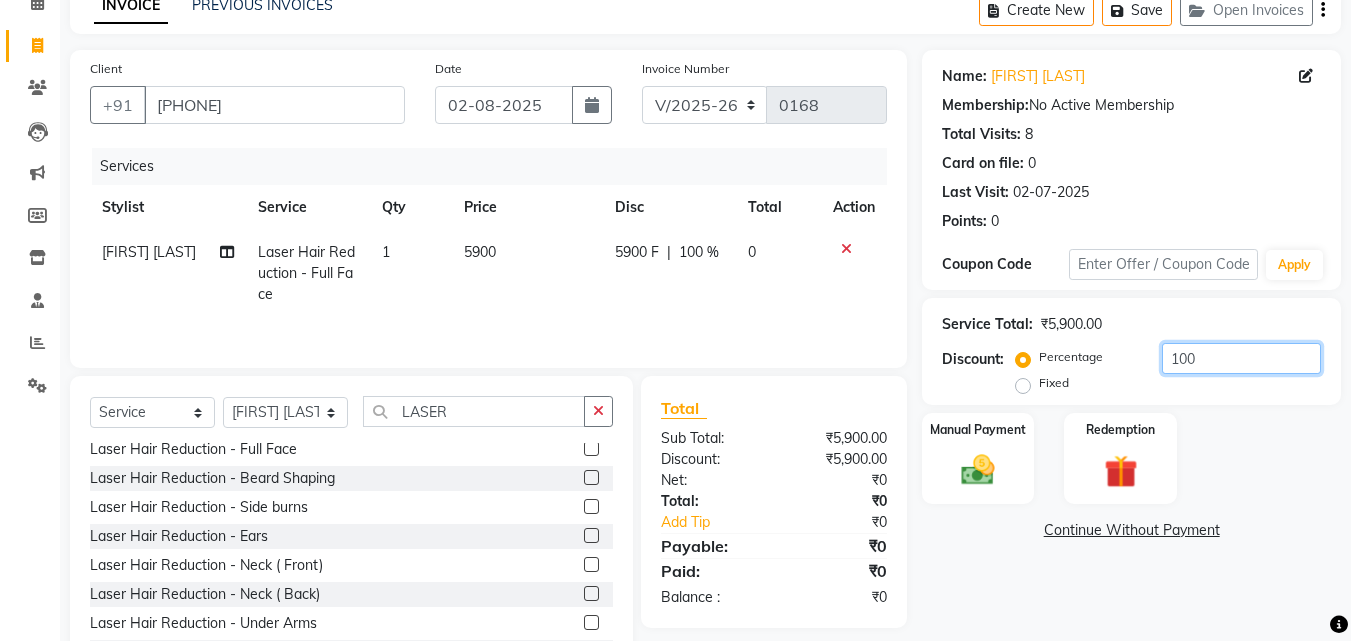 type on "100" 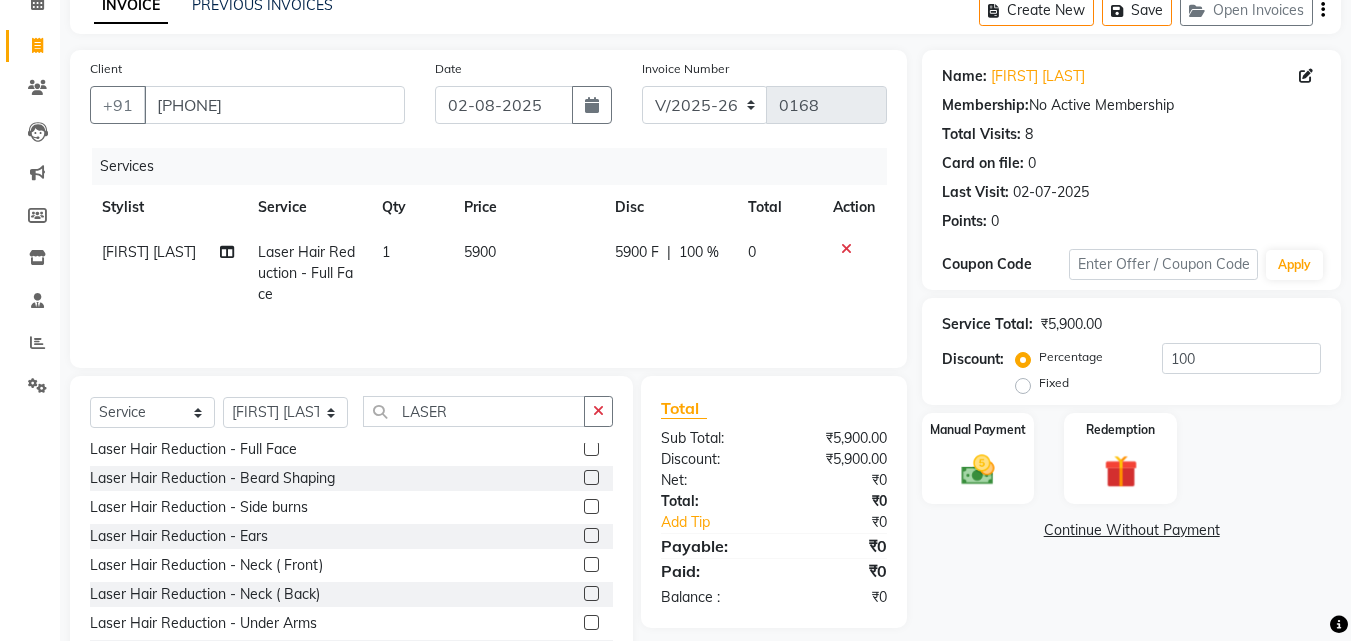 click on "Continue Without Payment" 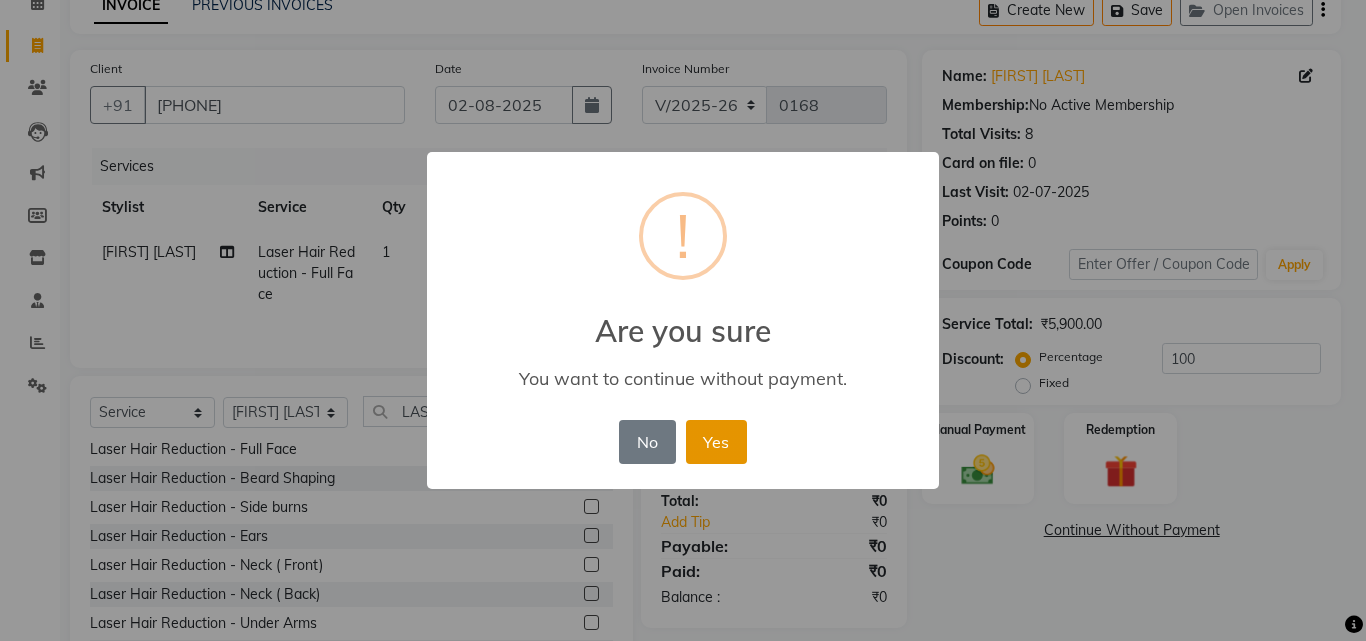 click on "Yes" at bounding box center [716, 442] 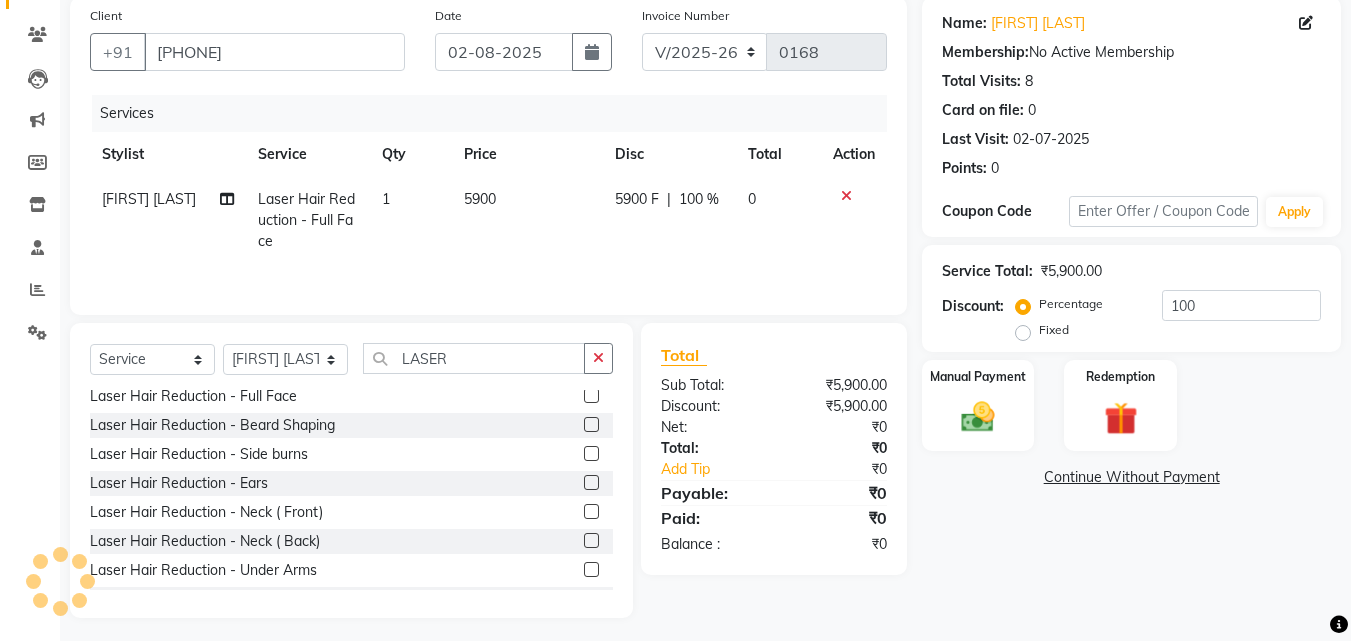 scroll, scrollTop: 160, scrollLeft: 0, axis: vertical 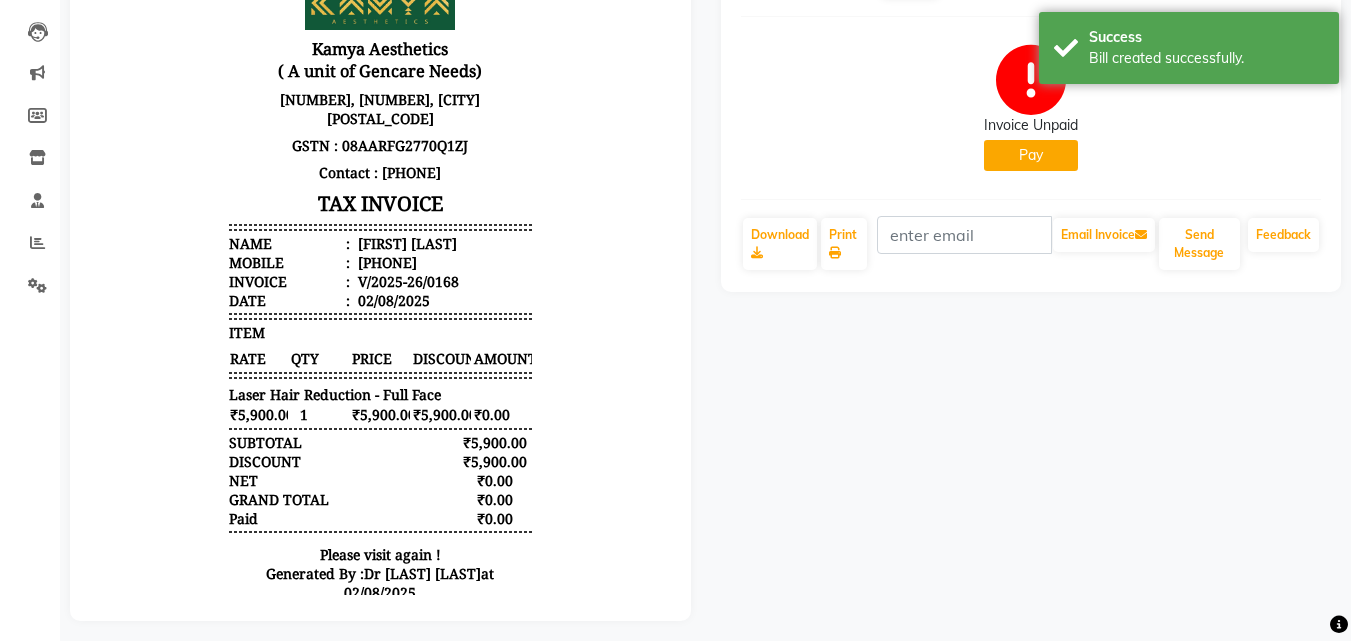 select on "5322" 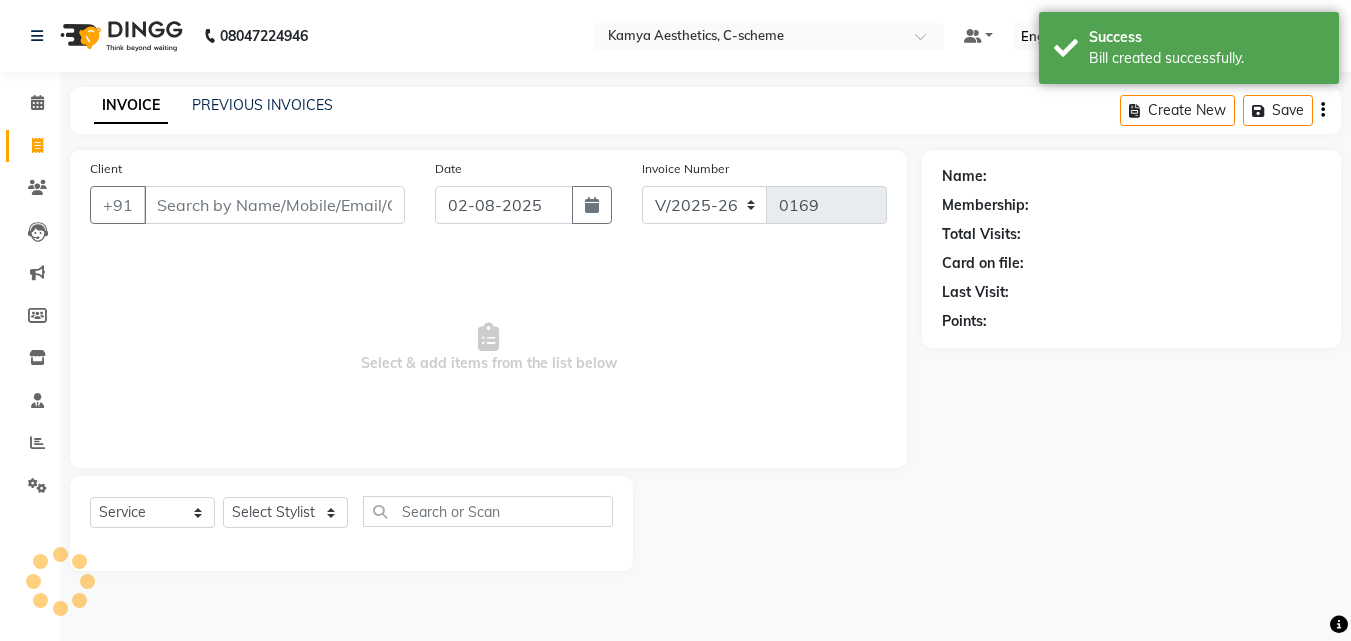 scroll, scrollTop: 0, scrollLeft: 0, axis: both 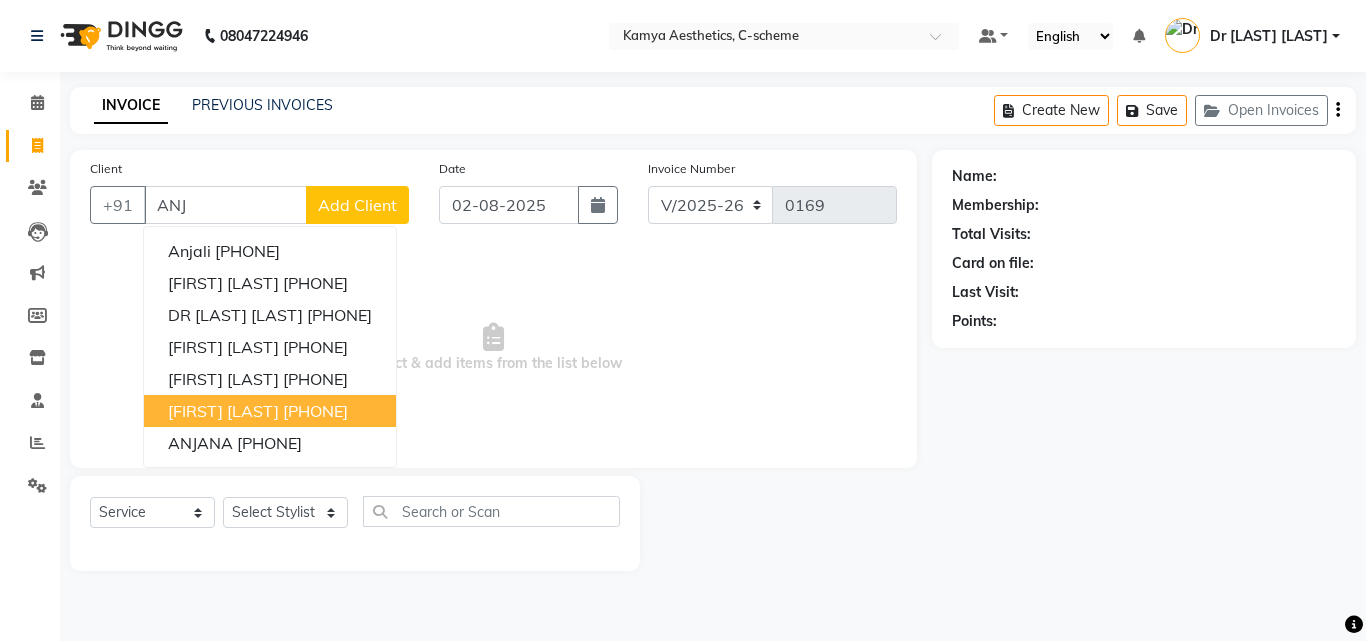 click on "[PHONE]" at bounding box center (315, 411) 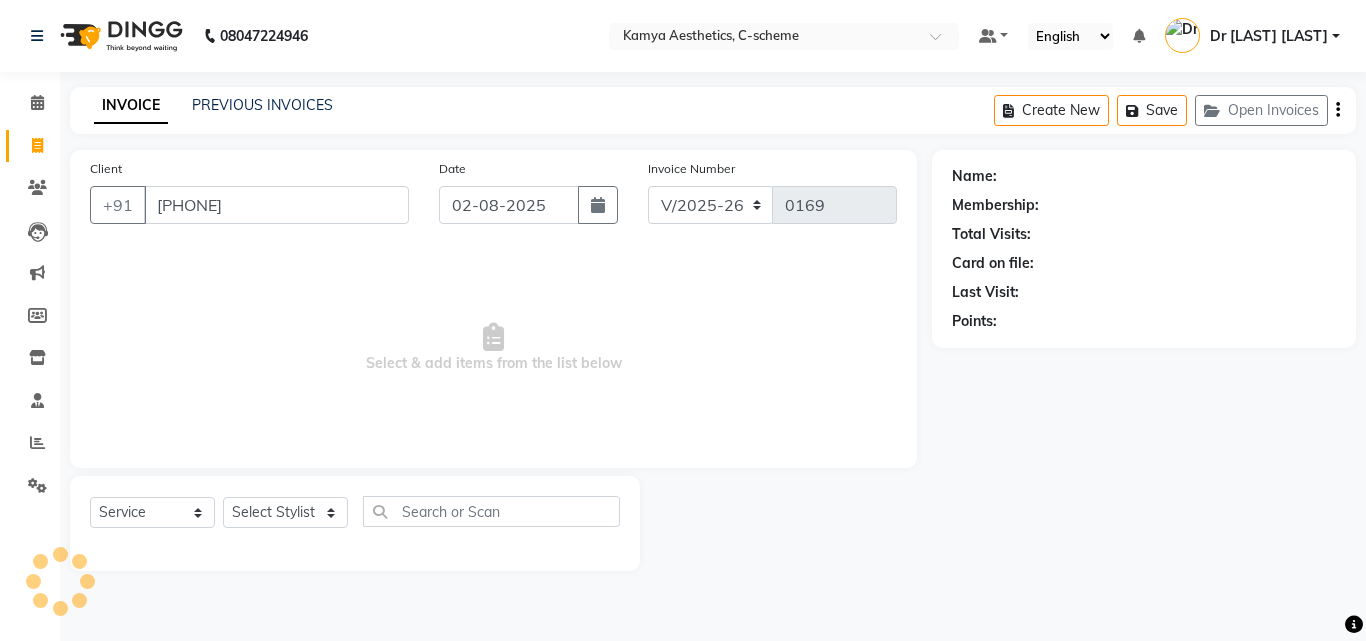 type on "[PHONE]" 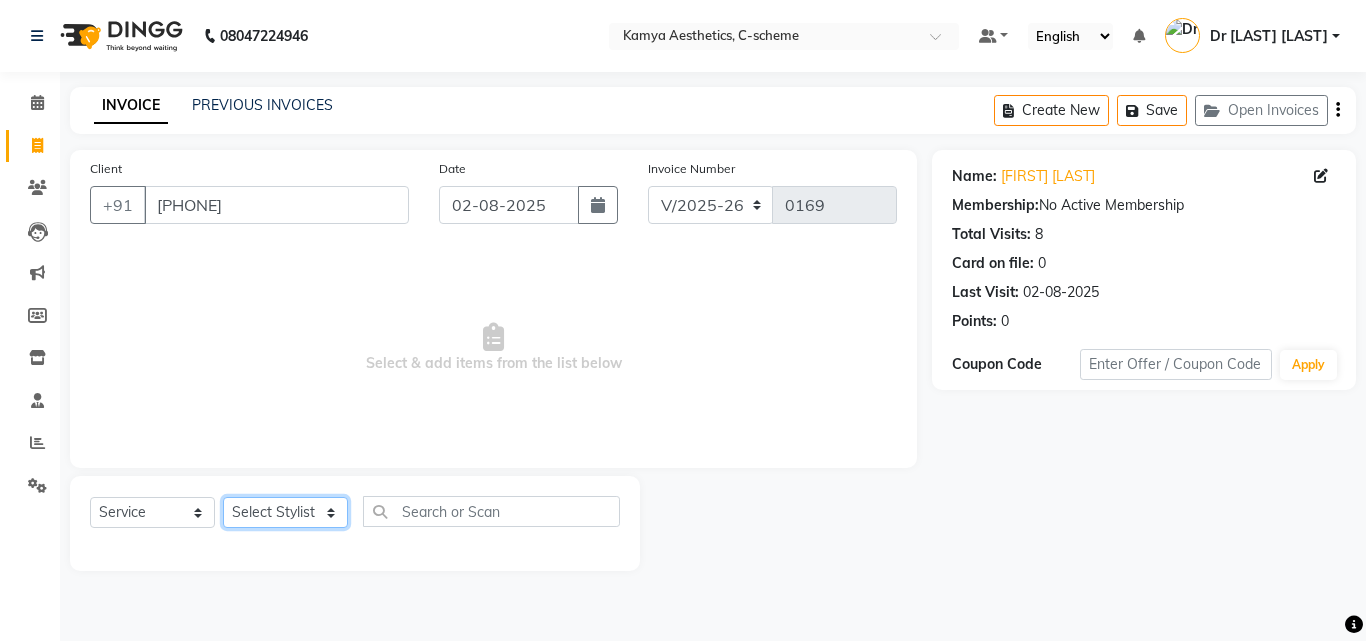 click on "Select Stylist [FIRST] [LAST] Dr [LAST] Dr [LAST] [LAST] [LAST] [LAST] VISITING CONSULTANT" 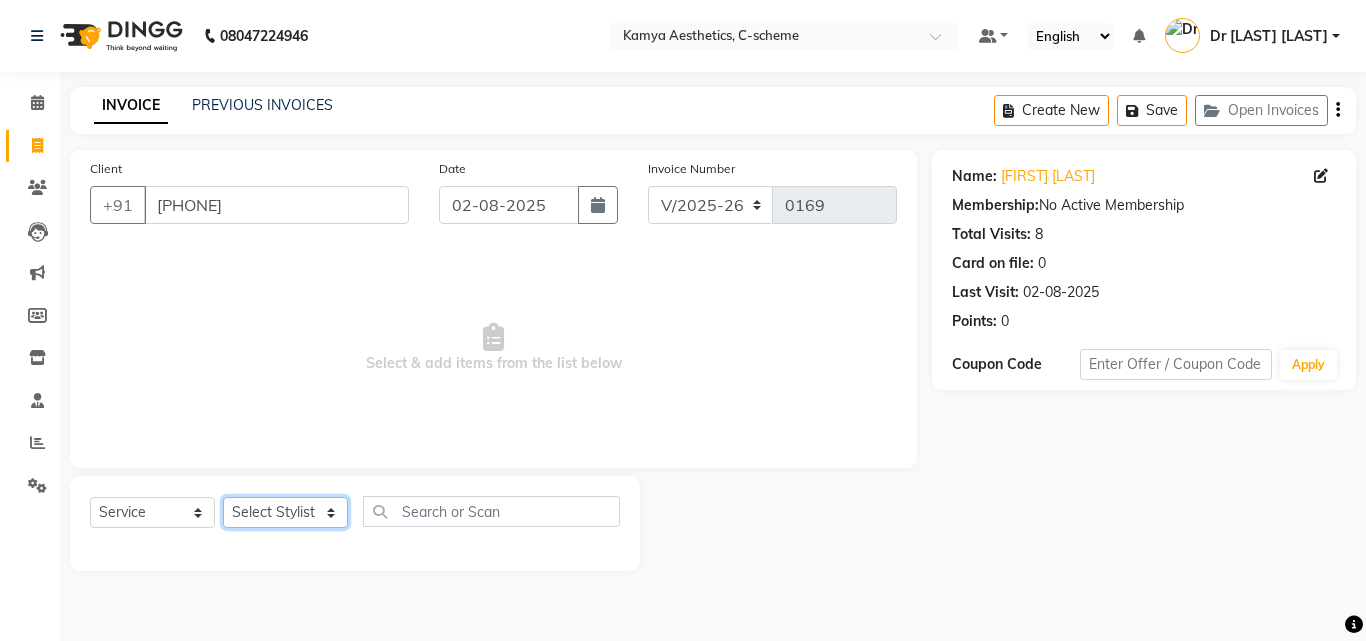 select on "42841" 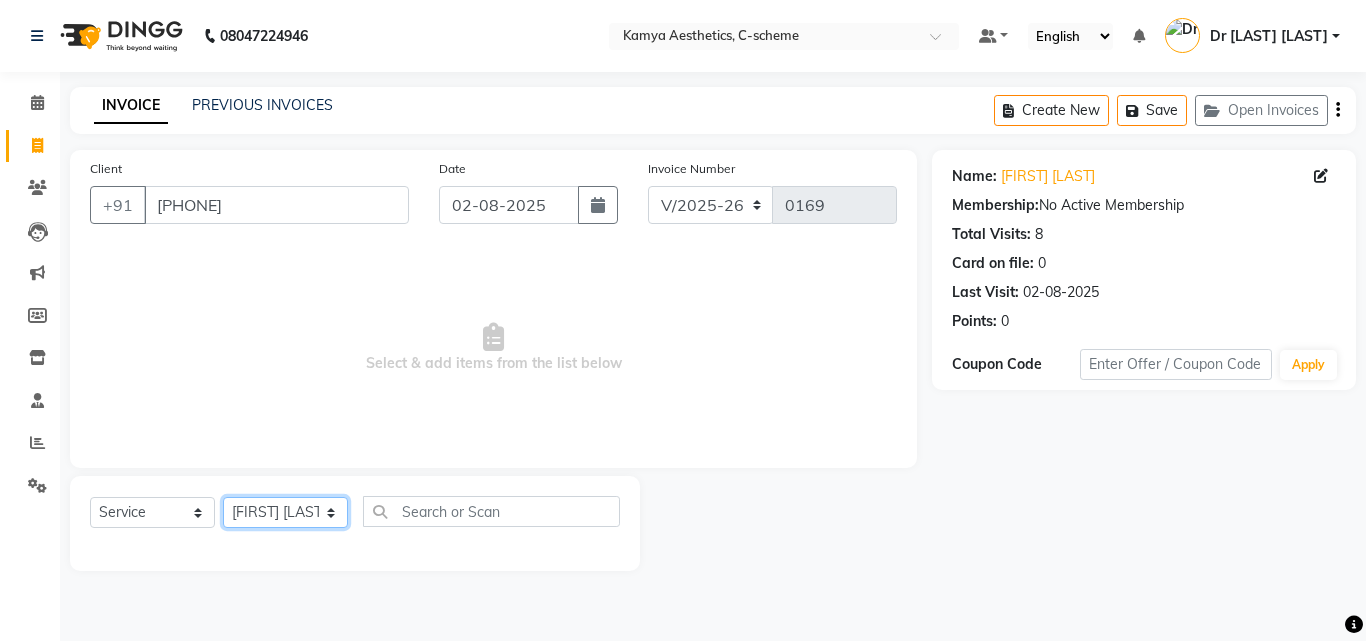 click on "Select Stylist [FIRST] [LAST] Dr [LAST] Dr [LAST] [LAST] [LAST] [LAST] VISITING CONSULTANT" 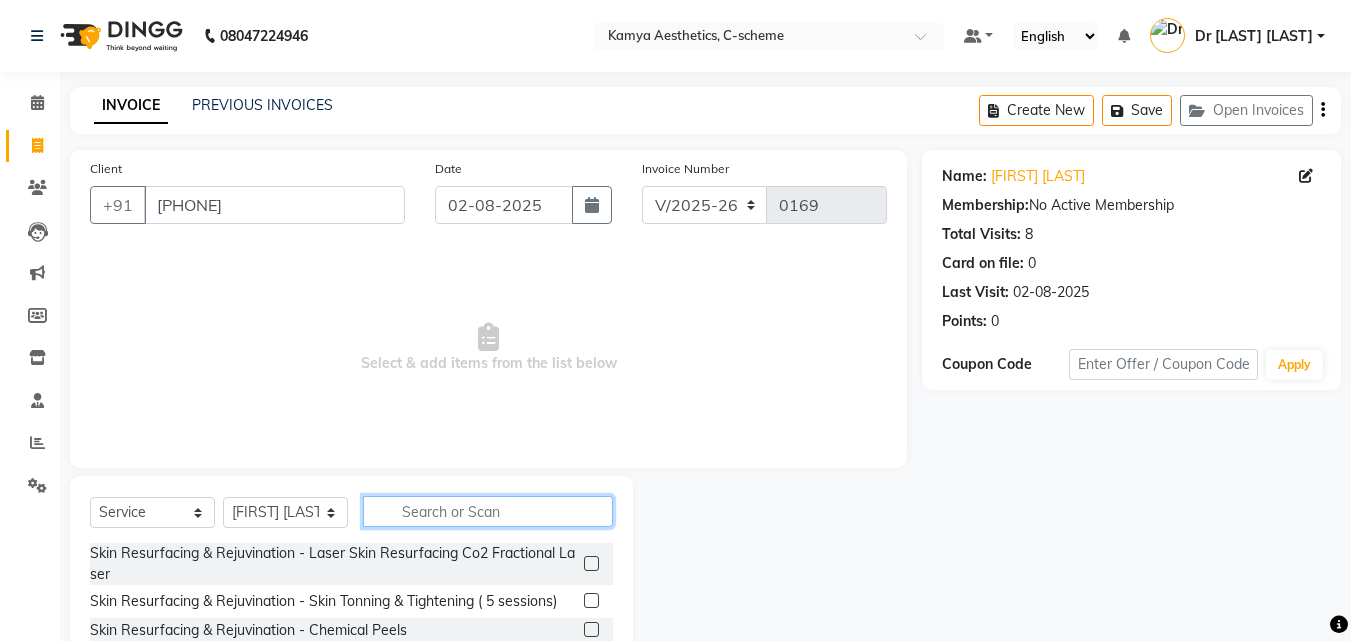 click 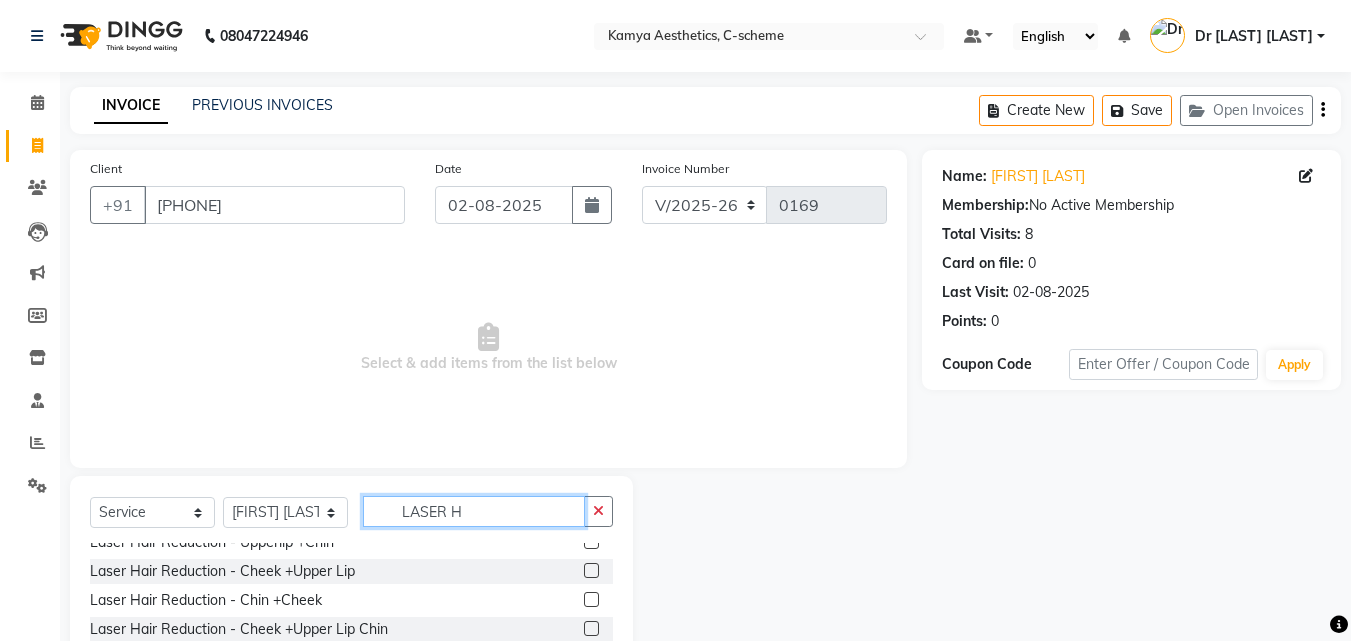 scroll, scrollTop: 200, scrollLeft: 0, axis: vertical 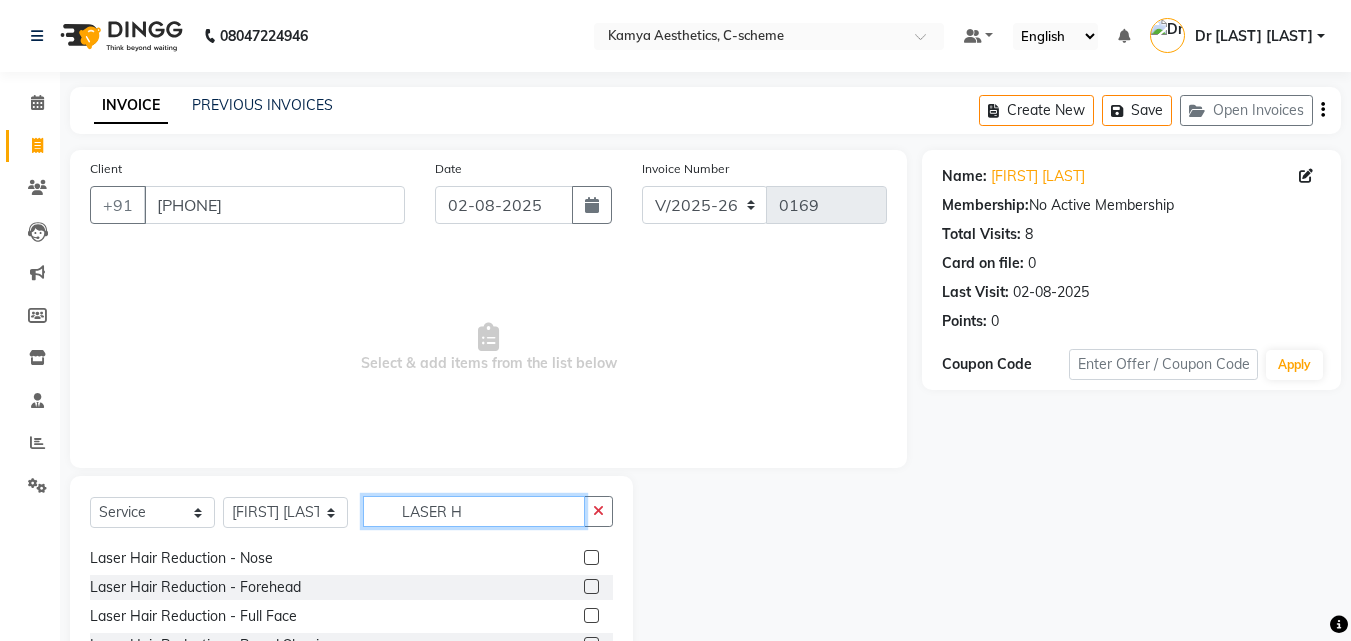 type on "LASER H" 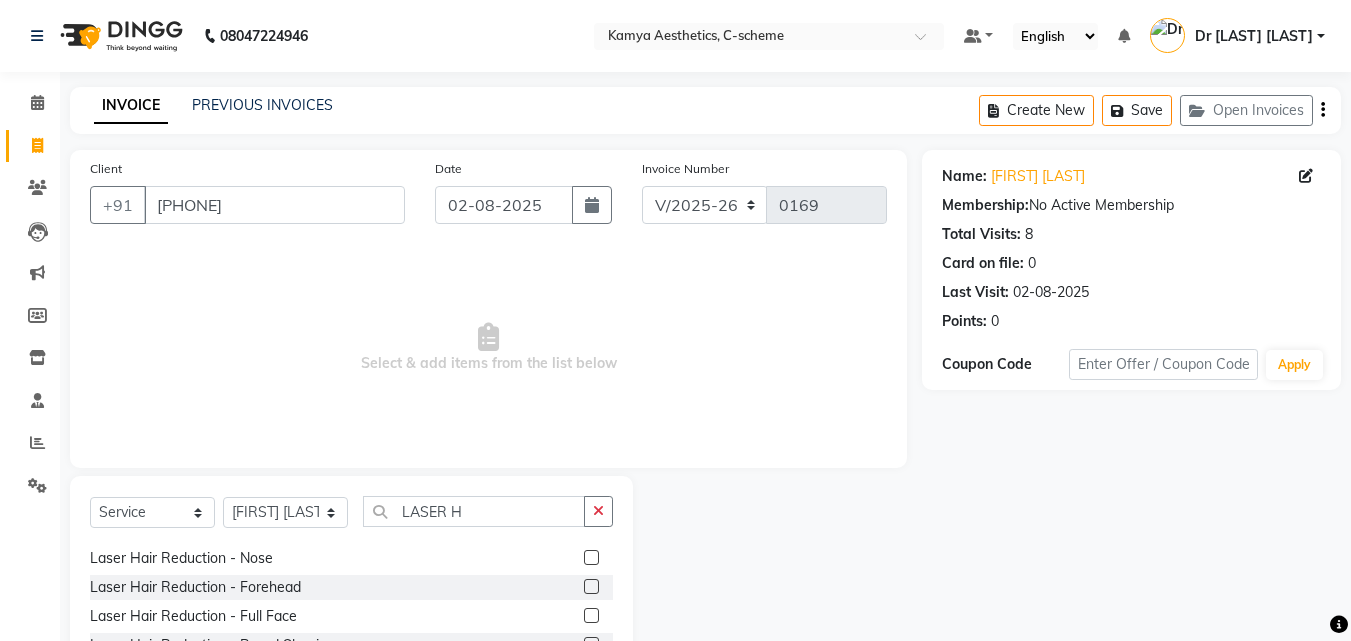 click 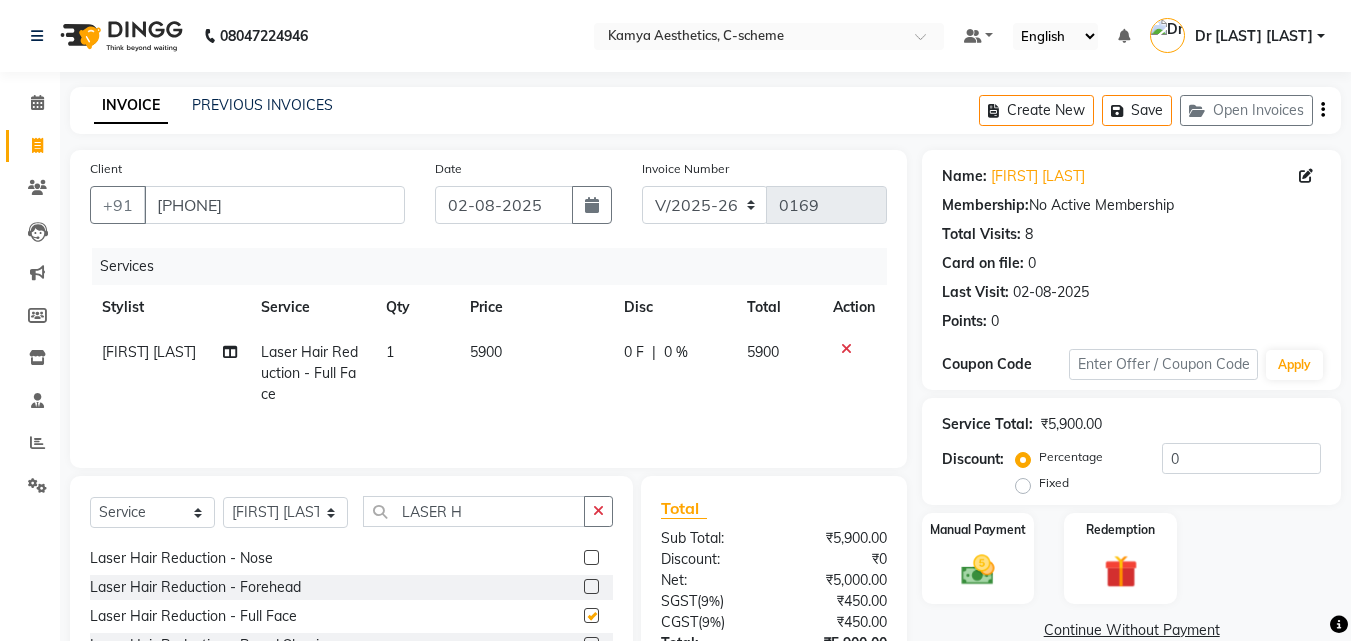 checkbox on "false" 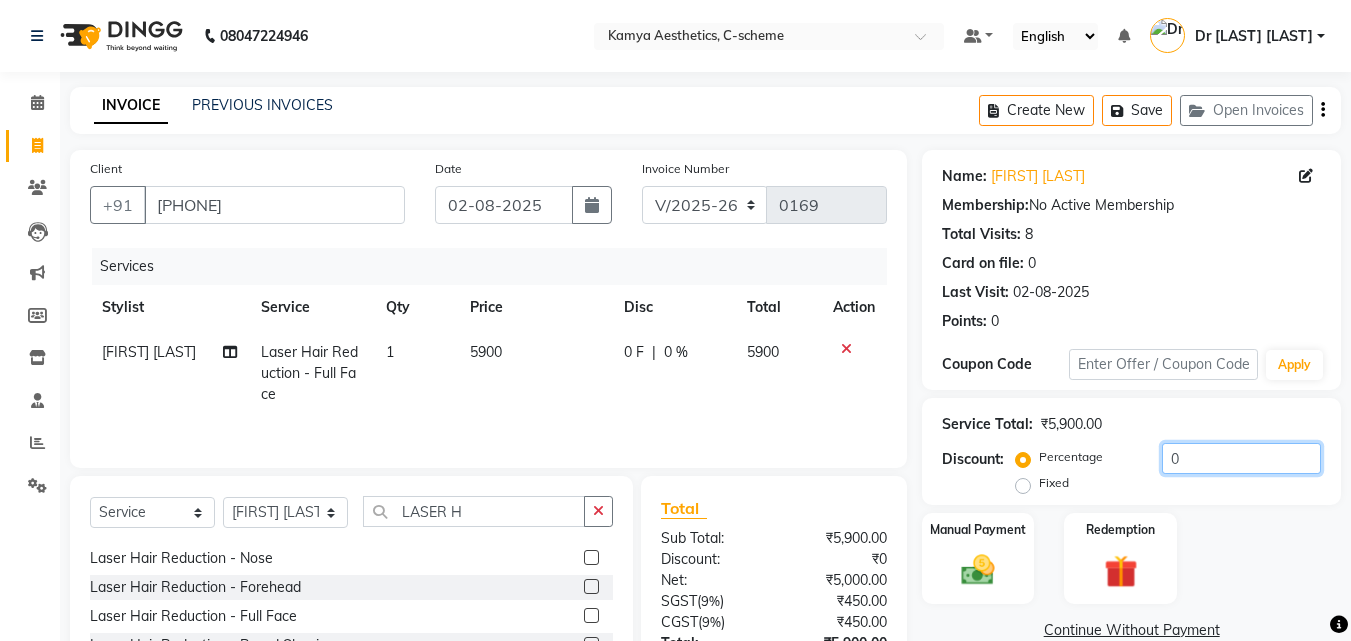 click on "0" 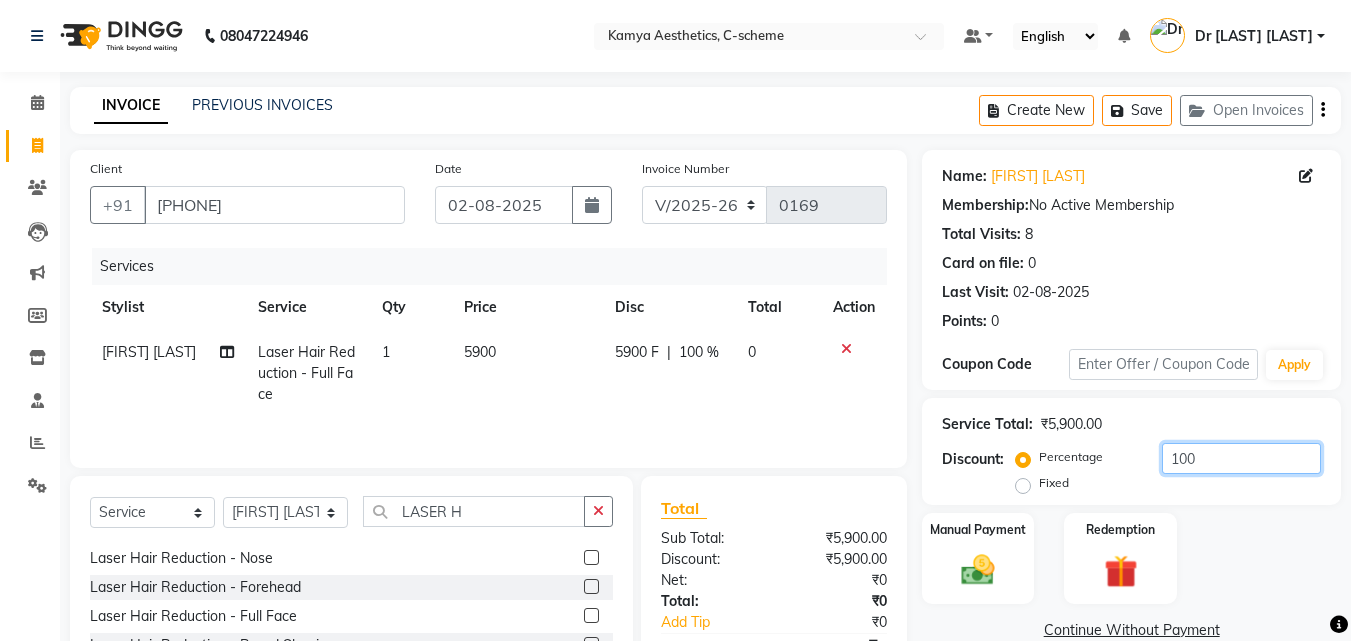 type on "100" 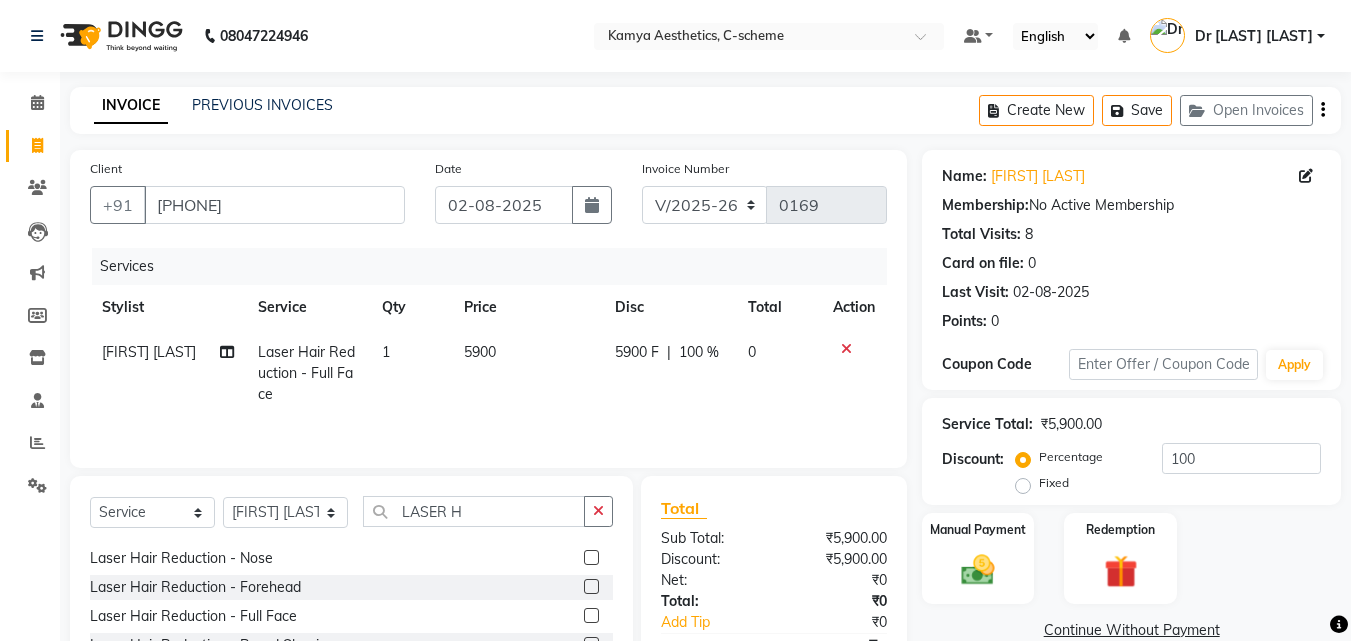click on "Manual Payment Redemption" 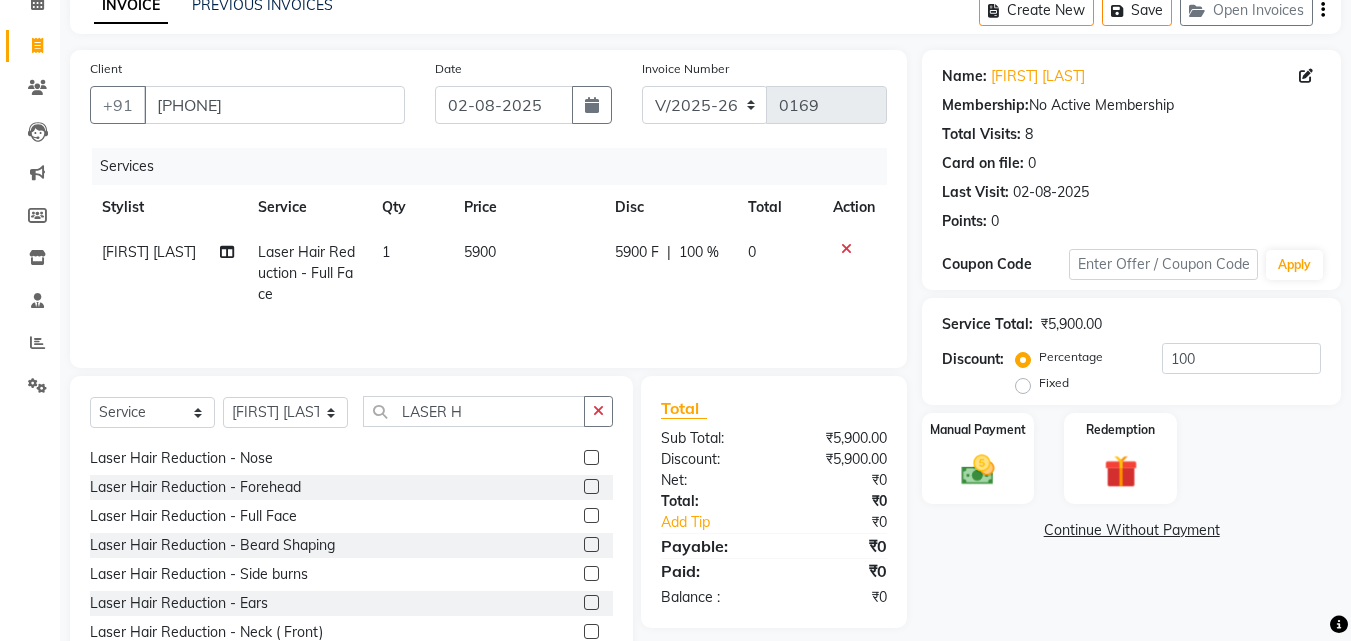 click on "Continue Without Payment" 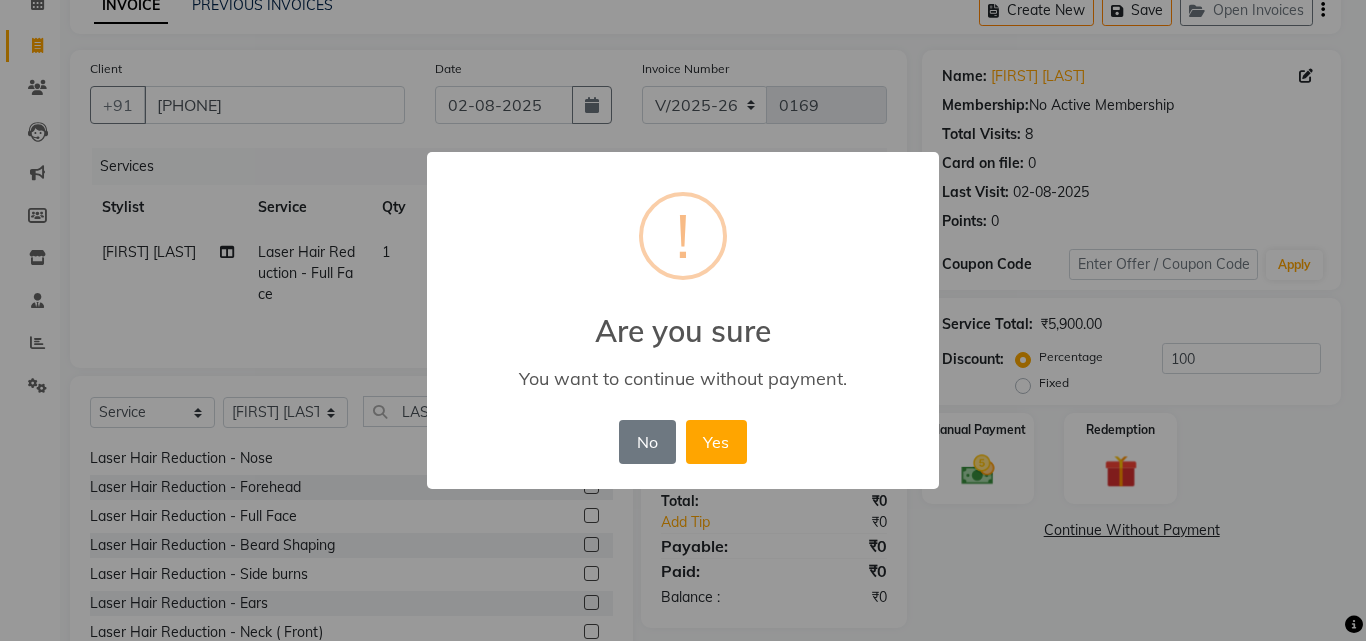 click on "× ! Are you sure You want to continue without payment. No No Yes" at bounding box center [683, 320] 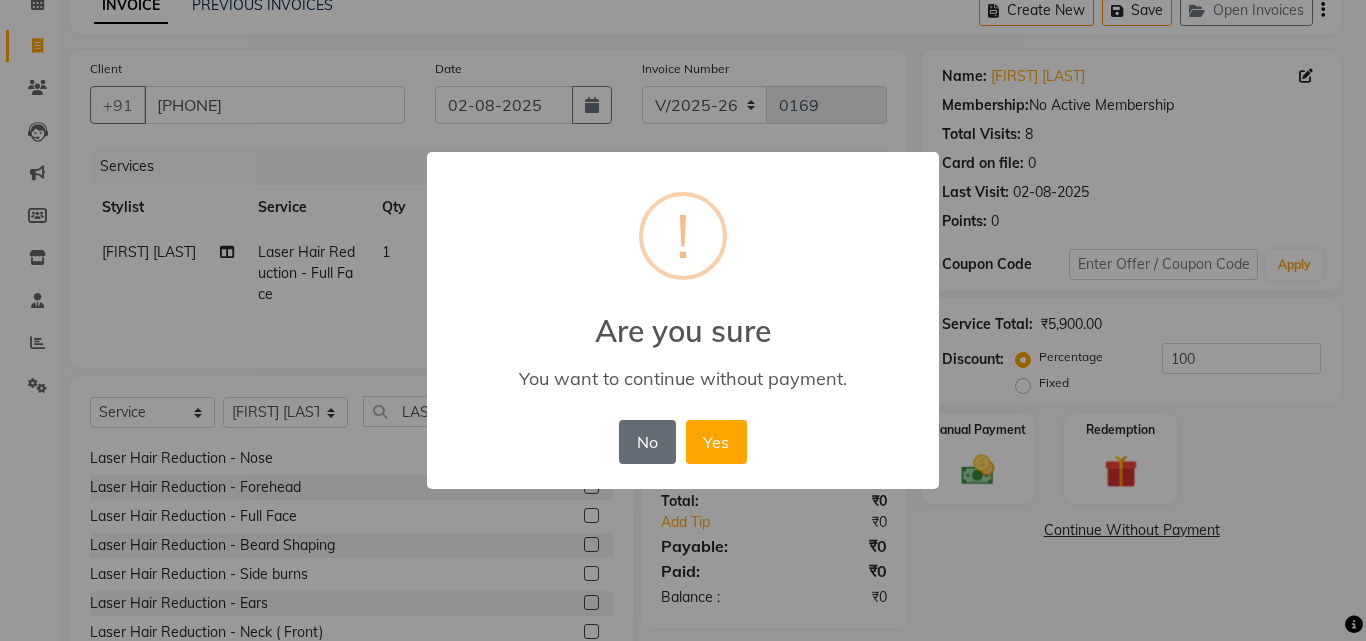 click on "No" at bounding box center [647, 442] 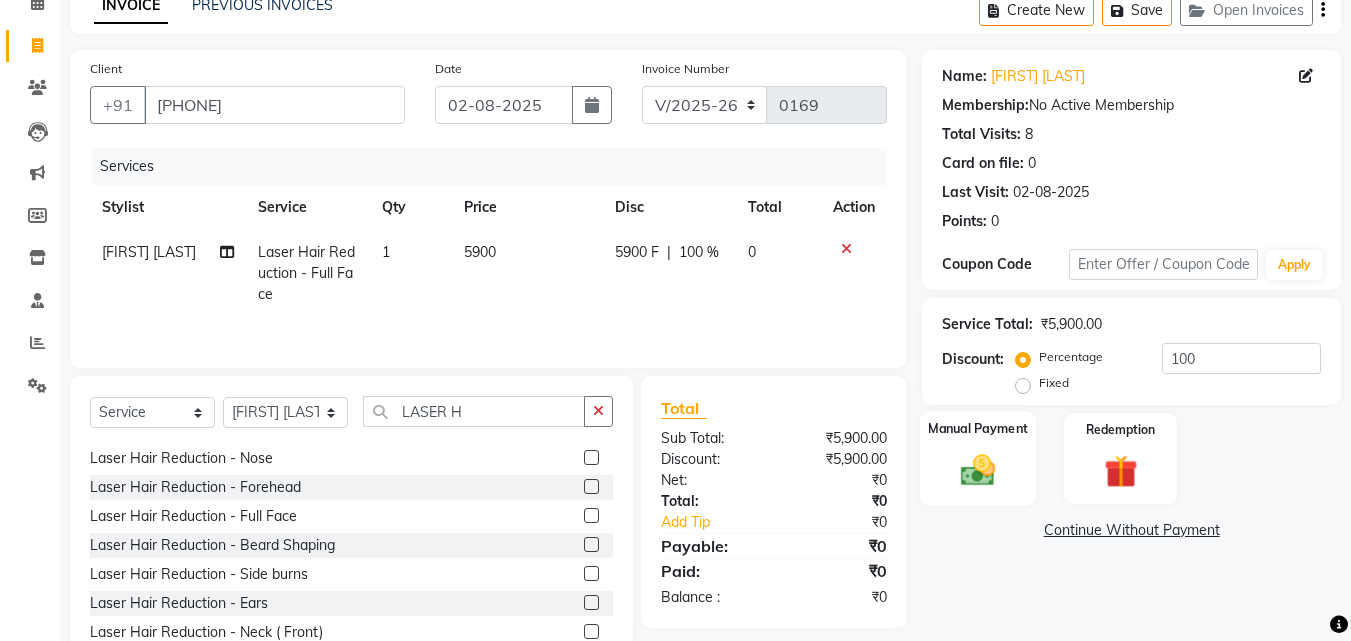 click on "Manual Payment" 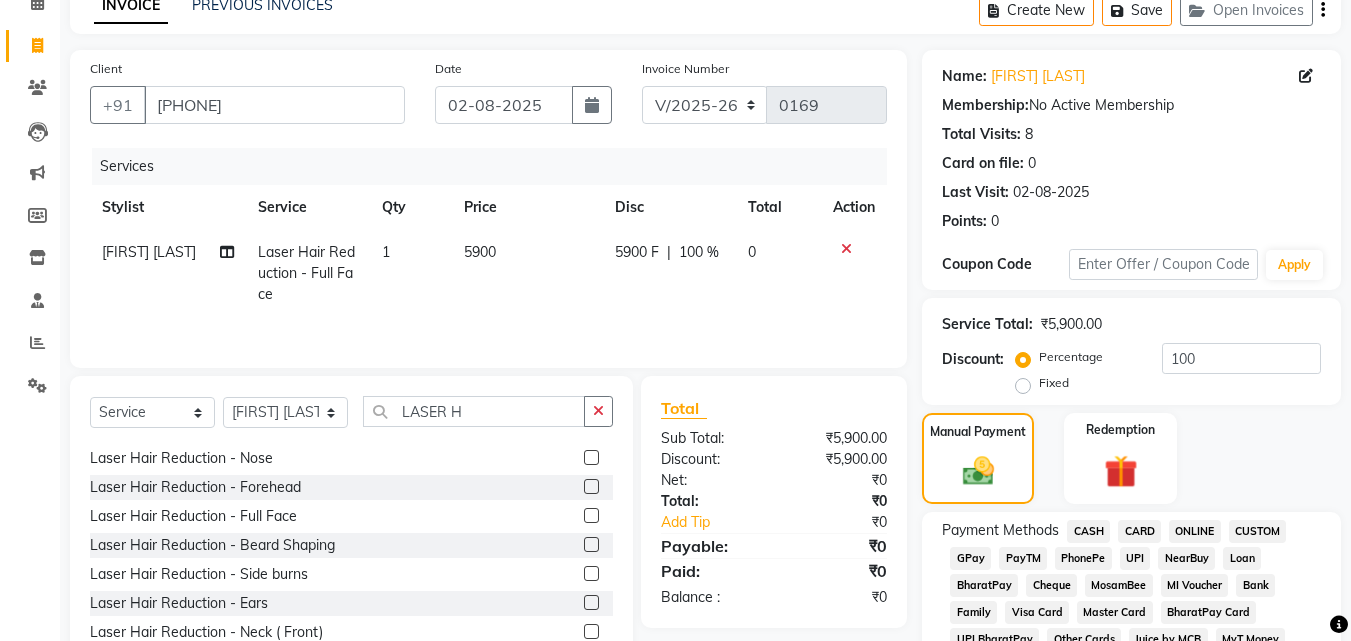 click on "CASH" 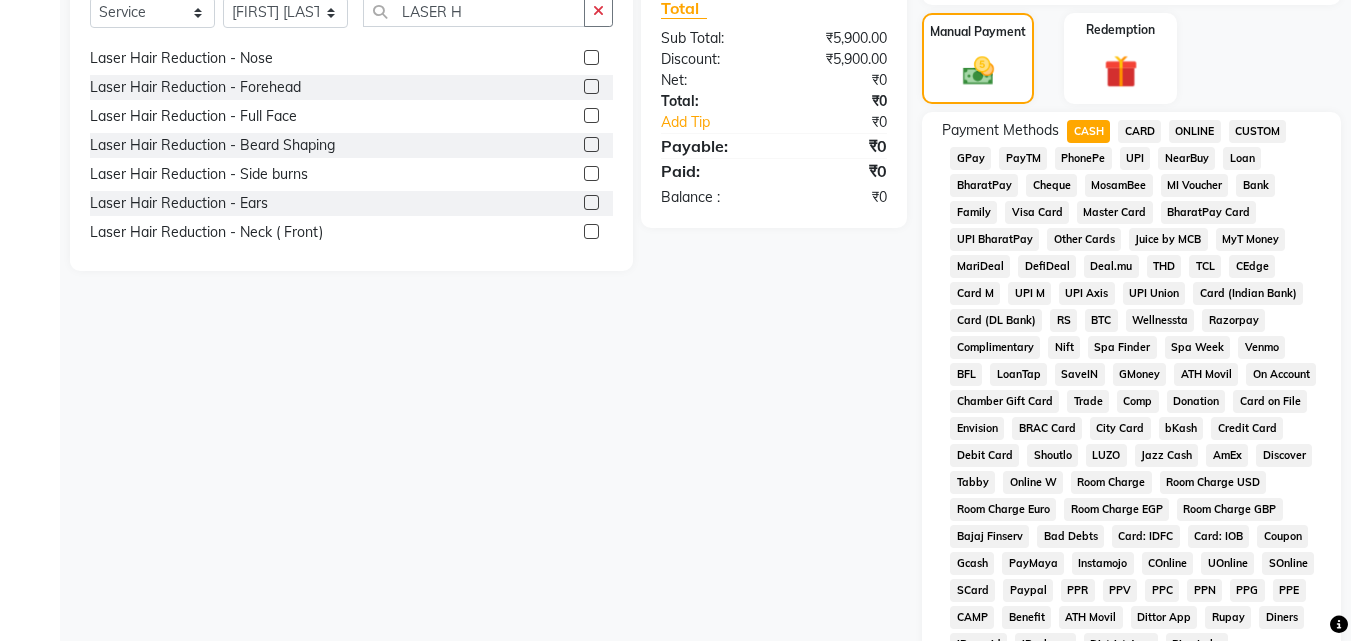 scroll, scrollTop: 861, scrollLeft: 0, axis: vertical 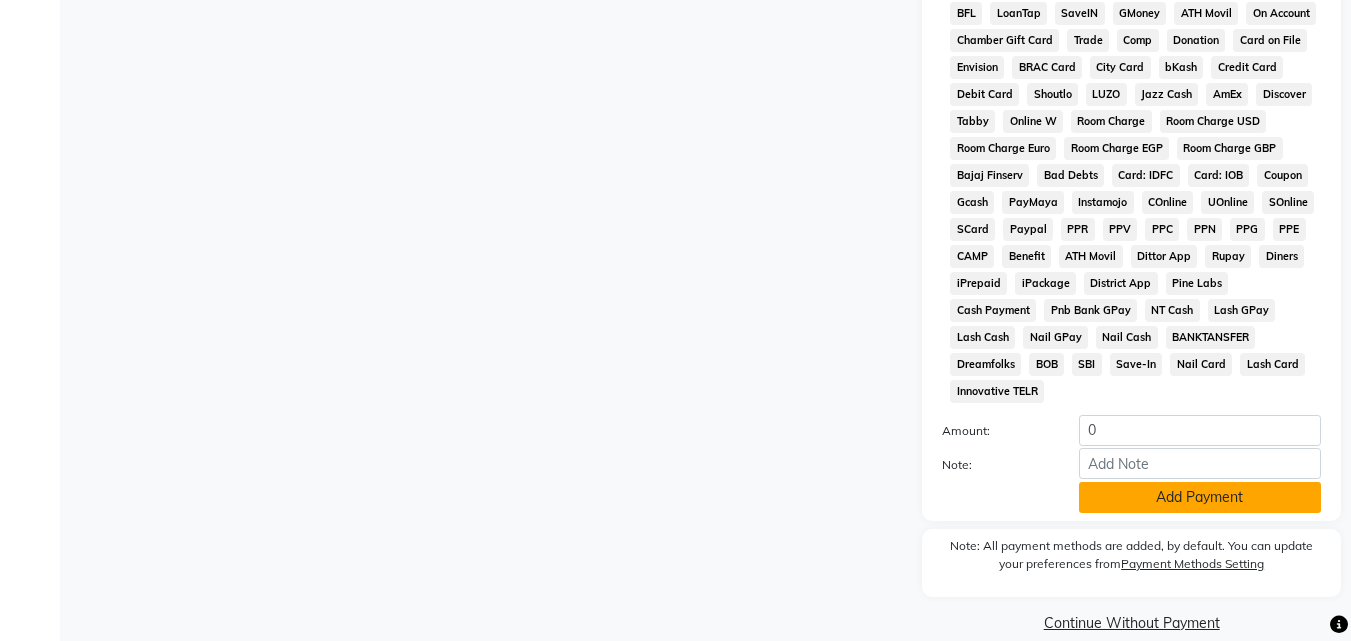 click on "Add Payment" 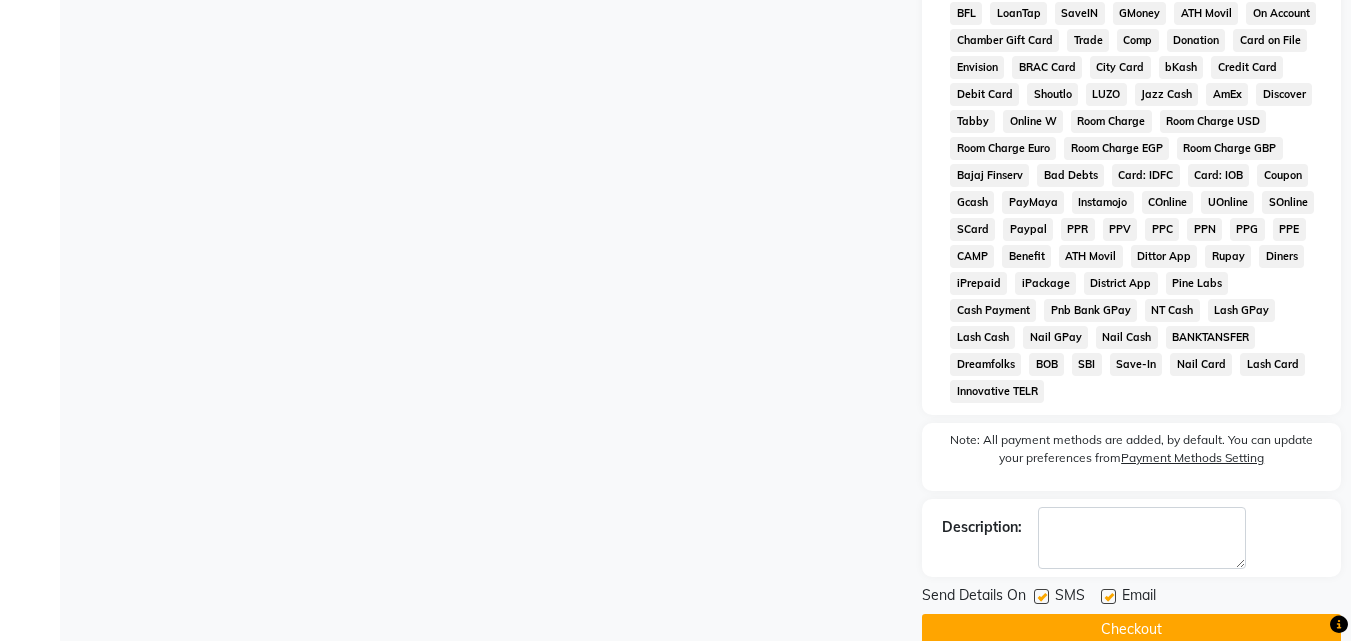 click on "Checkout" 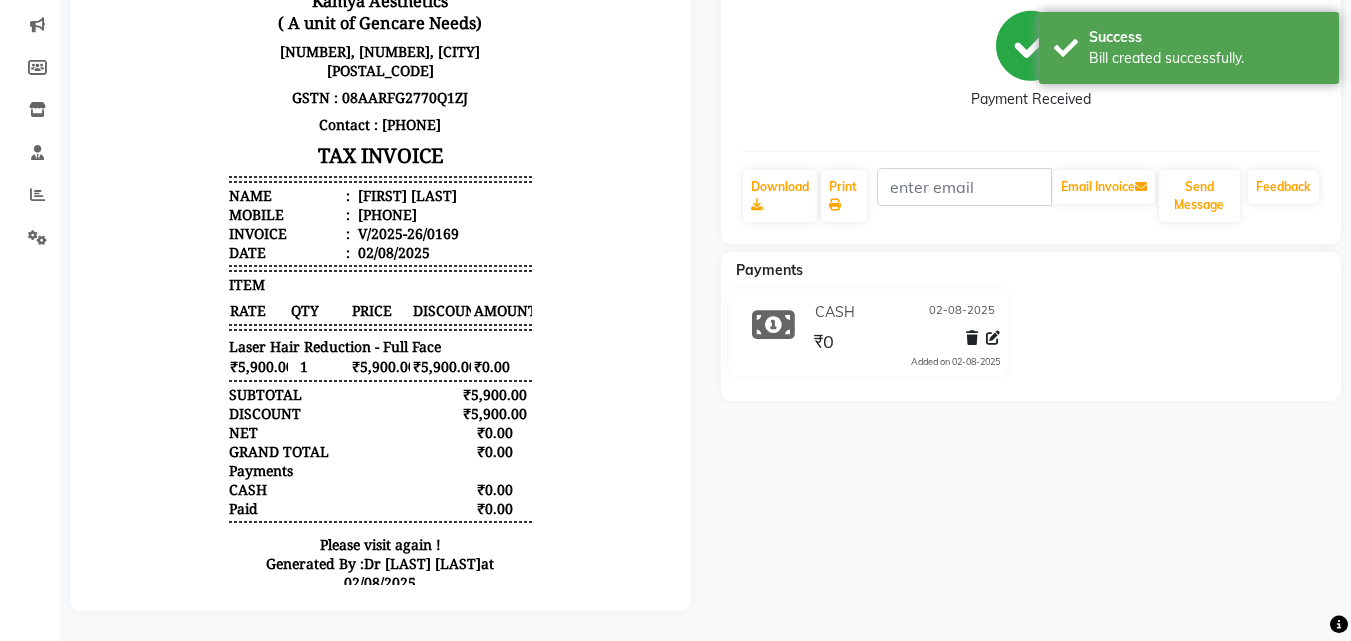 scroll, scrollTop: 0, scrollLeft: 0, axis: both 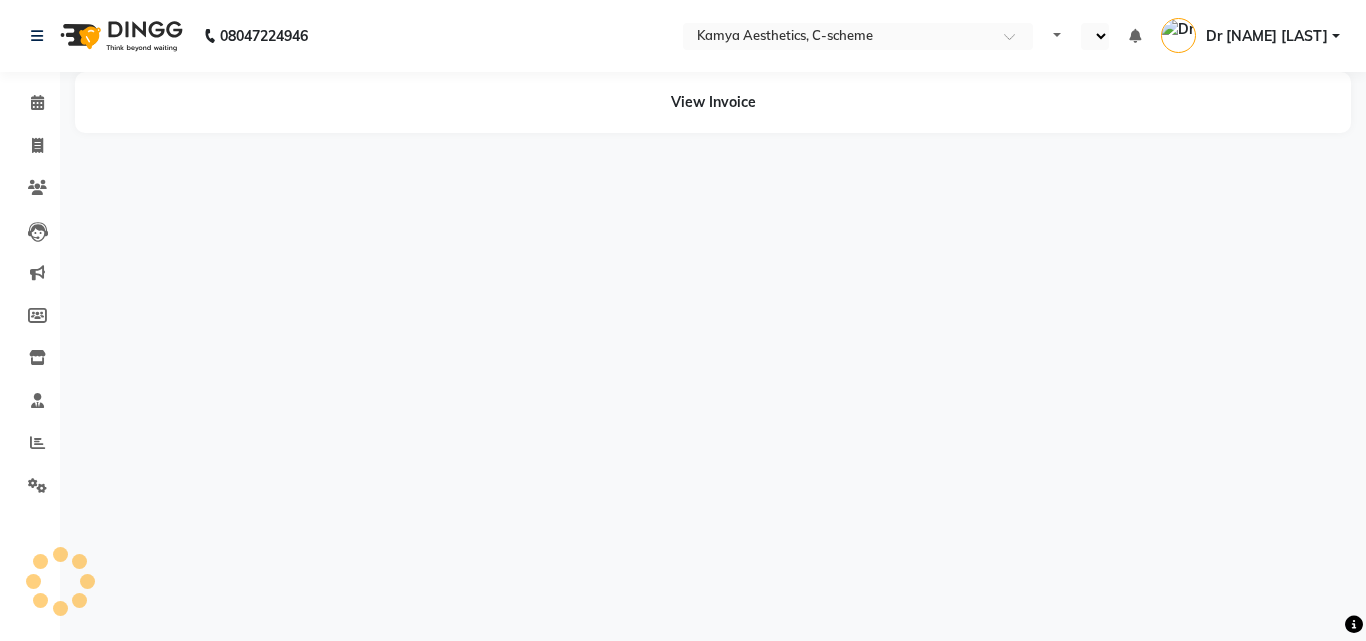 select on "en" 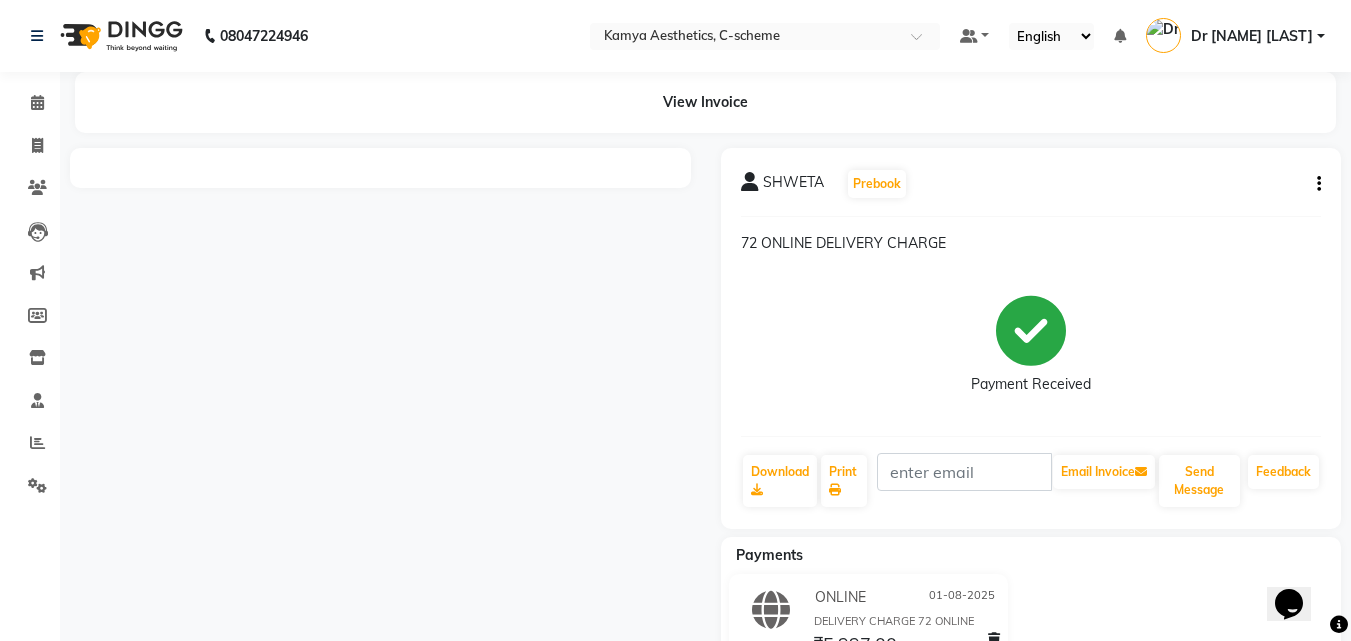 scroll, scrollTop: 0, scrollLeft: 0, axis: both 